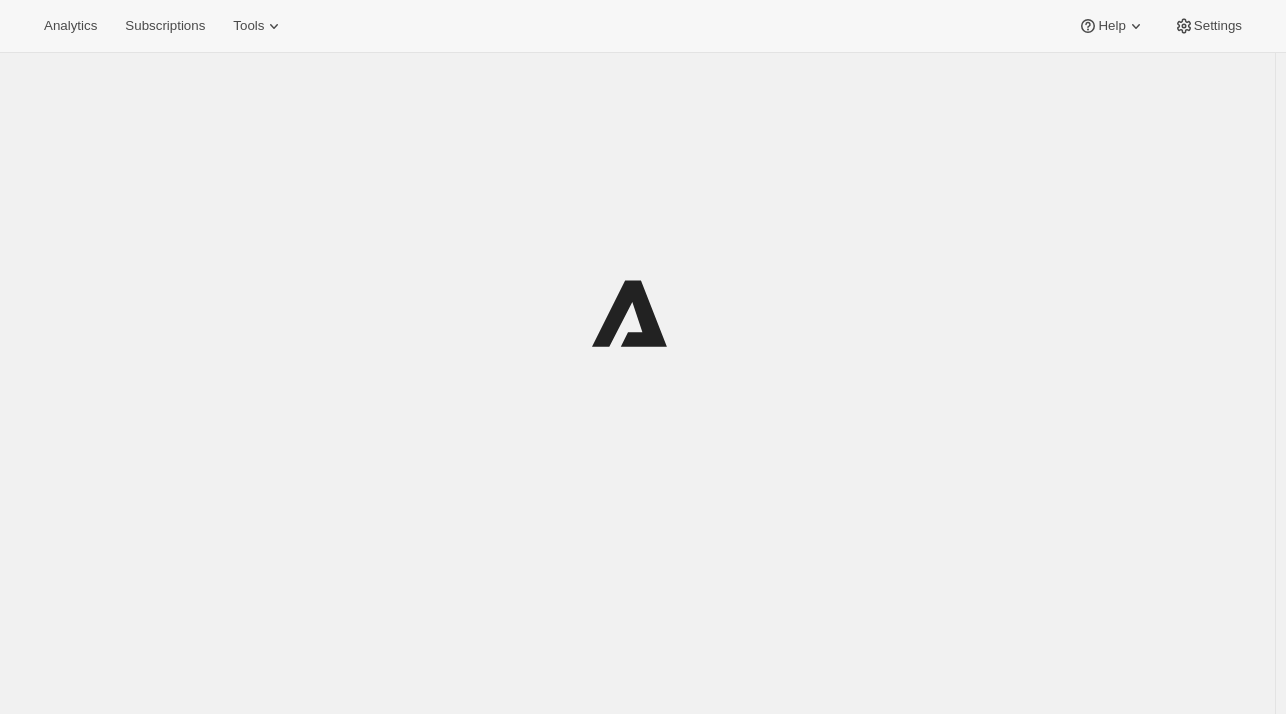 scroll, scrollTop: 0, scrollLeft: 0, axis: both 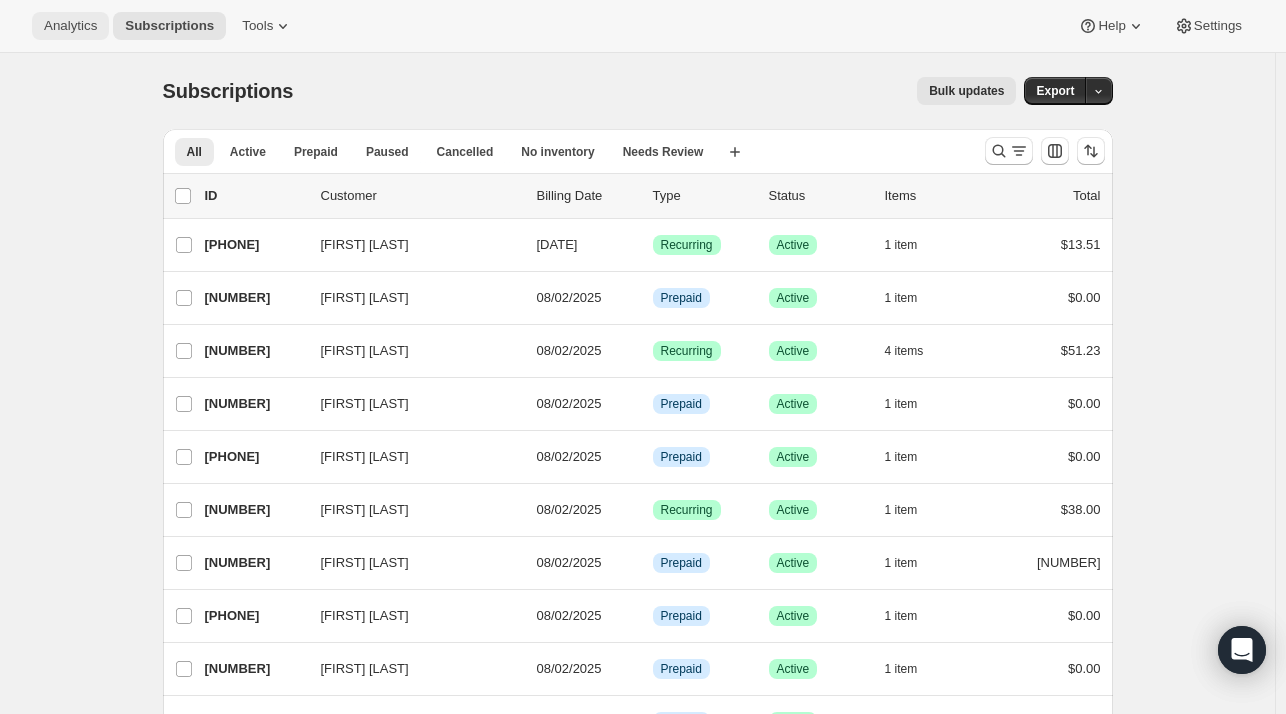 click on "Analytics" at bounding box center [70, 26] 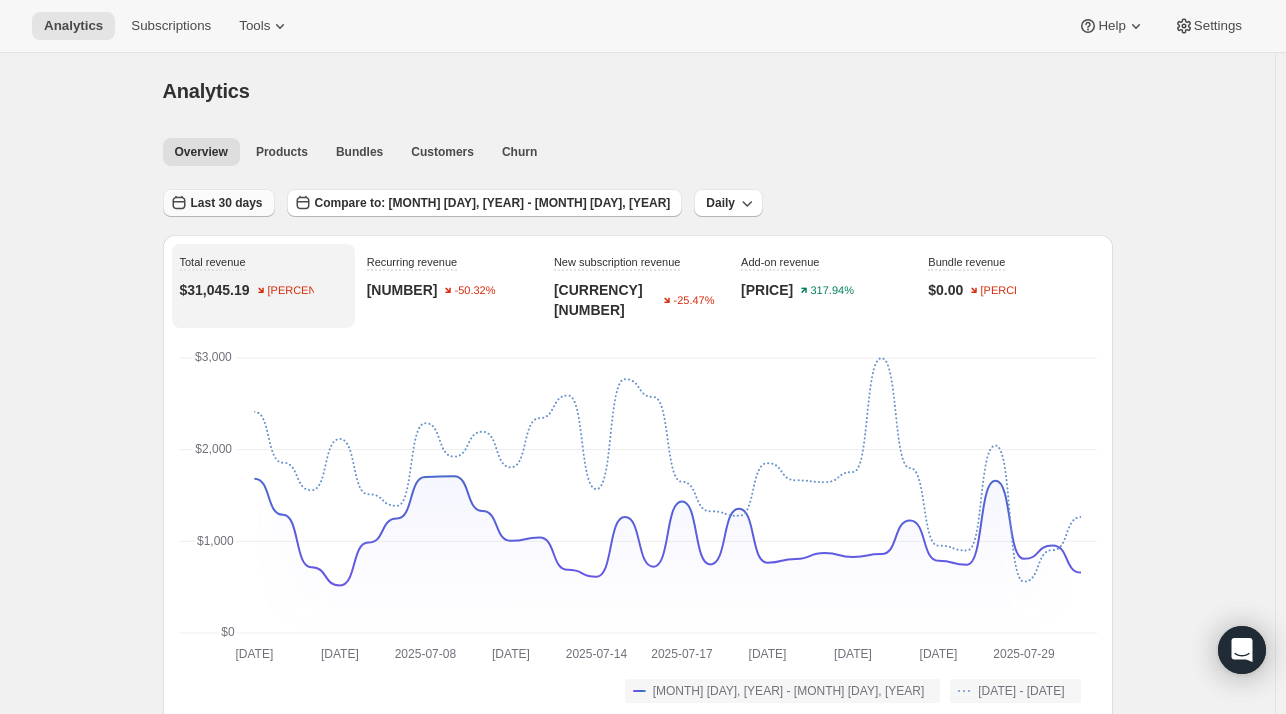 click on "Last 30 days" at bounding box center [227, 203] 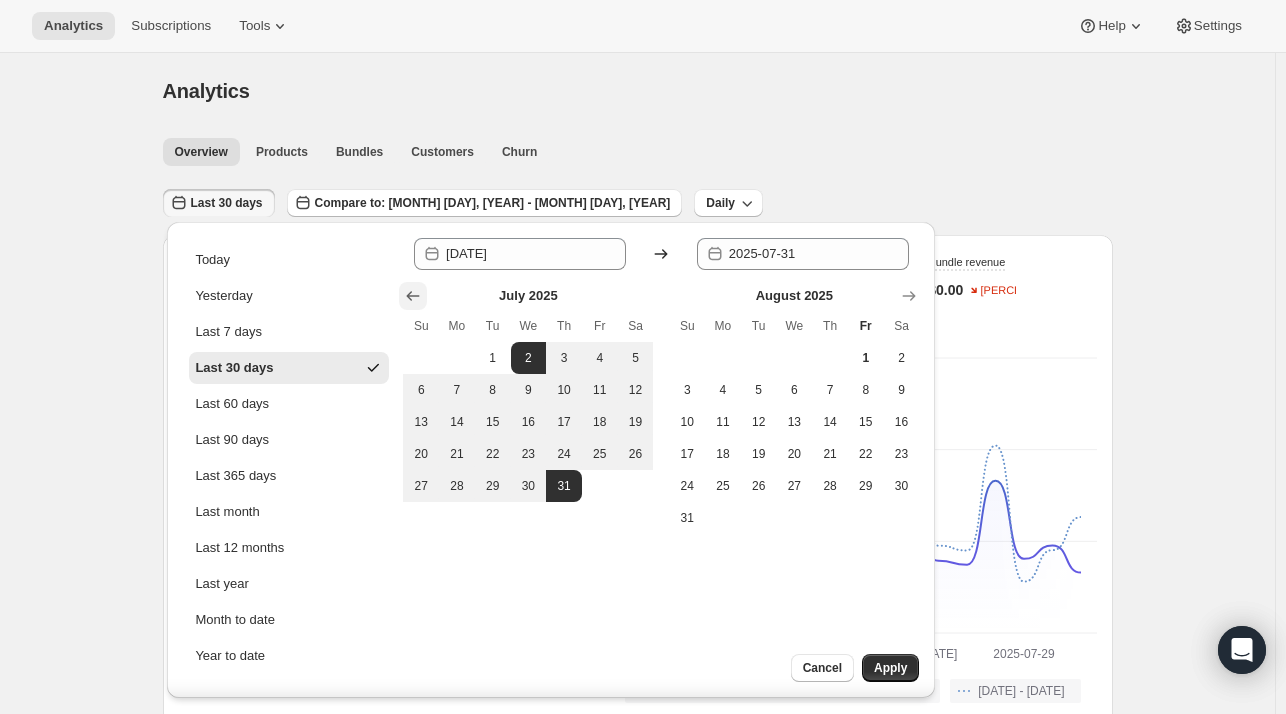 click 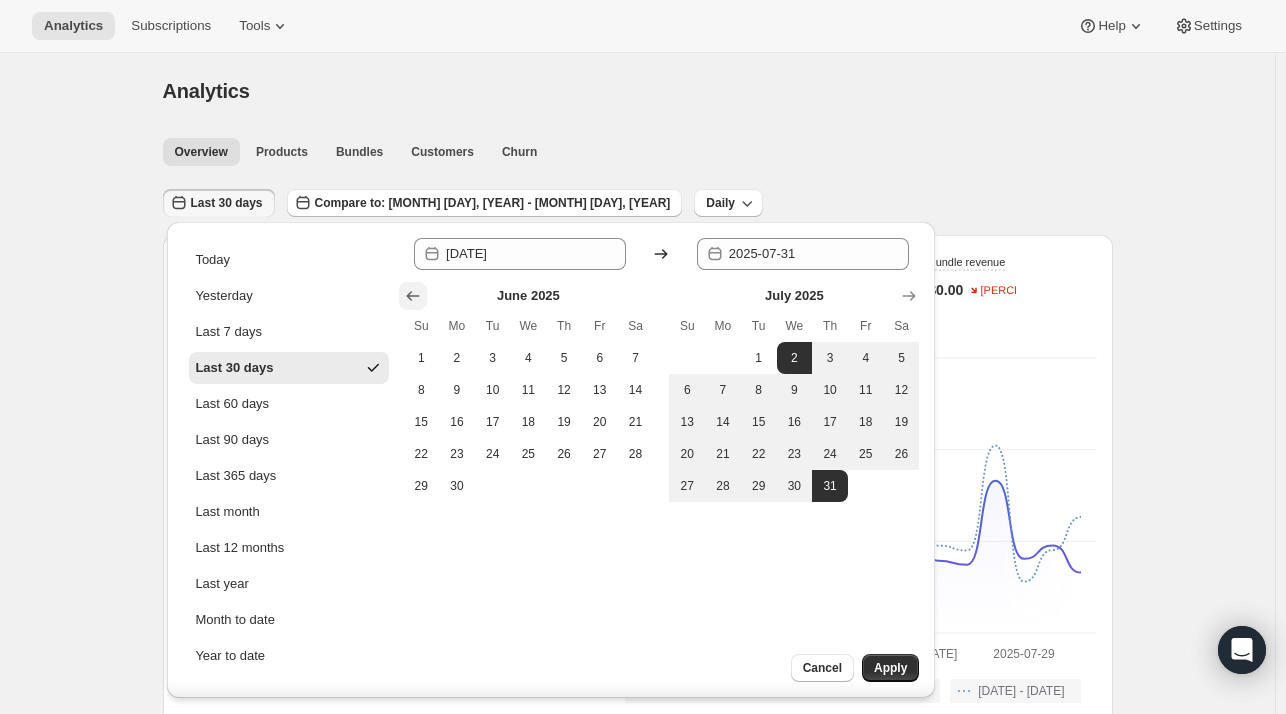 click 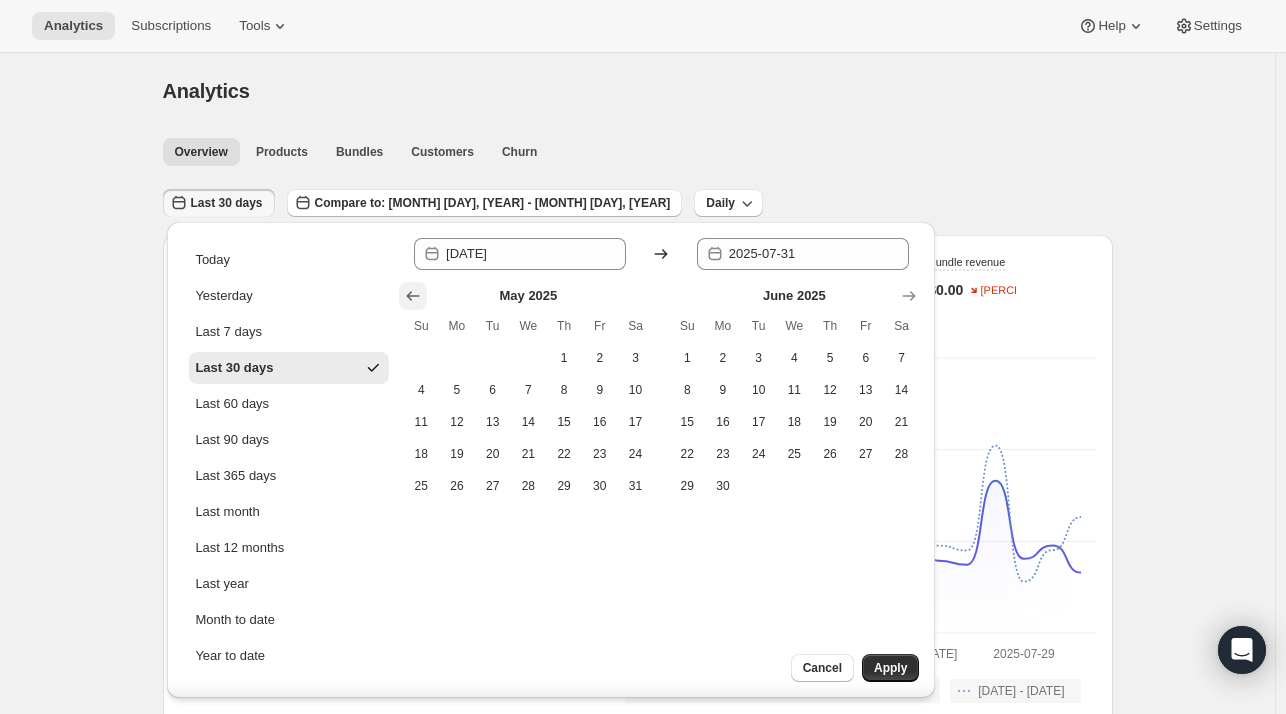 click 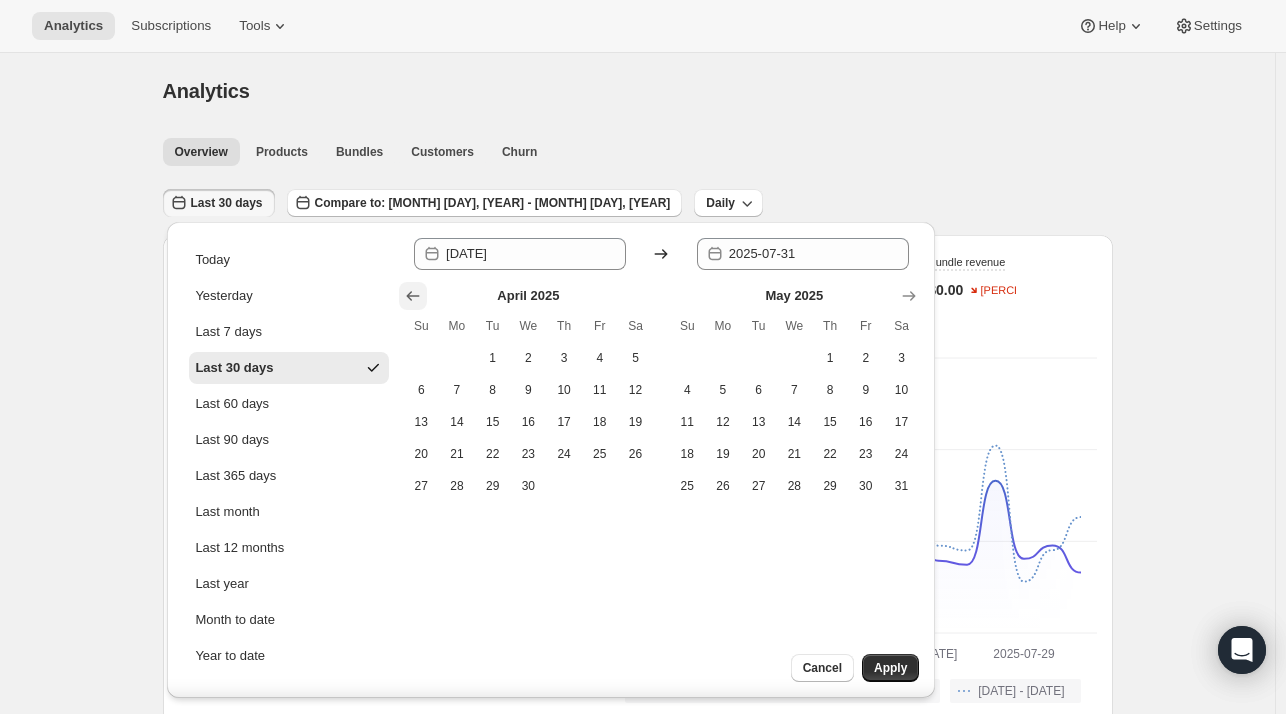 click 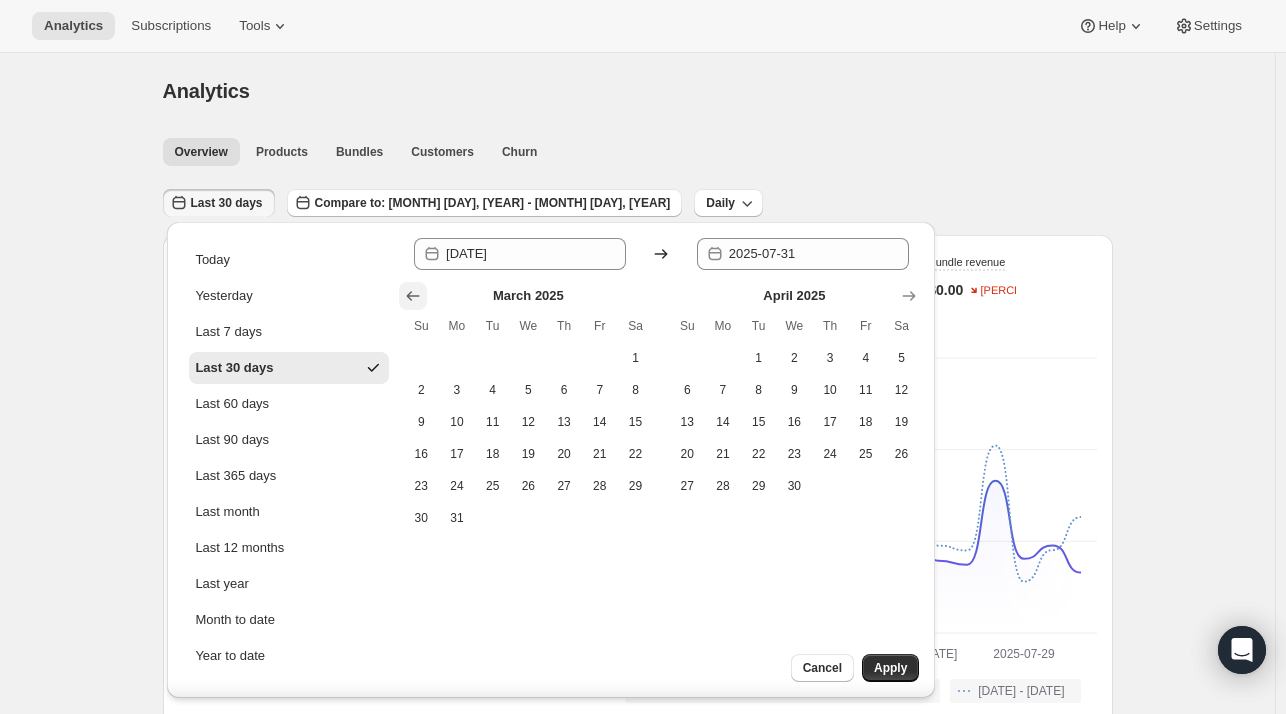 click 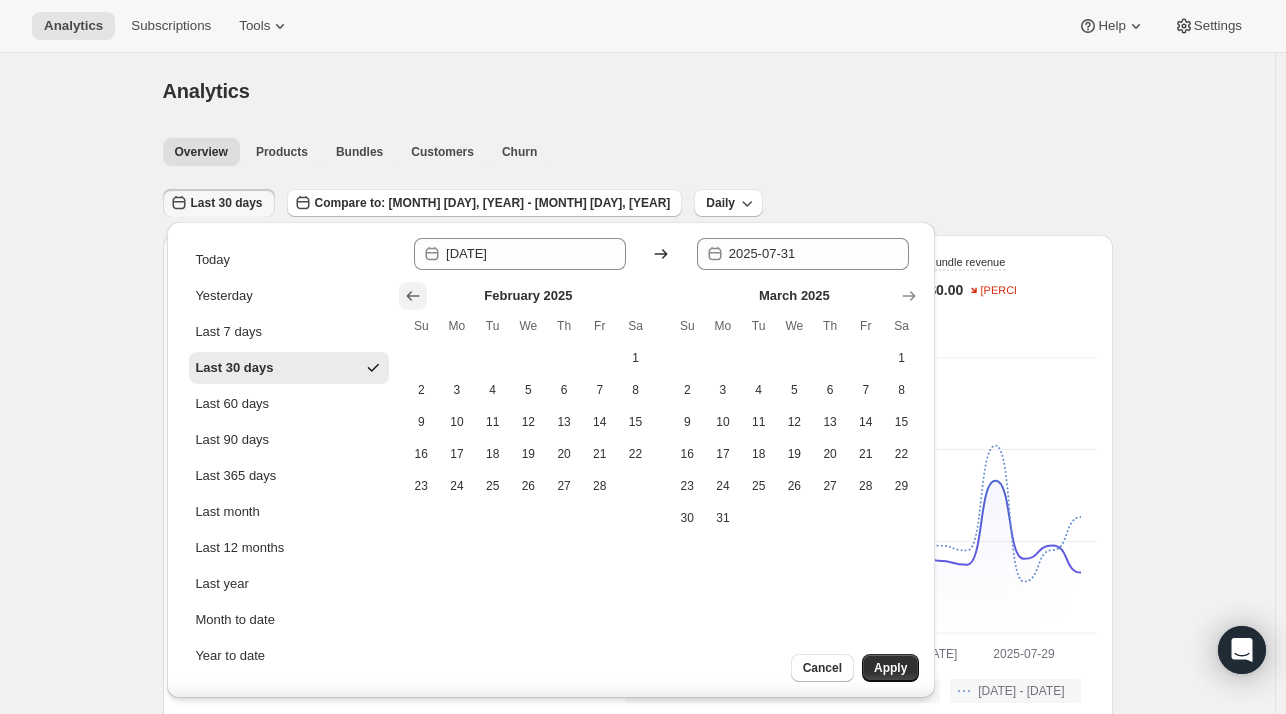 click 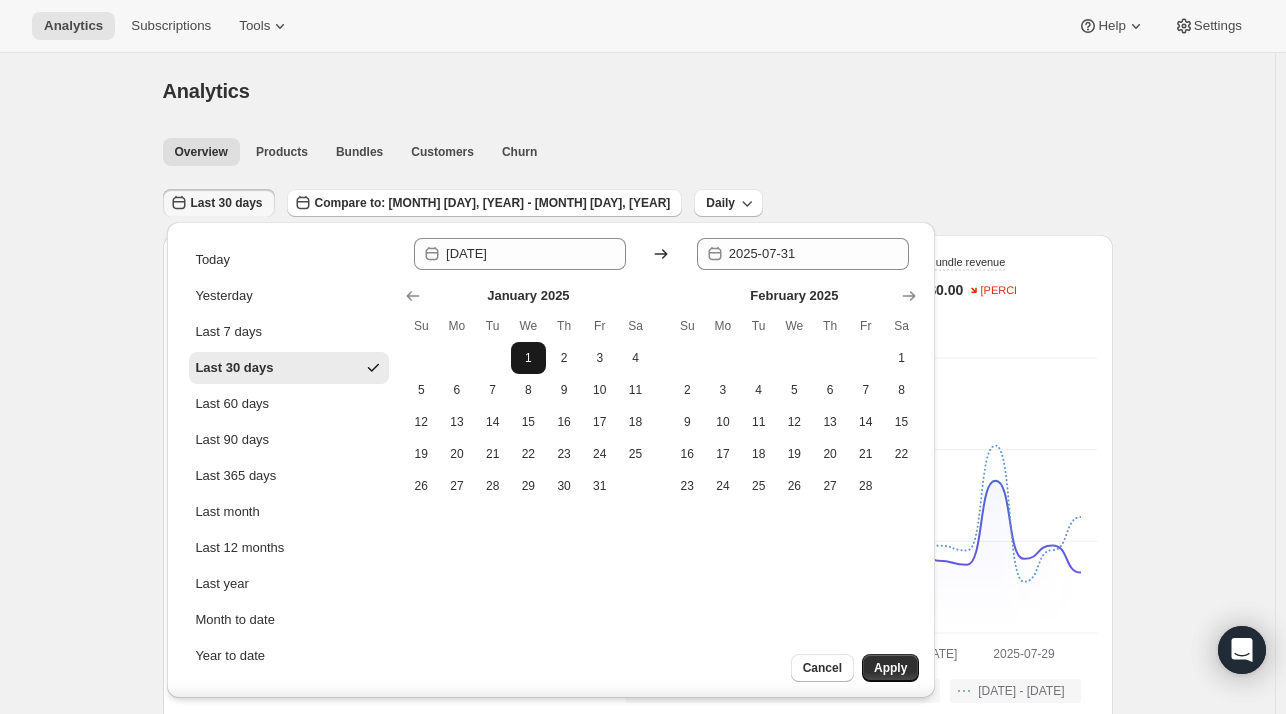 click on "1" at bounding box center [529, 358] 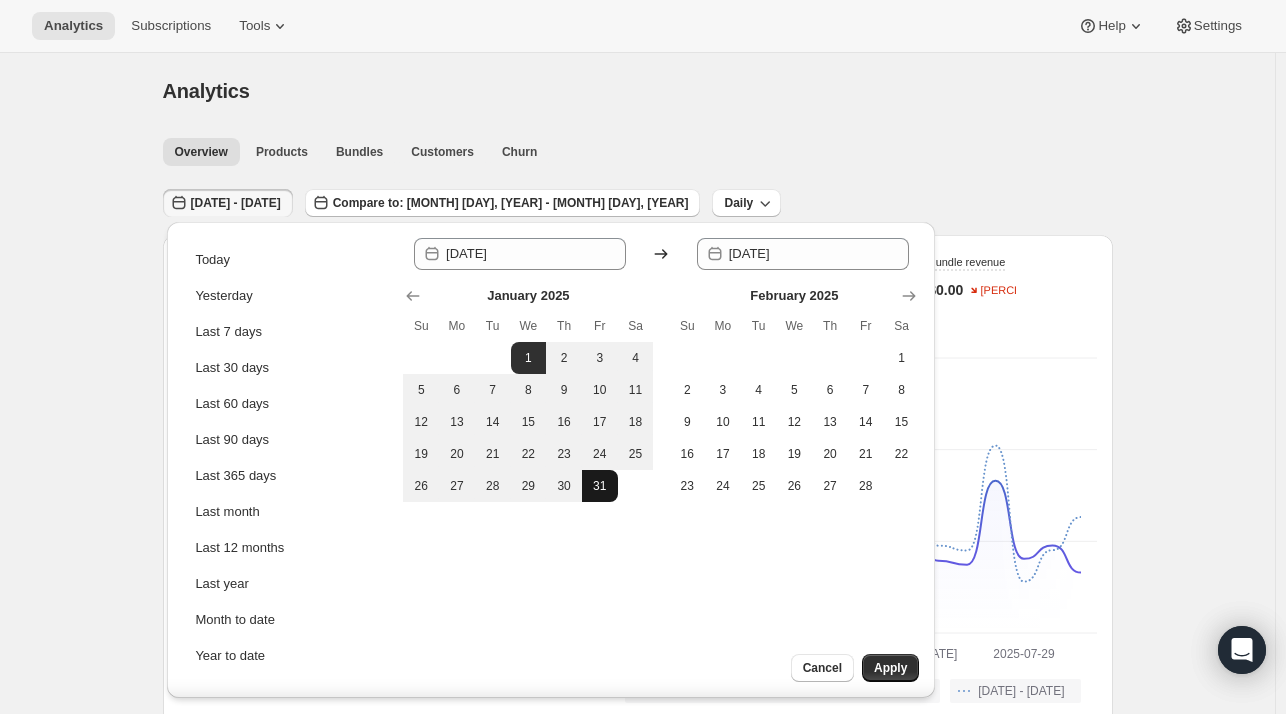 click on "31" at bounding box center [600, 486] 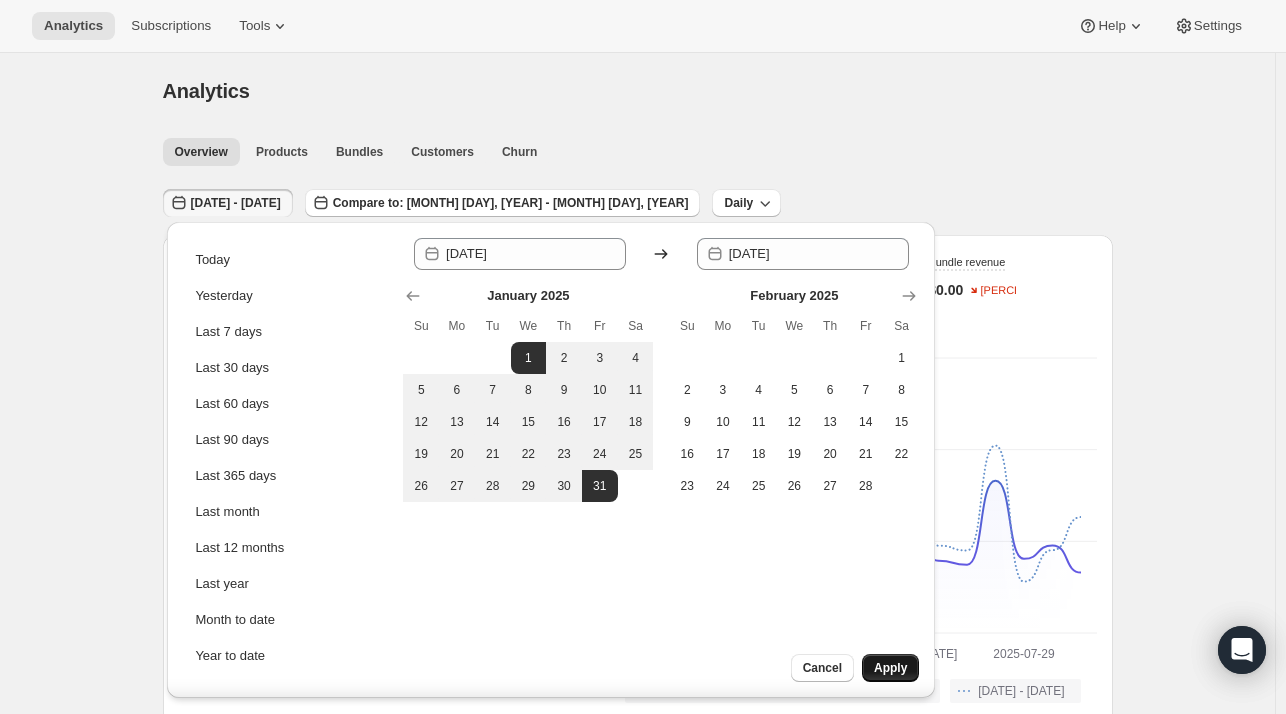 click on "Apply" at bounding box center [890, 668] 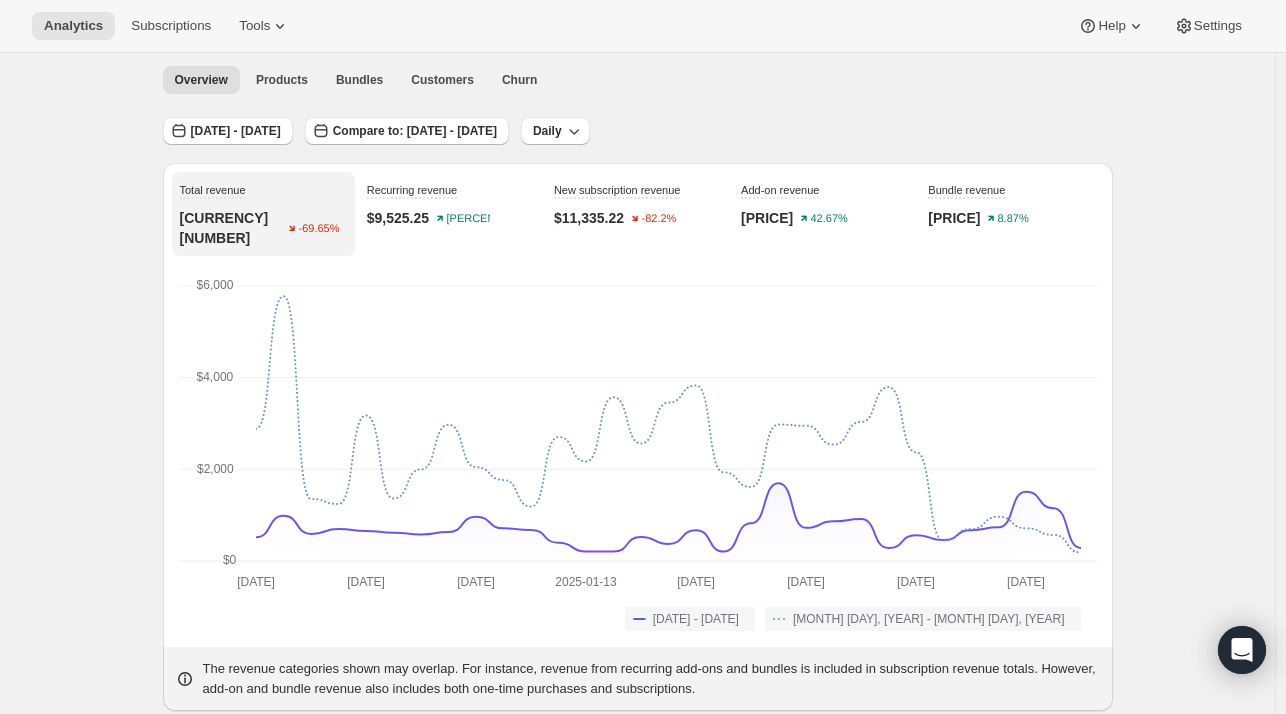 scroll, scrollTop: 70, scrollLeft: 0, axis: vertical 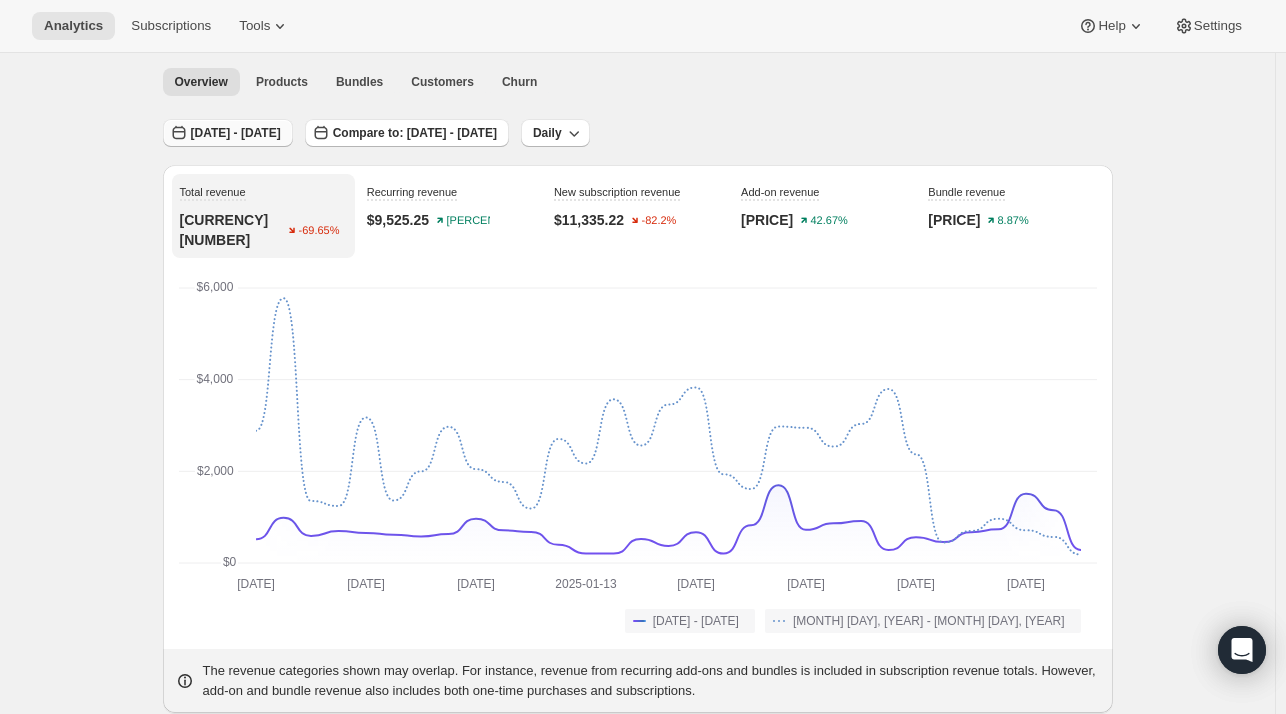 click on "[DATE] - [DATE]" at bounding box center (236, 133) 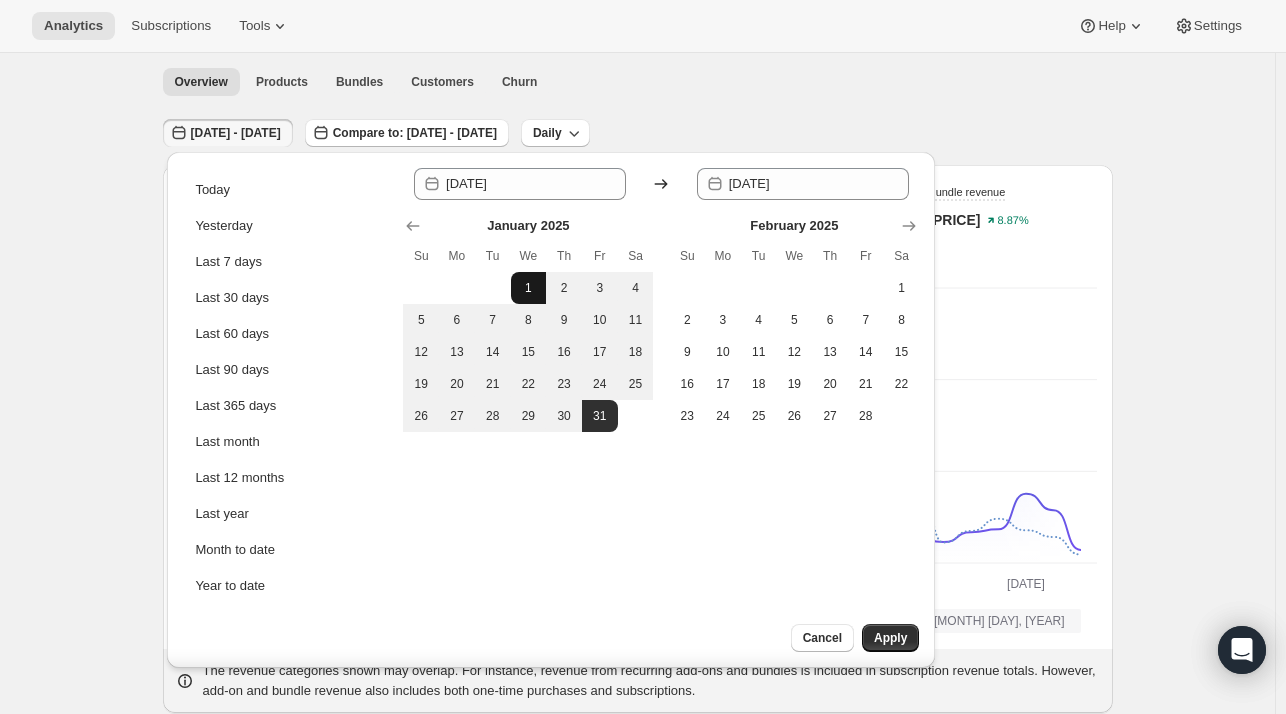 click on "1" at bounding box center [529, 288] 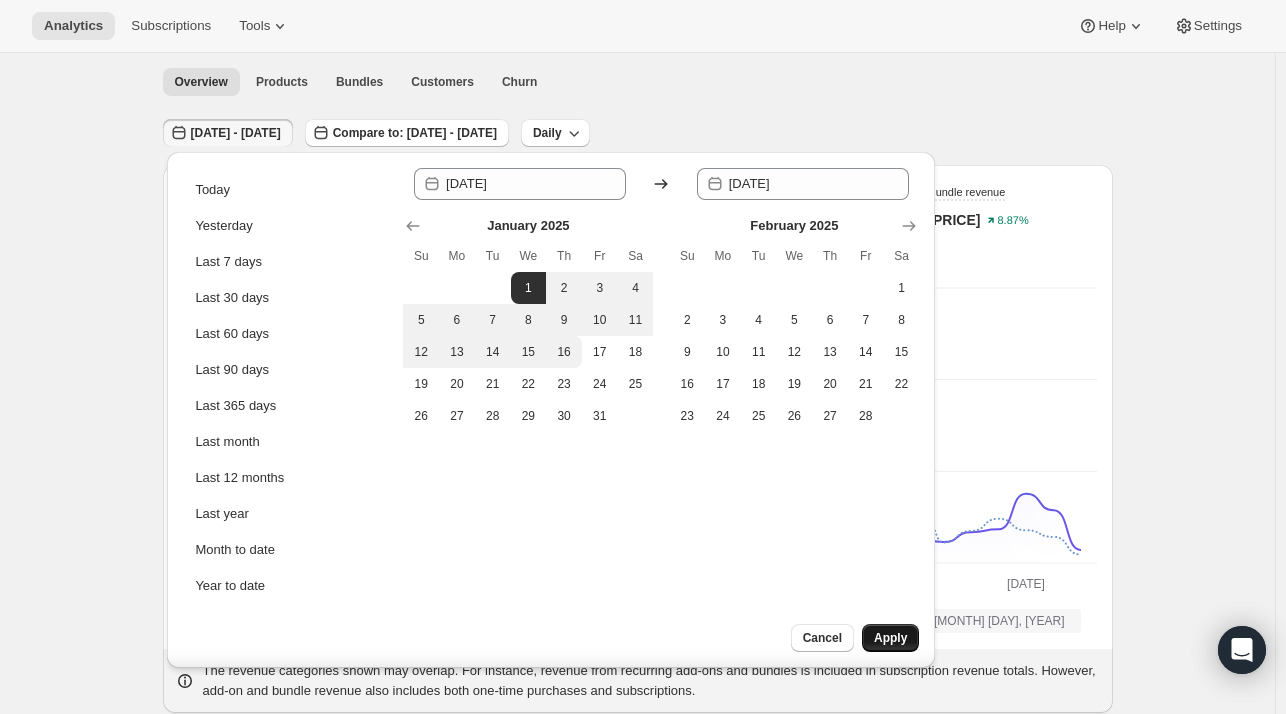 click on "Apply" at bounding box center [890, 638] 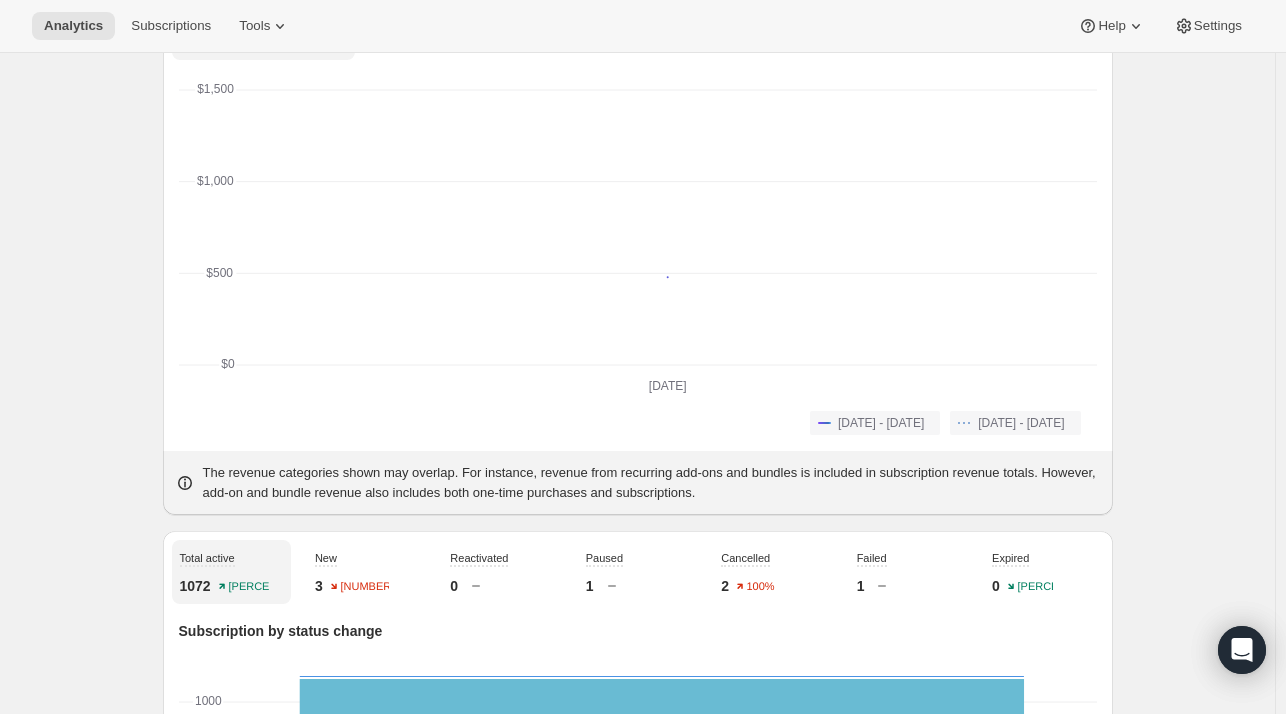 scroll, scrollTop: 0, scrollLeft: 0, axis: both 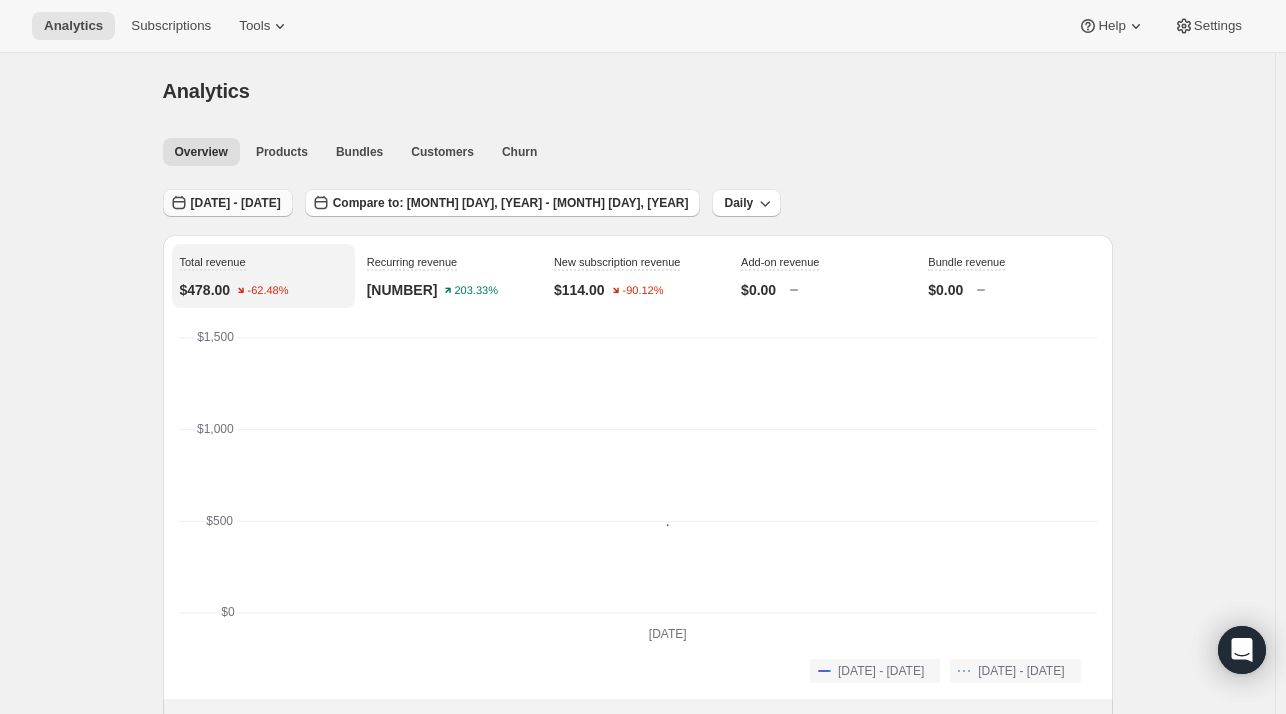 click on "[DATE] - [DATE]" at bounding box center [236, 203] 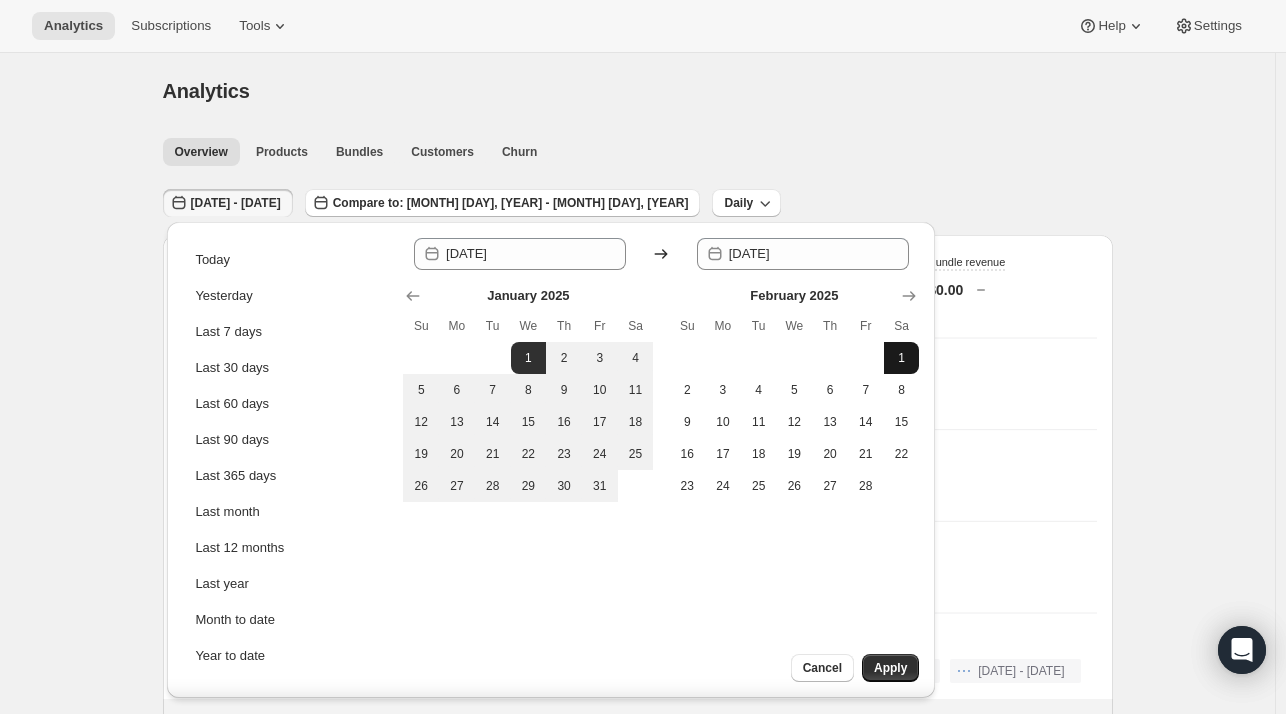 click on "1" at bounding box center [902, 358] 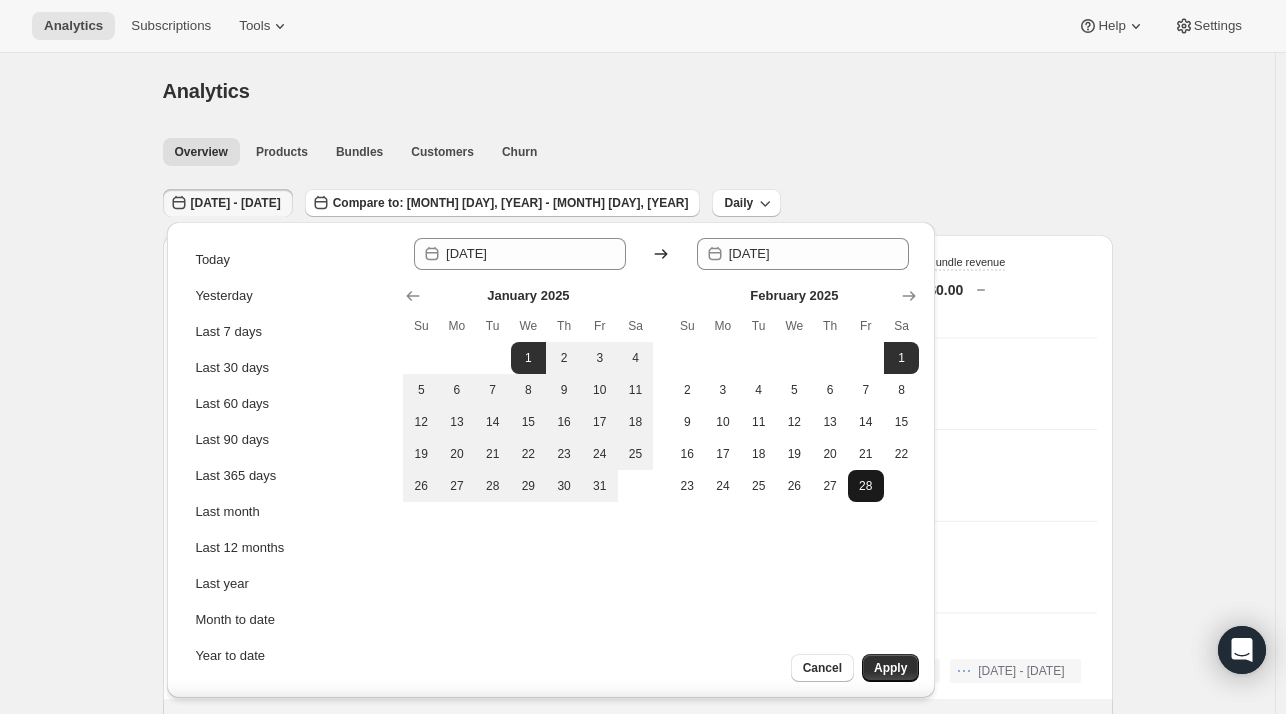 click on "28" at bounding box center [866, 486] 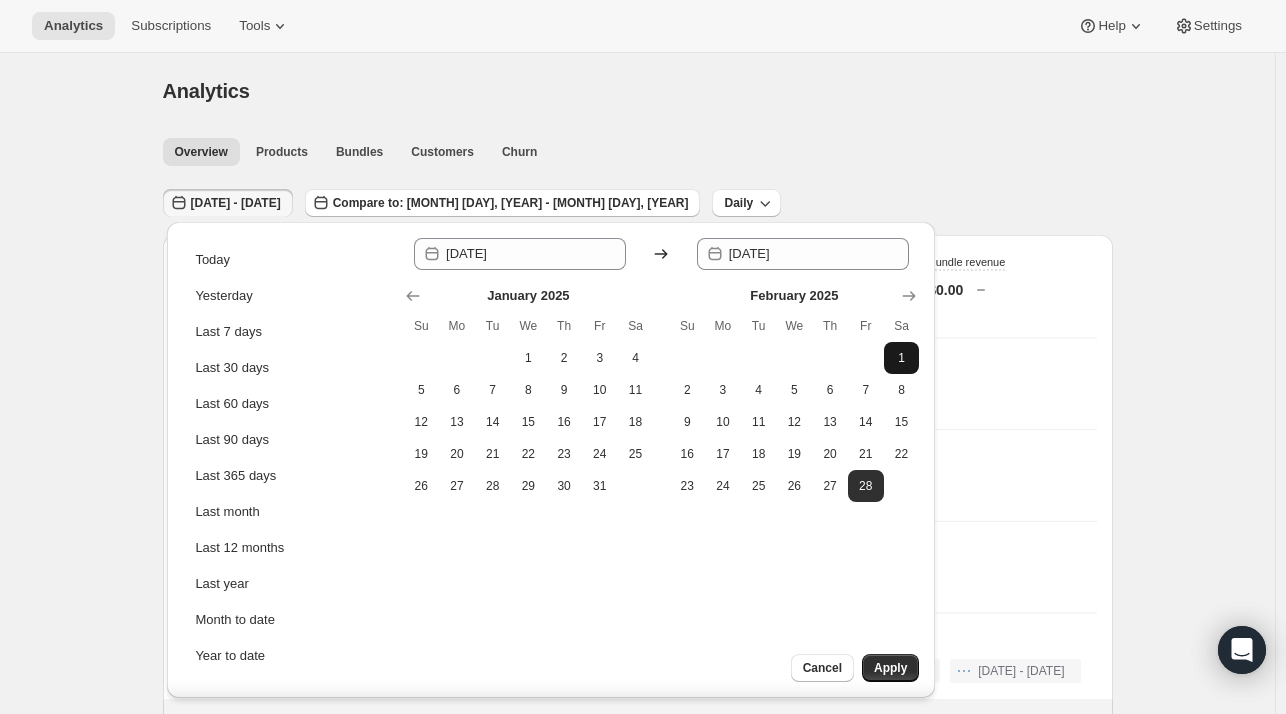 click on "1" at bounding box center [902, 358] 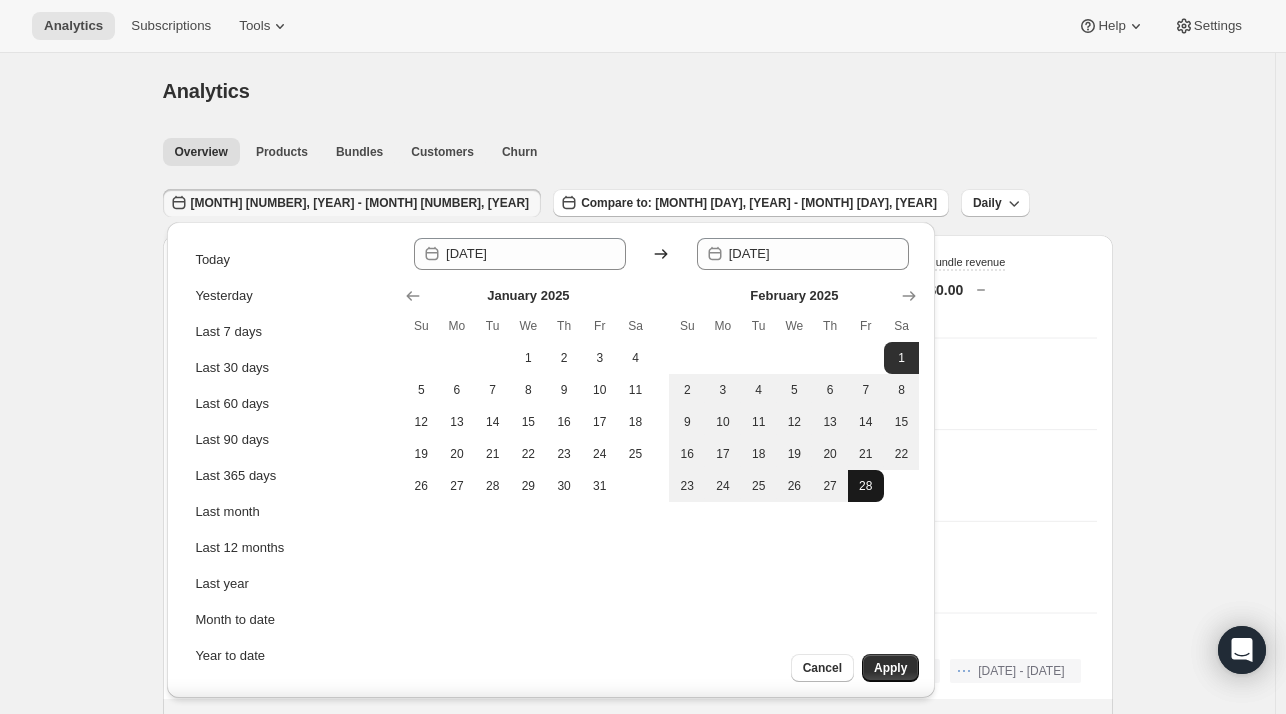 click on "28" at bounding box center (866, 486) 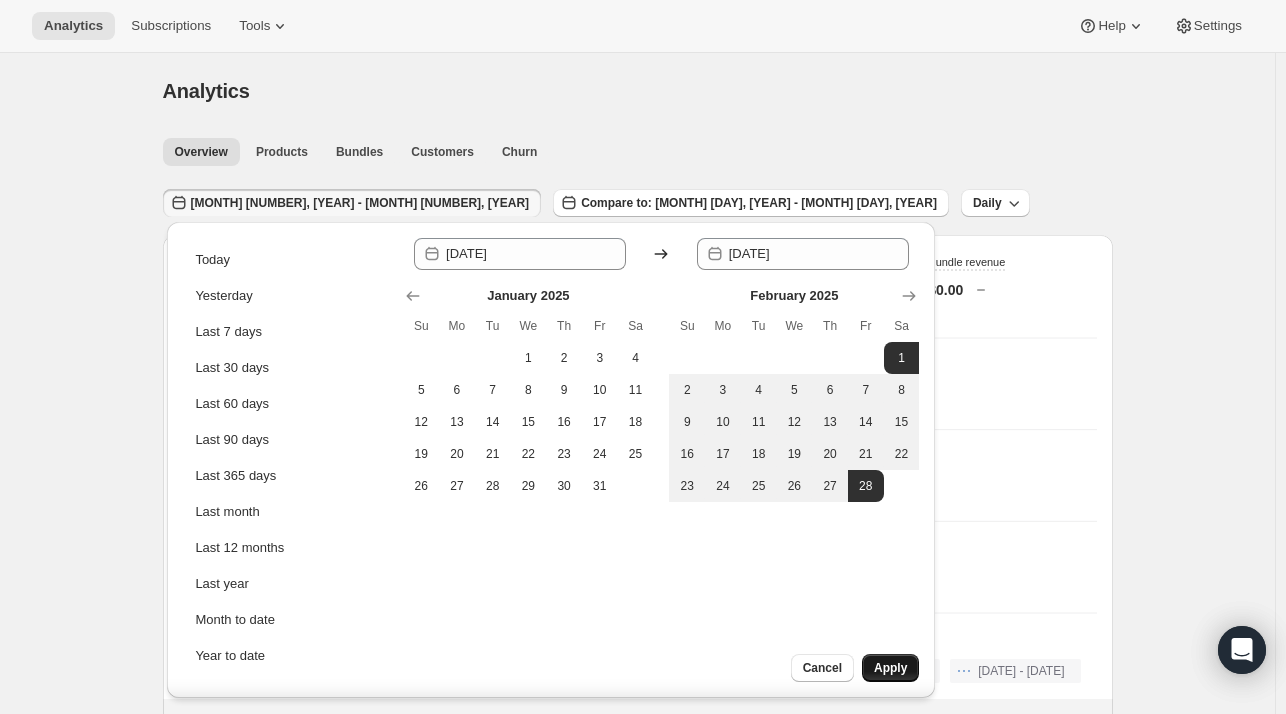 click on "Apply" at bounding box center (890, 668) 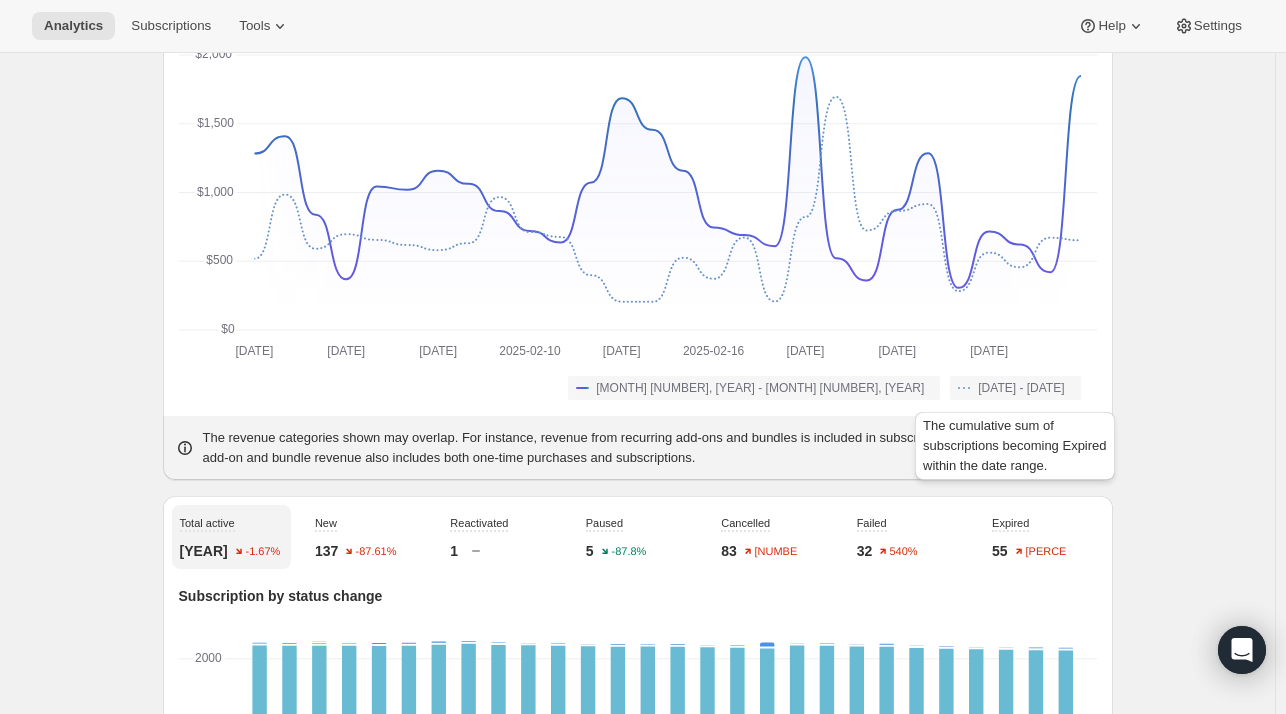 scroll, scrollTop: 0, scrollLeft: 0, axis: both 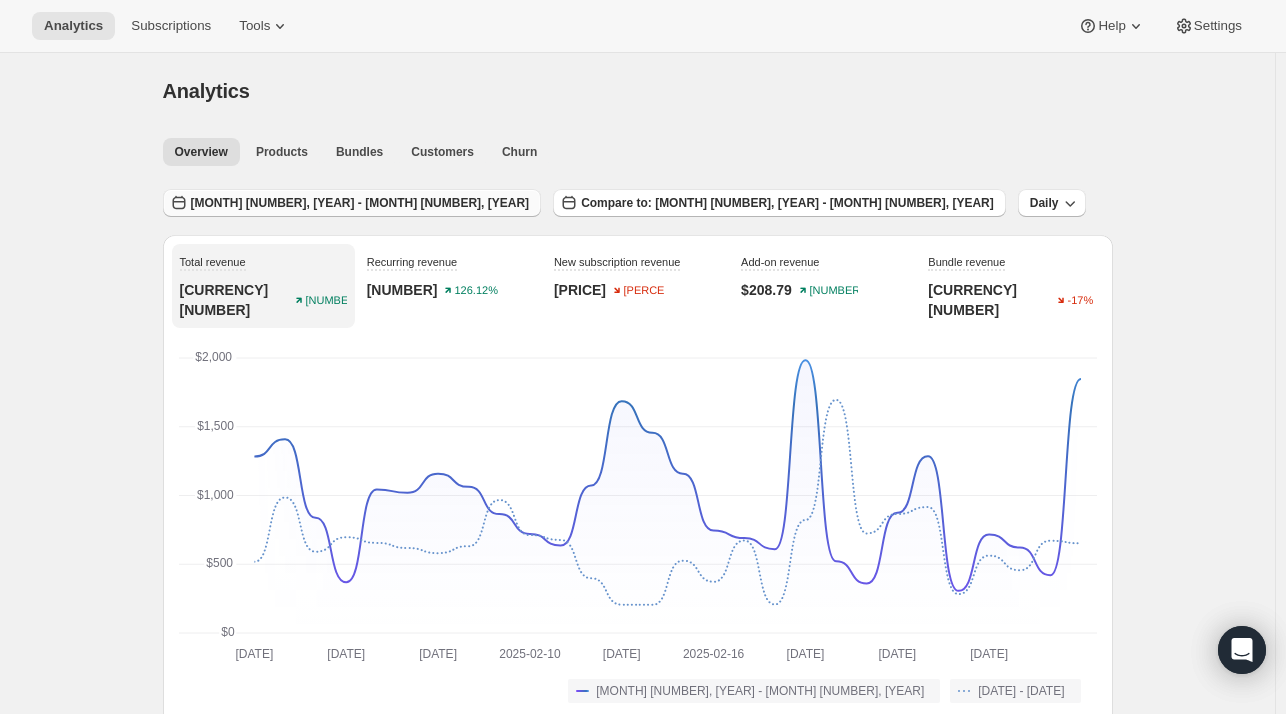 click on "[MONTH] [NUMBER], [YEAR] - [MONTH] [NUMBER], [YEAR]" at bounding box center [360, 203] 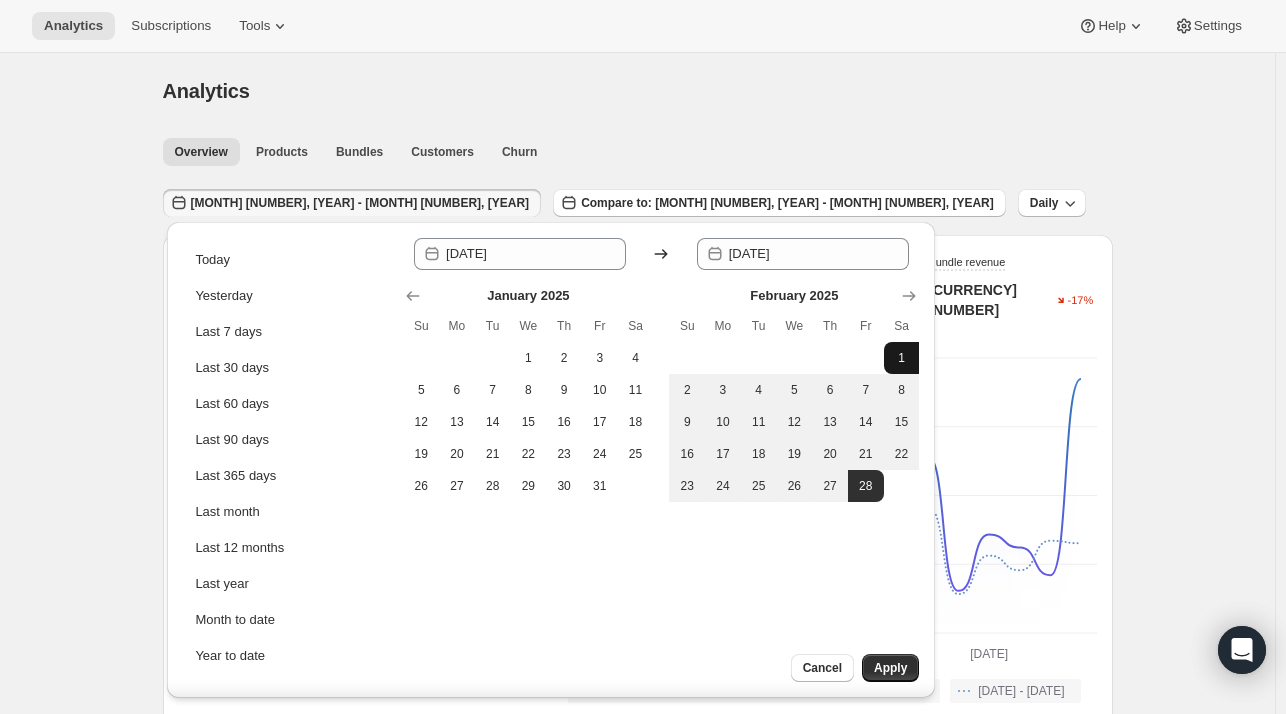 click on "1" at bounding box center (902, 358) 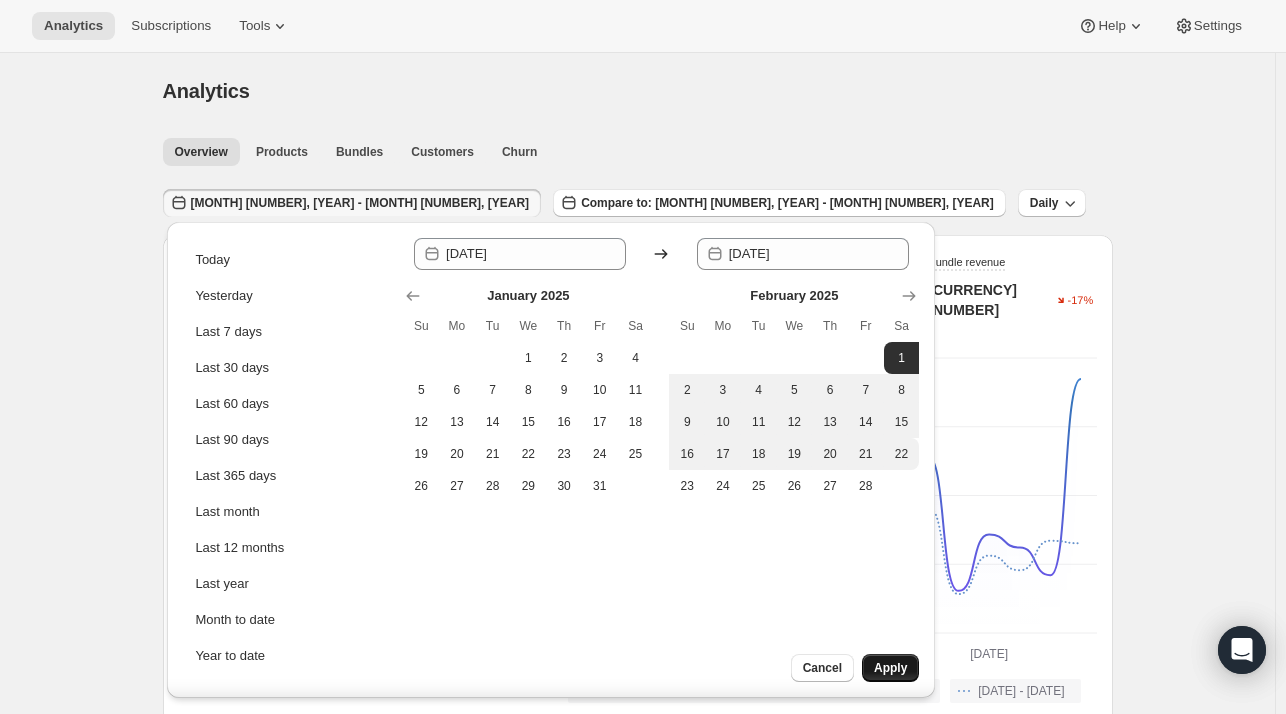 click on "Apply" at bounding box center (890, 668) 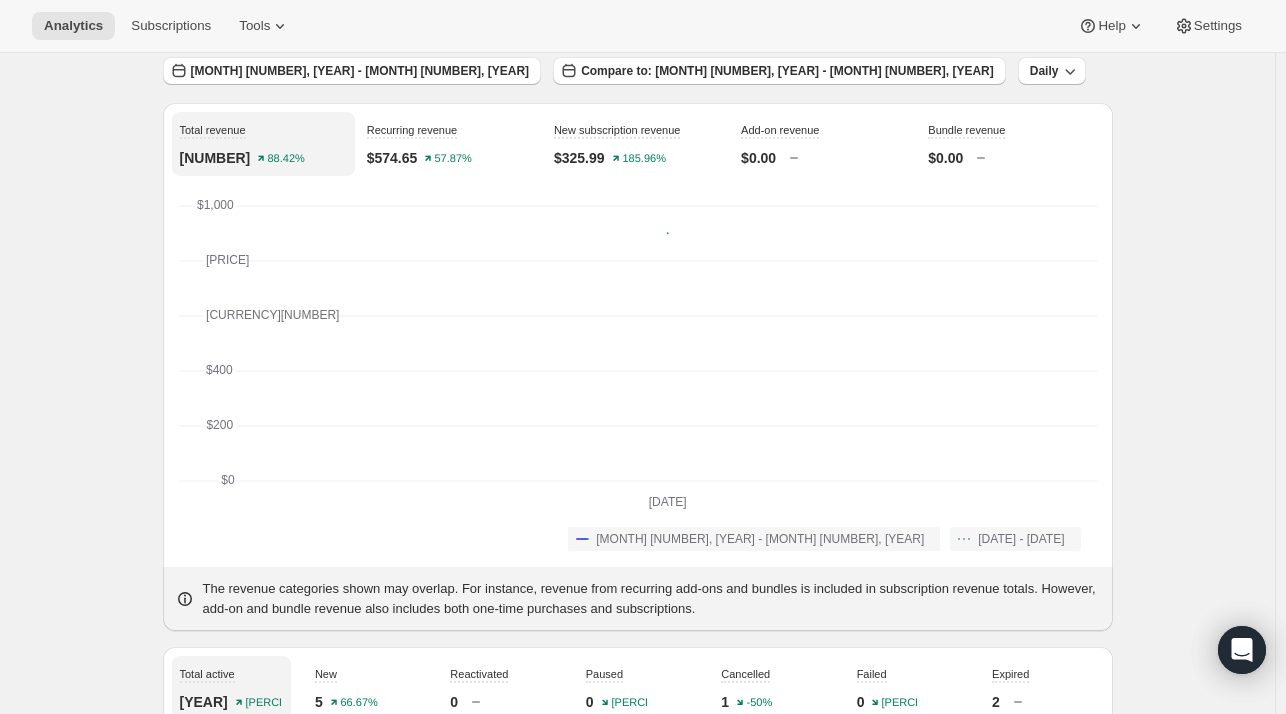 scroll, scrollTop: 0, scrollLeft: 0, axis: both 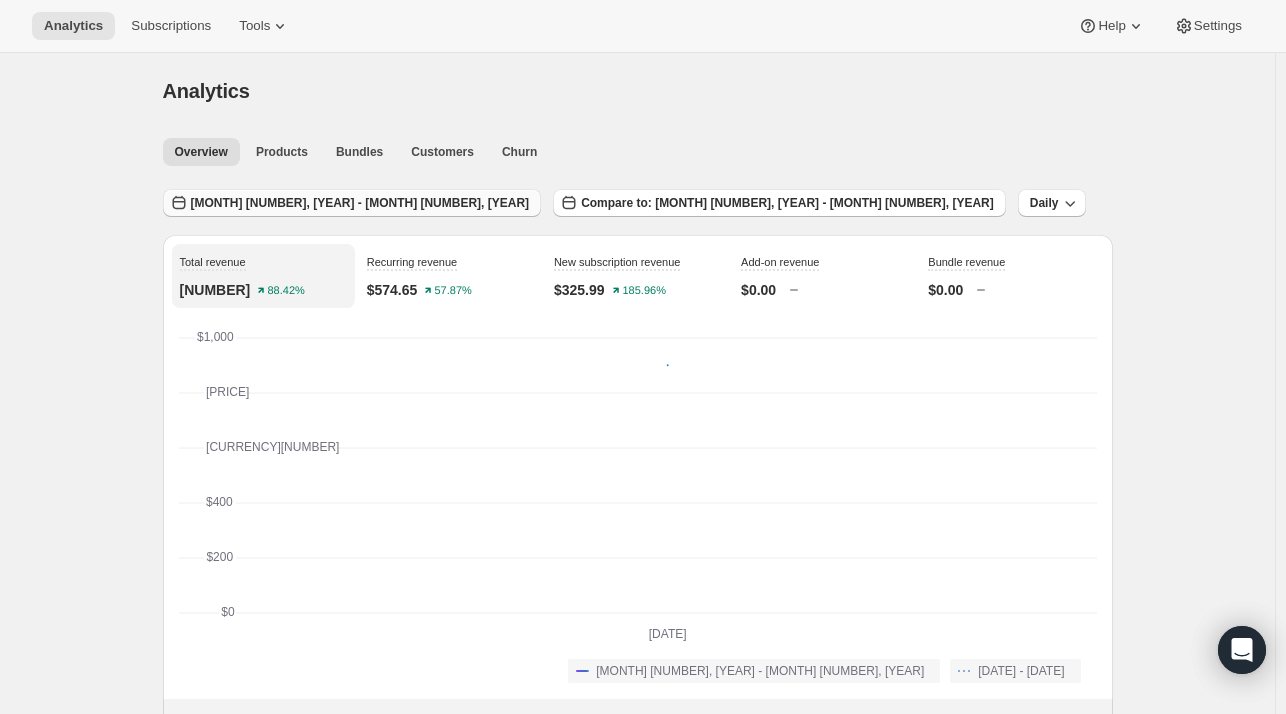 click on "[MONTH] [NUMBER], [YEAR] - [MONTH] [NUMBER], [YEAR]" at bounding box center (352, 203) 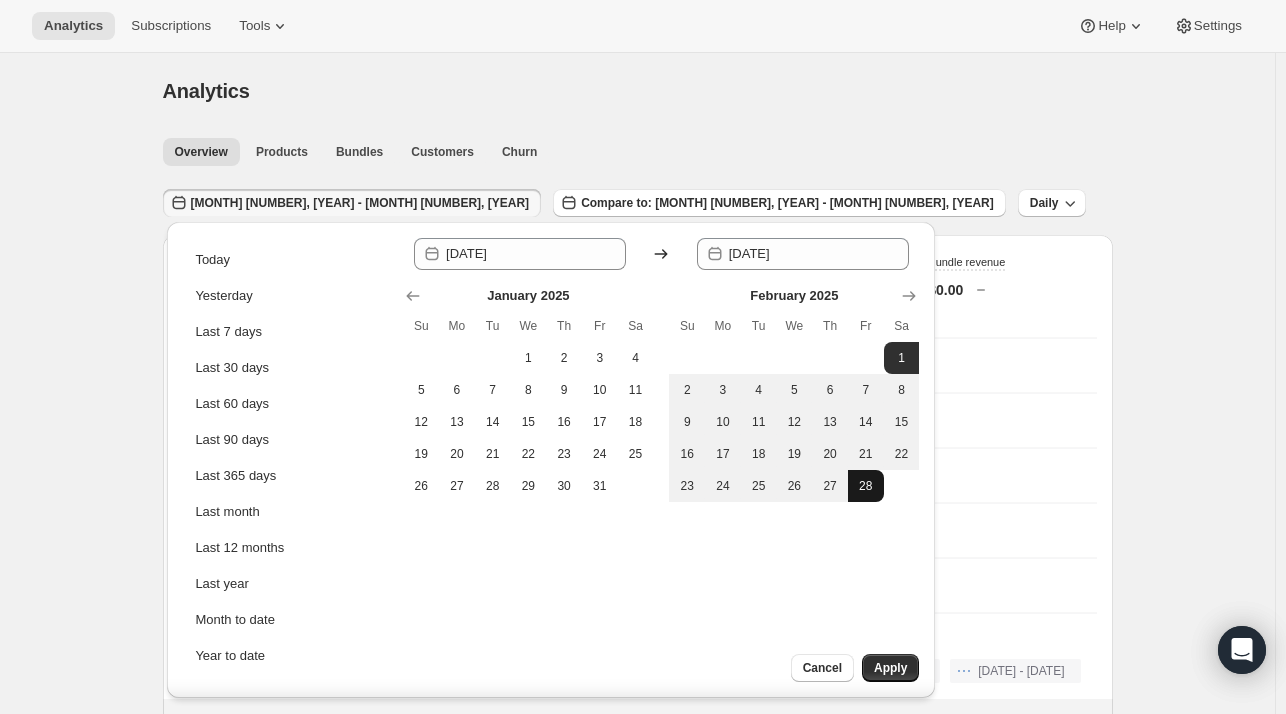 click on "28" at bounding box center [866, 486] 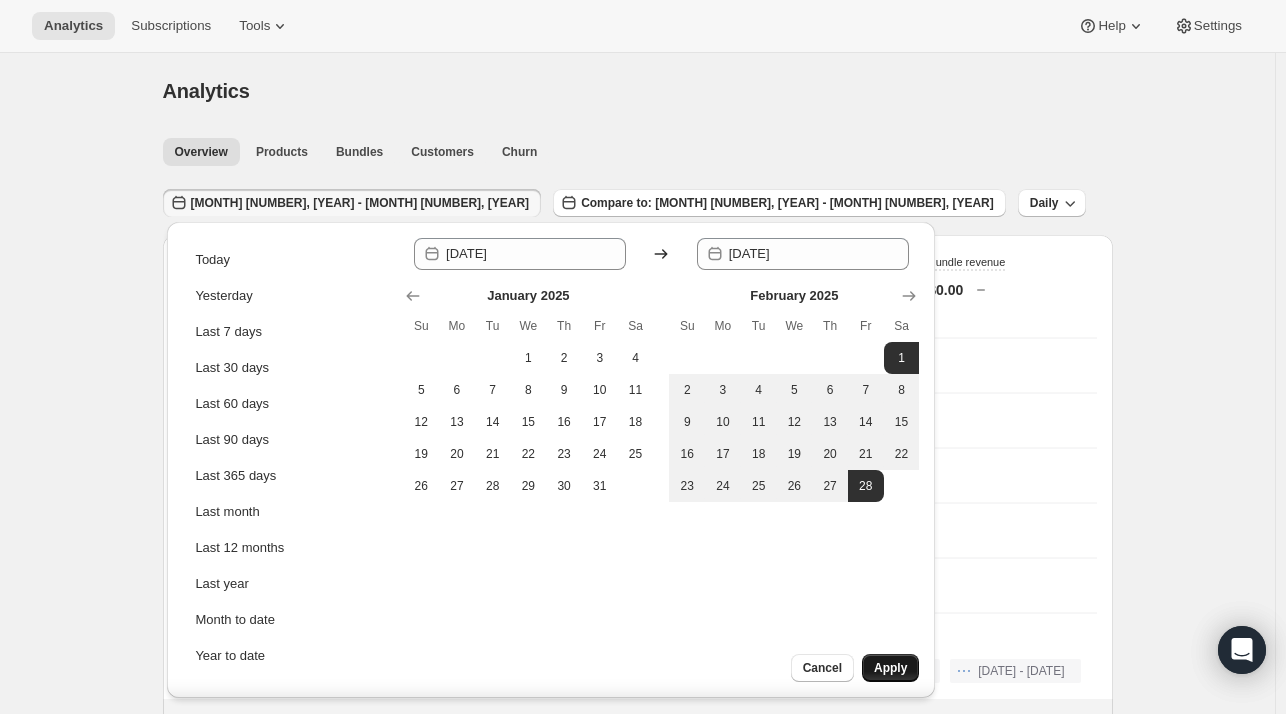 click on "Apply" at bounding box center (890, 668) 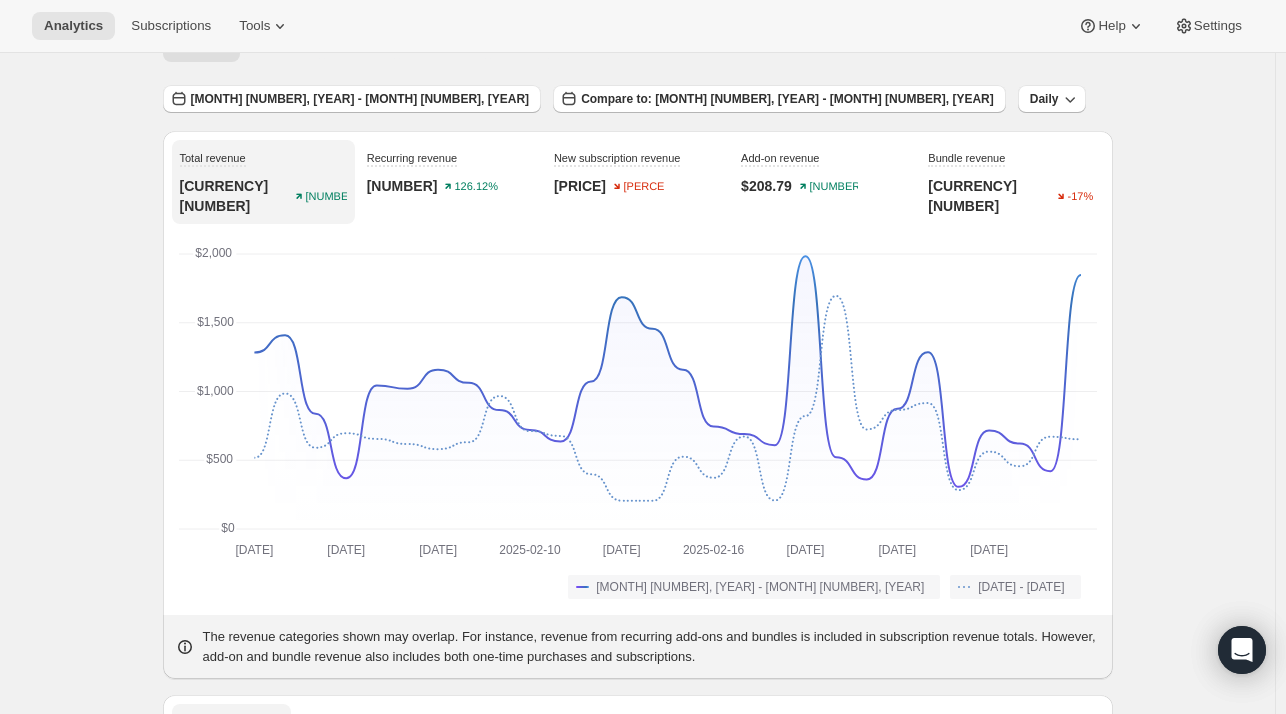 scroll, scrollTop: 88, scrollLeft: 0, axis: vertical 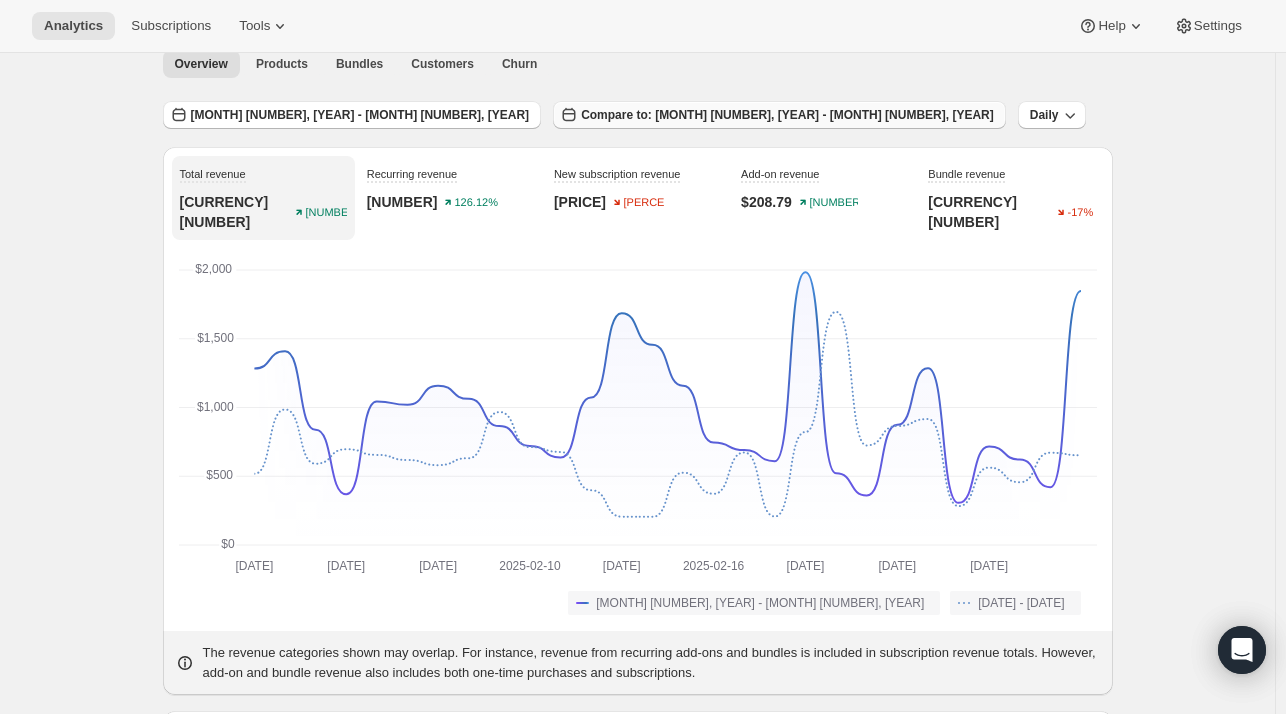 click on "Compare to: [MONTH] [NUMBER], [YEAR] - [MONTH] [NUMBER], [YEAR]" at bounding box center [787, 115] 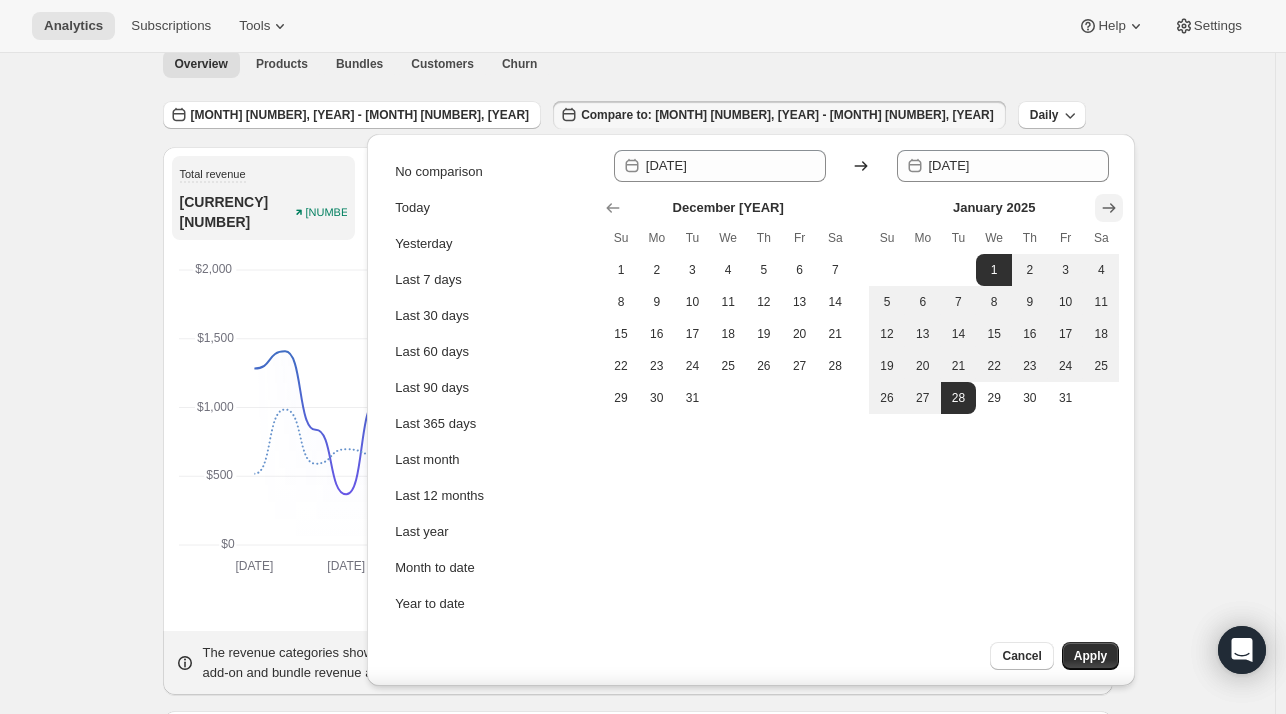 click 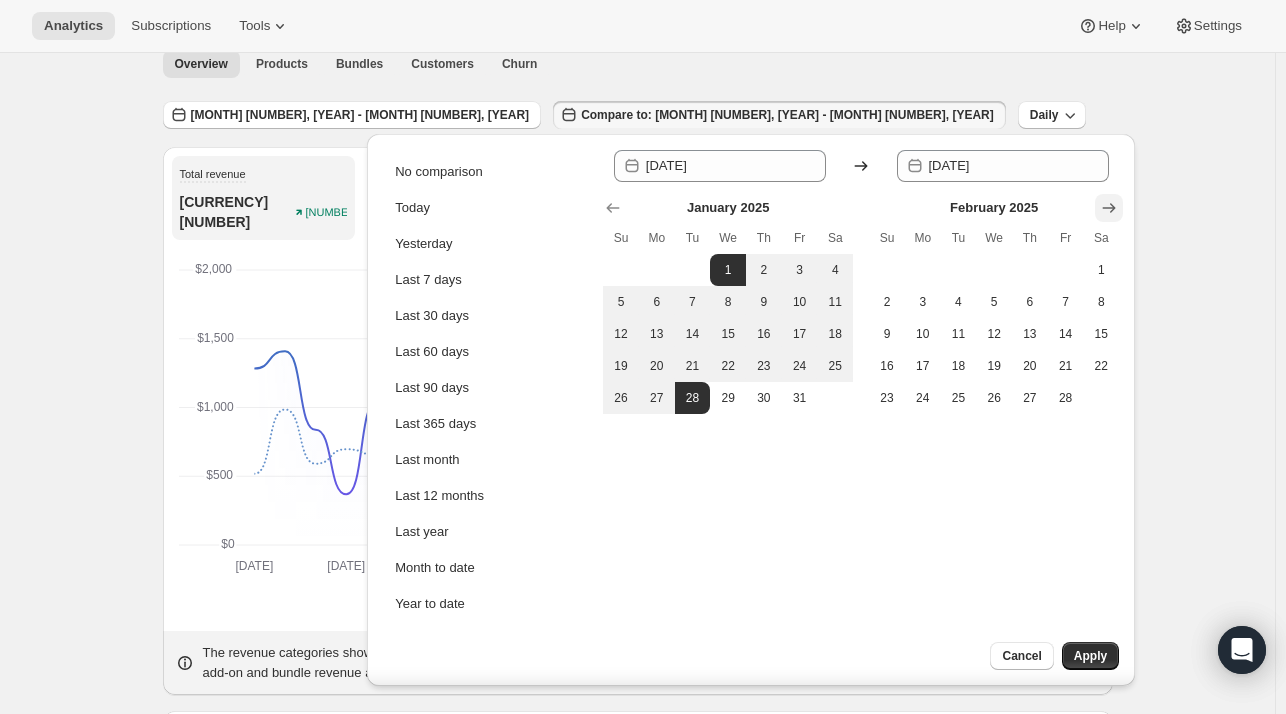 click 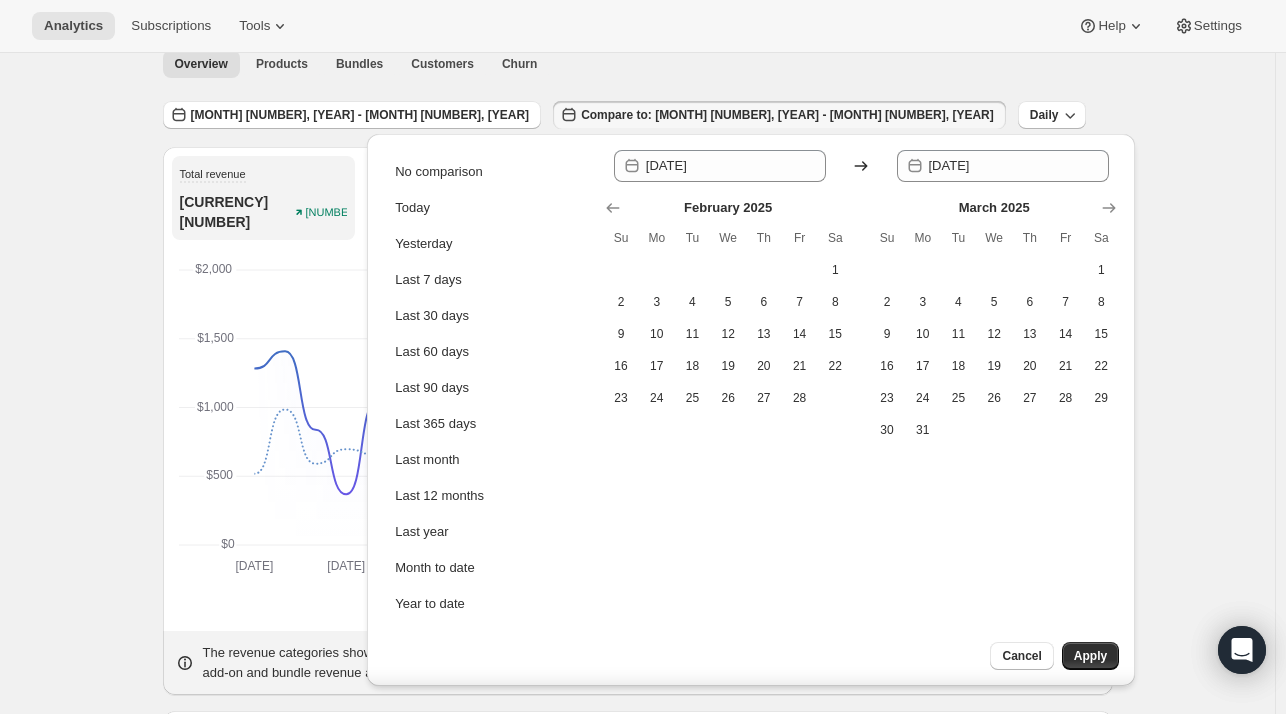 click on "[MONTH] [NUMBER], [YEAR] - [MONTH] [NUMBER], [YEAR] Compare to: [MONTH] [NUMBER], [YEAR] - [MONTH] [NUMBER], [YEAR] Daily" at bounding box center [638, 108] 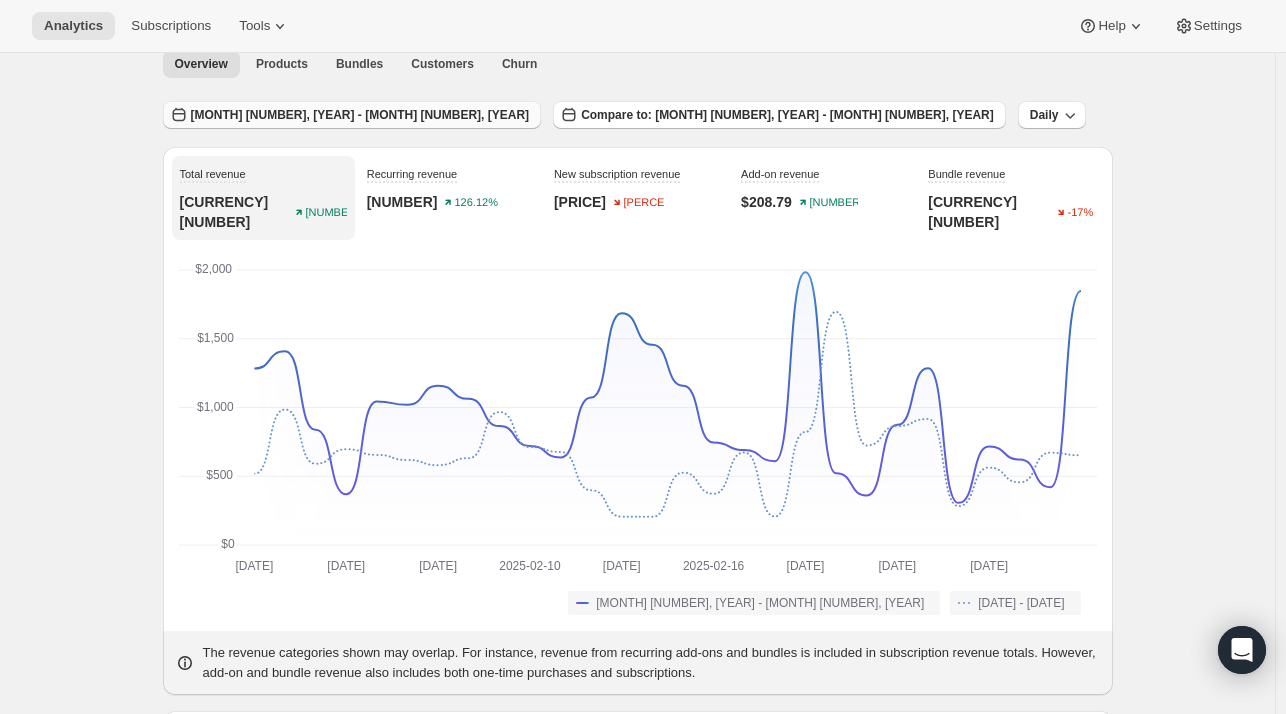 click on "[MONTH] [NUMBER], [YEAR] - [MONTH] [NUMBER], [YEAR]" at bounding box center (360, 115) 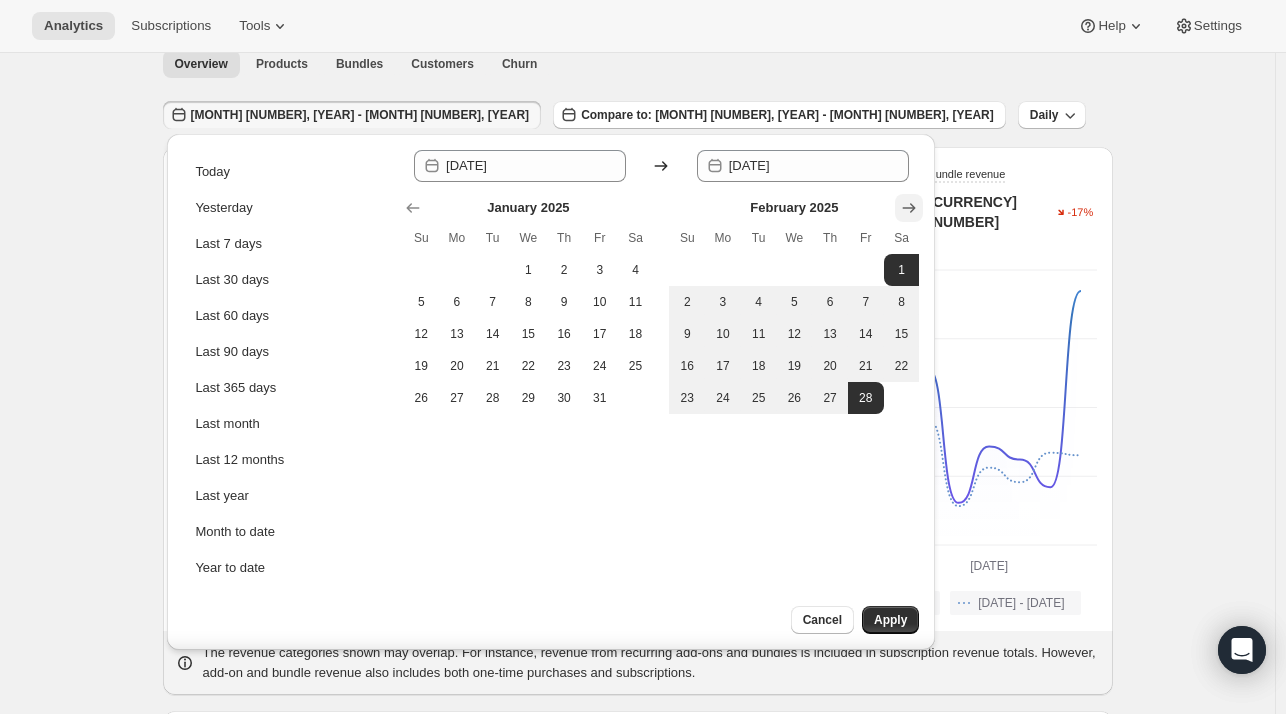 click 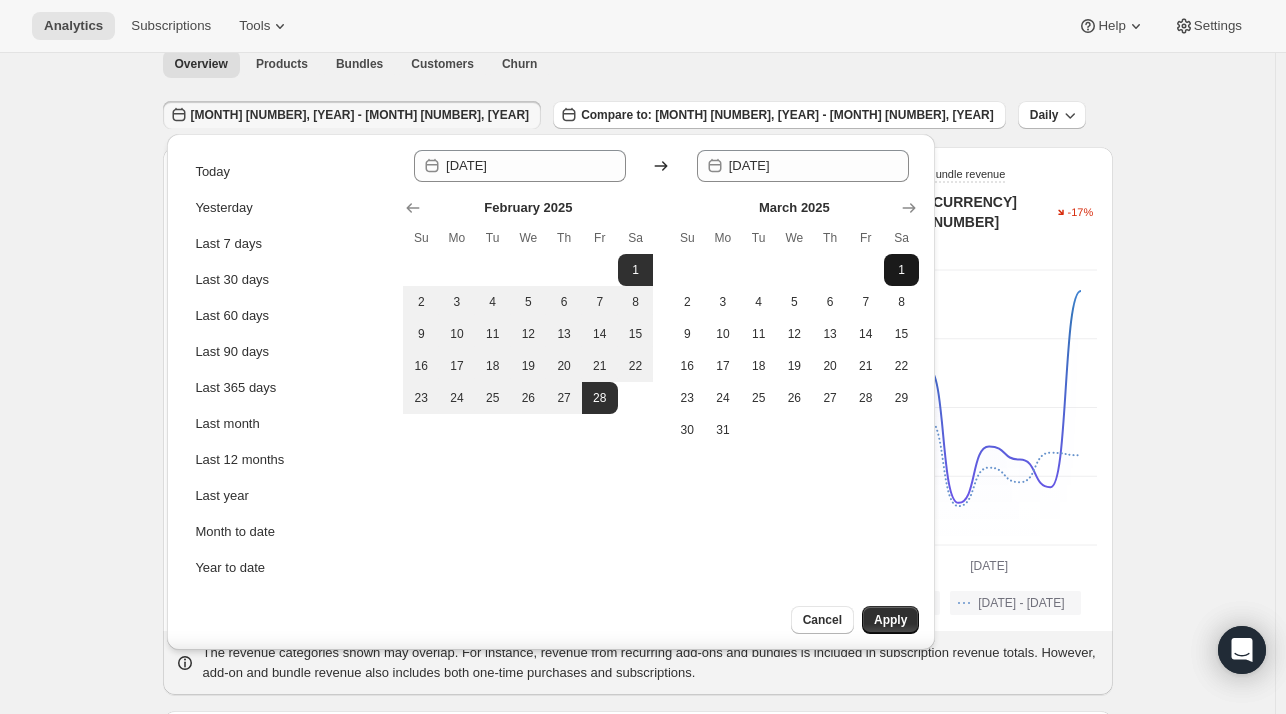 click on "1" at bounding box center (902, 270) 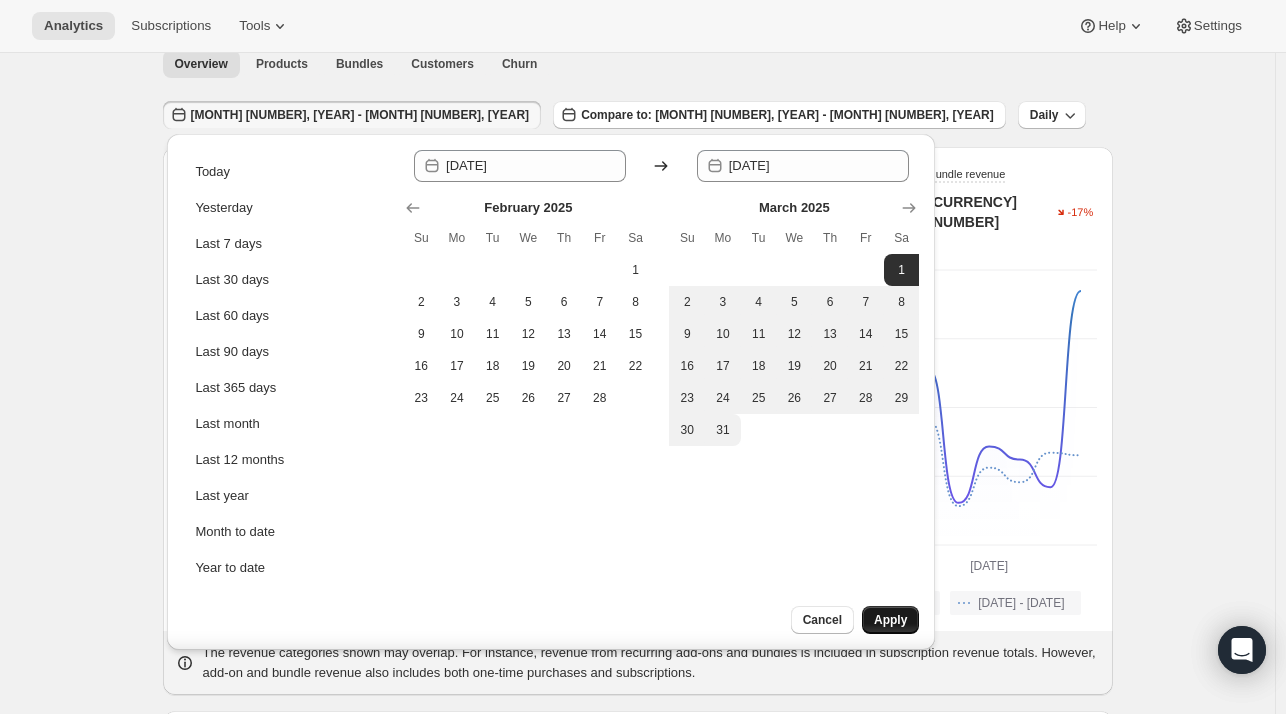 drag, startPoint x: 904, startPoint y: 272, endPoint x: 889, endPoint y: 617, distance: 345.32593 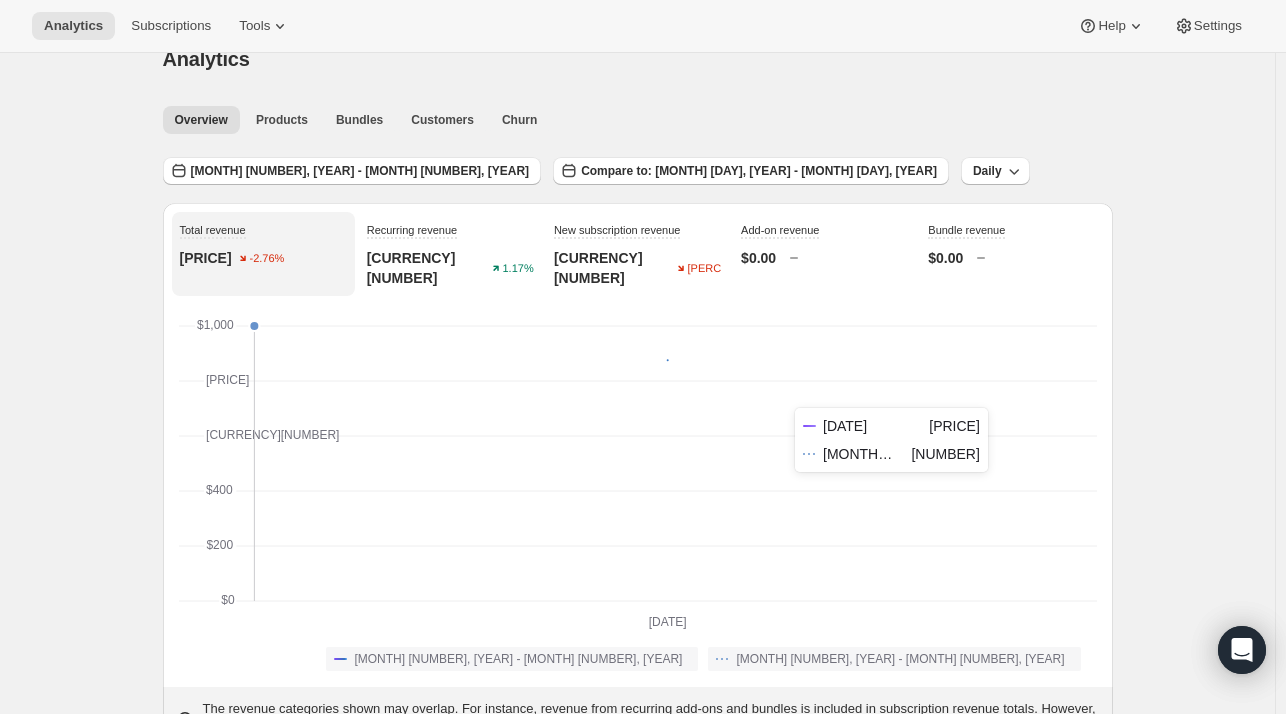 scroll, scrollTop: 31, scrollLeft: 0, axis: vertical 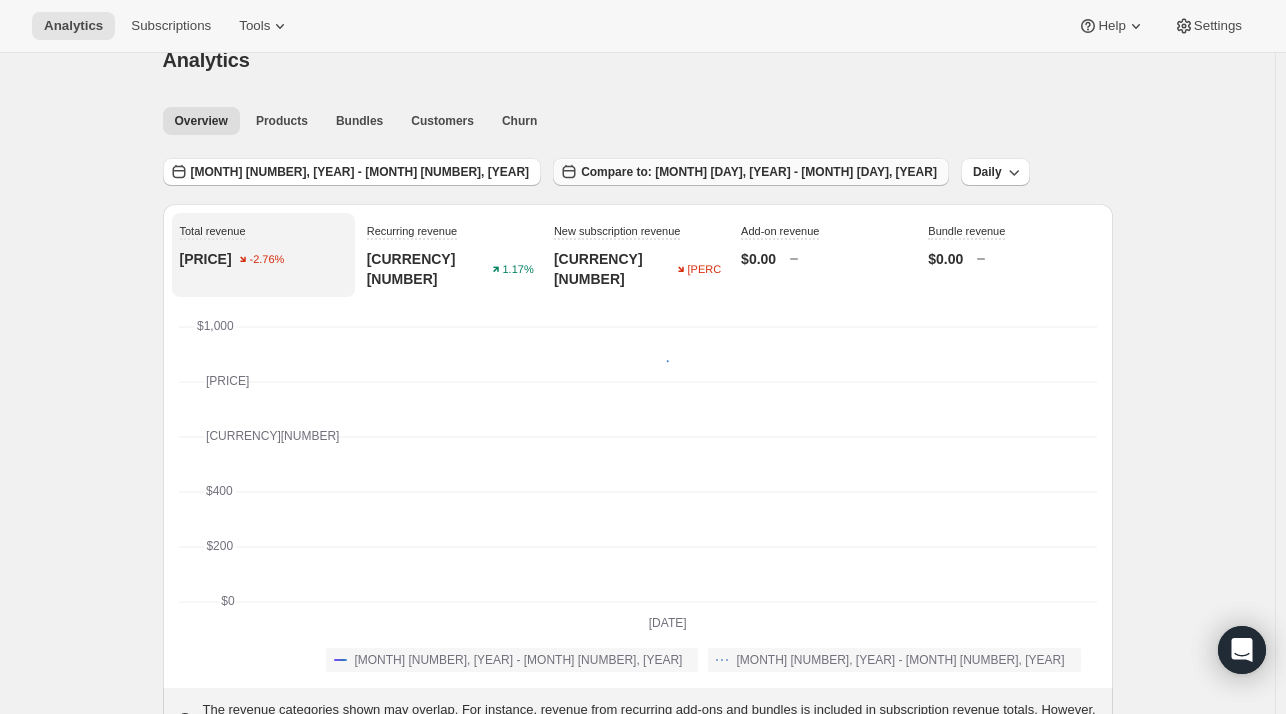 click on "Compare to: [MONTH] [DAY], [YEAR] - [MONTH] [DAY], [YEAR]" at bounding box center (759, 172) 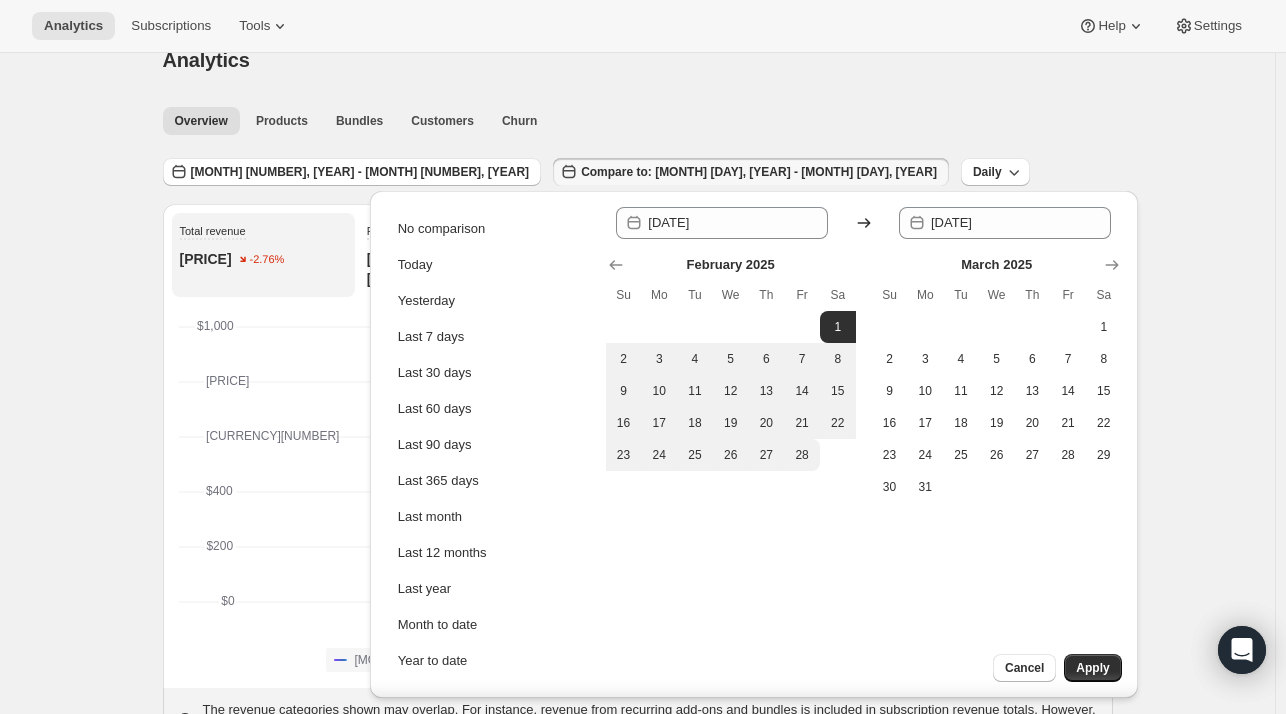 click on "February   2025 Su Mo Tu We Th Fr Sa 1 2 3 4 5 6 7 8 9 10 11 12 13 14 15 16 17 18 19 20 21 22 23 24 25 26 27 28 March   2025 Su Mo Tu We Th Fr Sa 1 2 3 4 5 6 7 8 9 10 11 12 13 14 15 16 17 18 19 20 21 22 23 24 25 26 27 28 29 30 31" at bounding box center [856, 371] 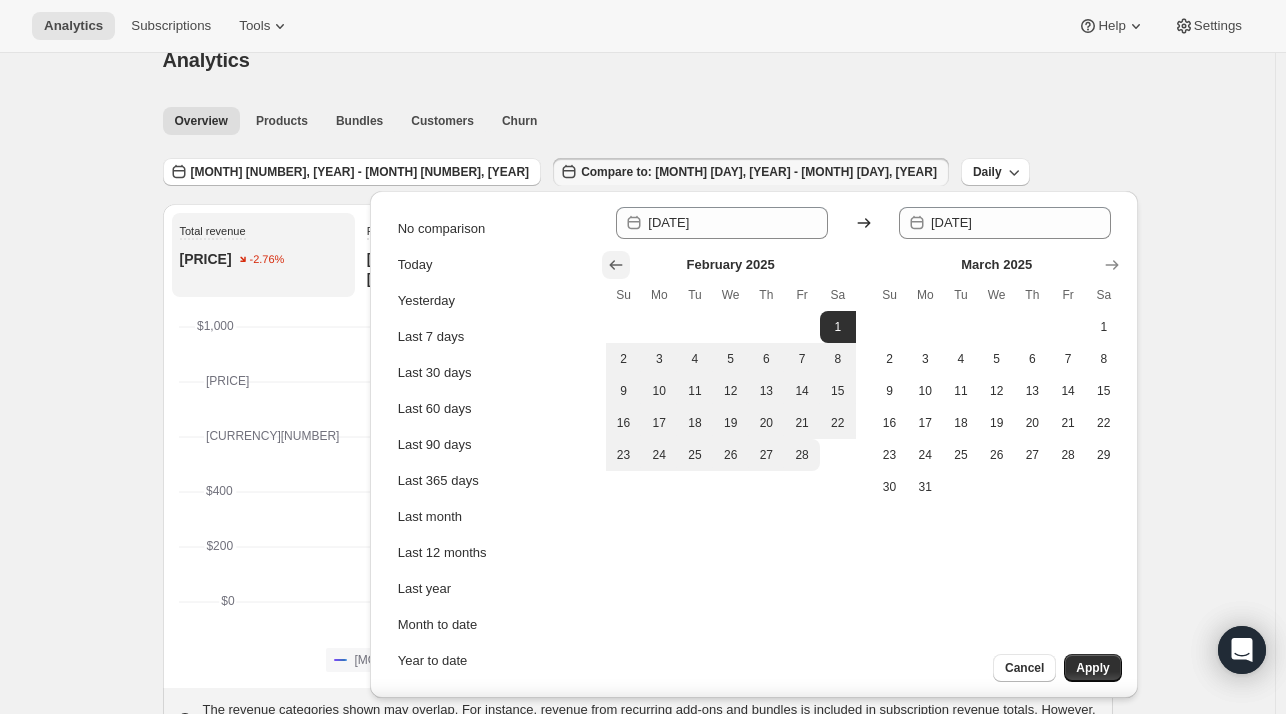 click 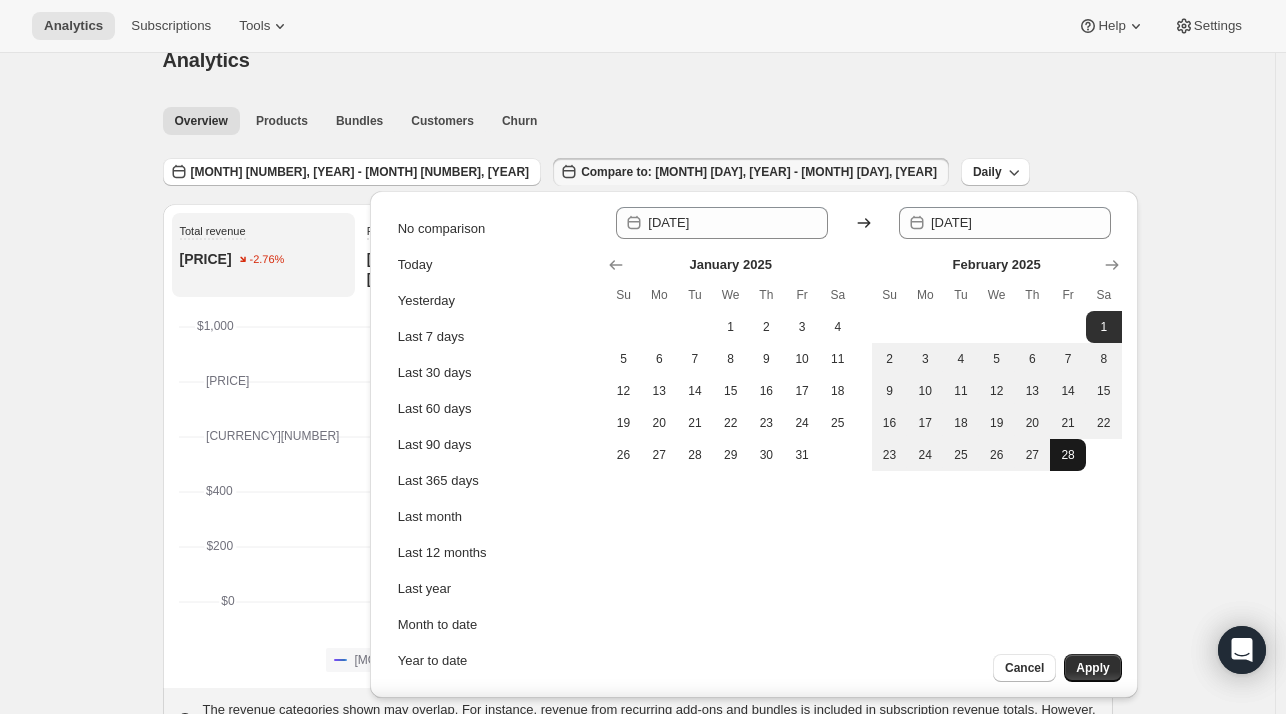 click on "28" at bounding box center [1068, 455] 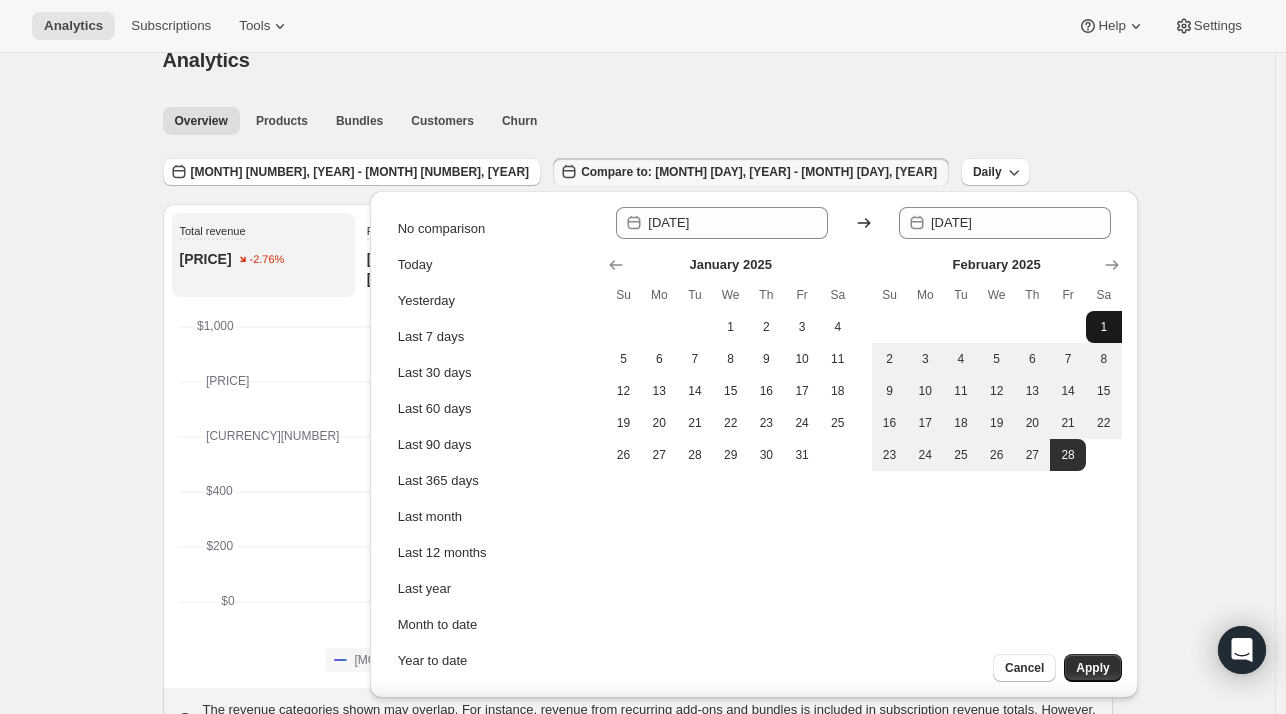 click on "1" at bounding box center (1104, 327) 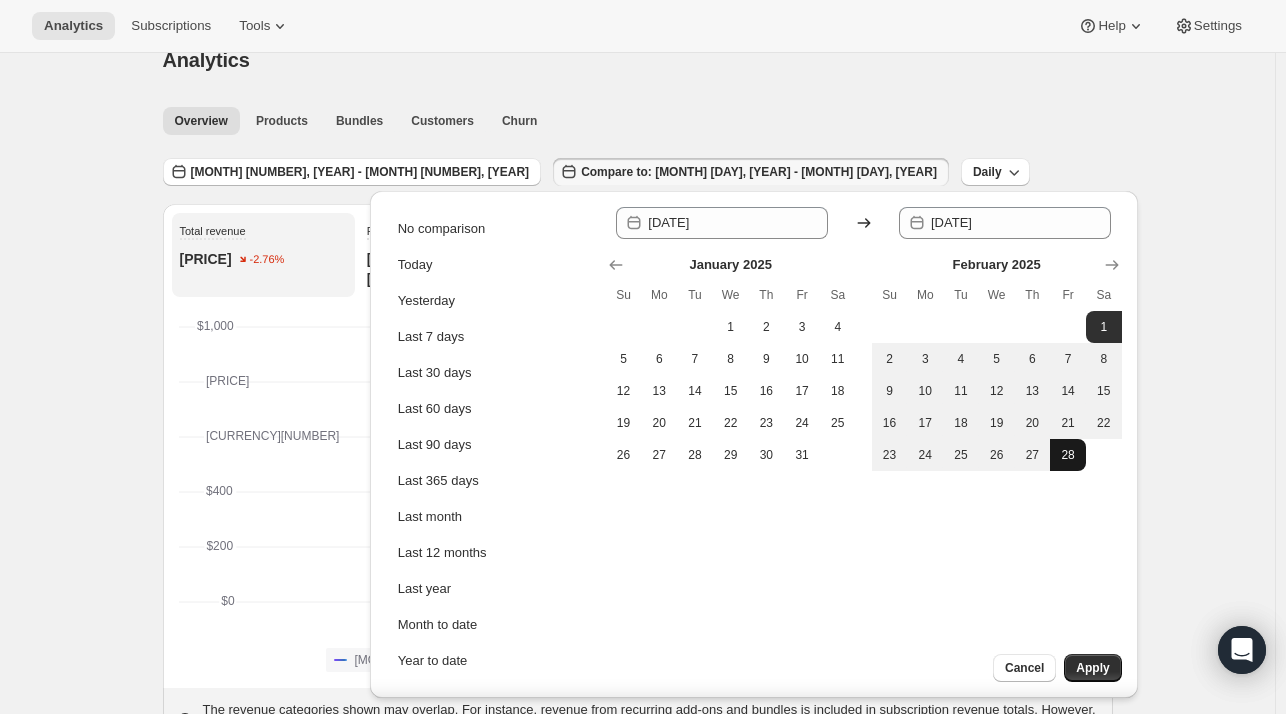 click on "28" at bounding box center [1068, 455] 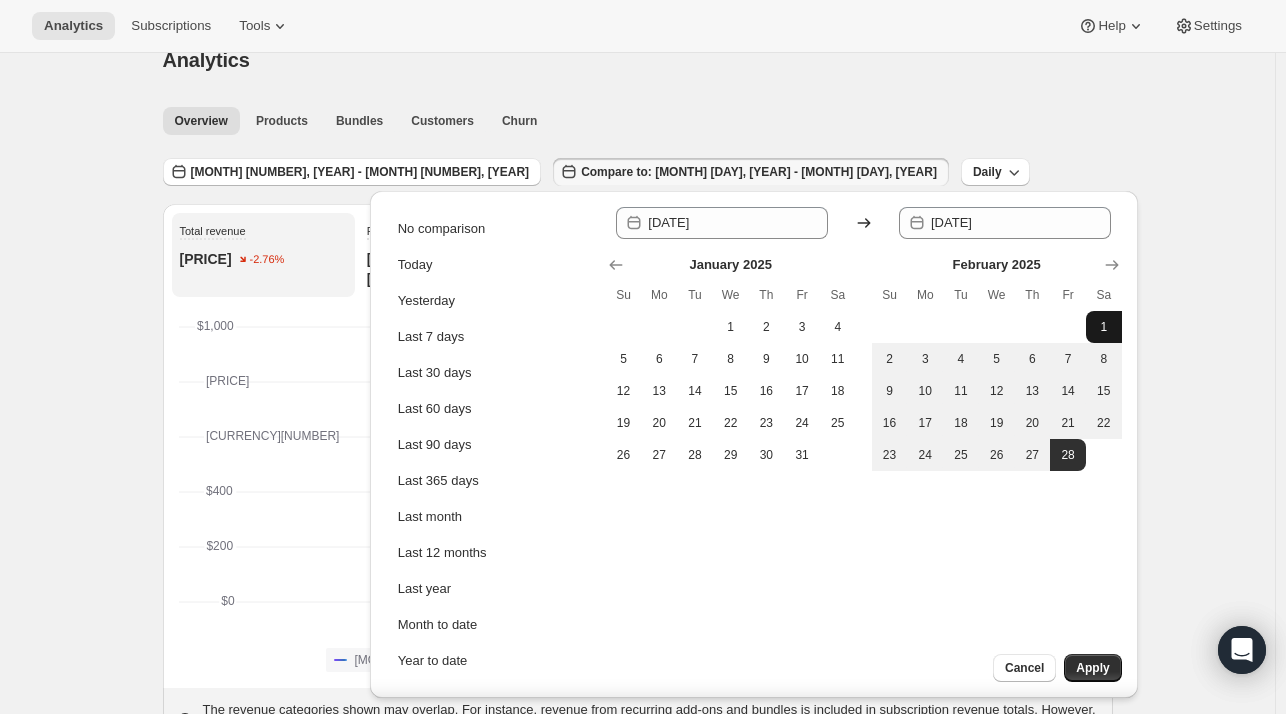 click on "1" at bounding box center (1104, 327) 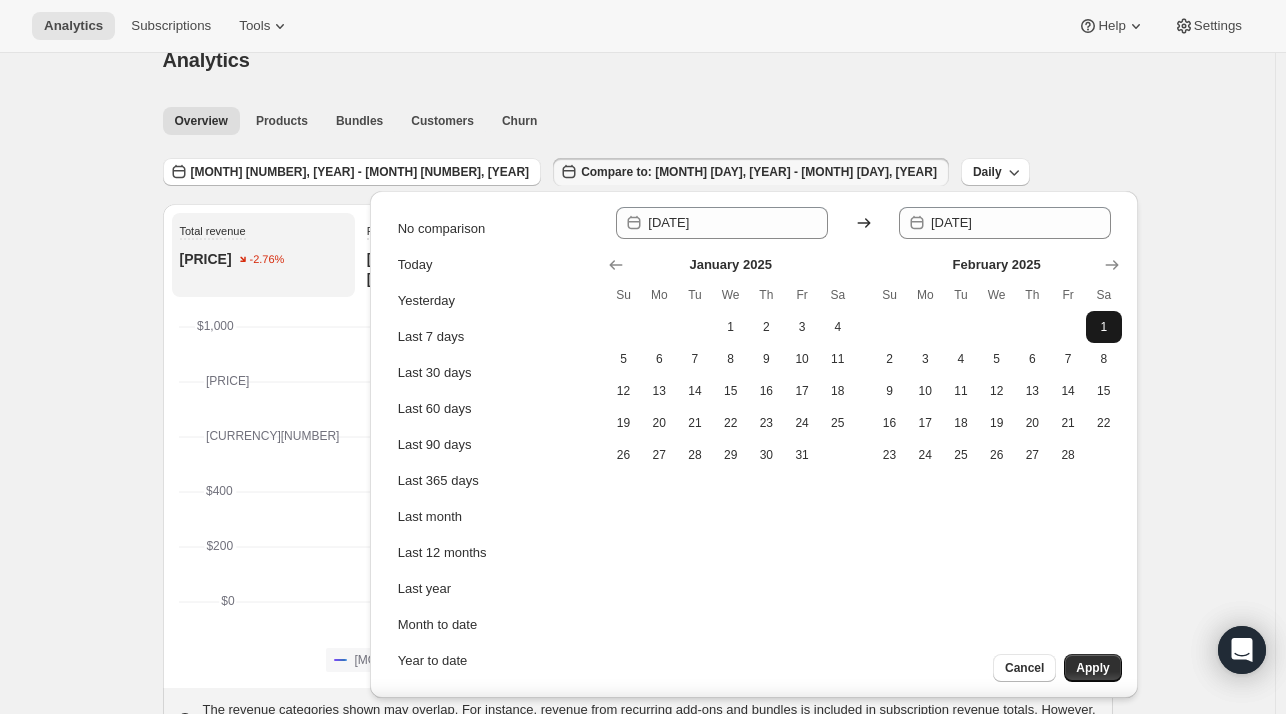 click on "1" at bounding box center [1104, 327] 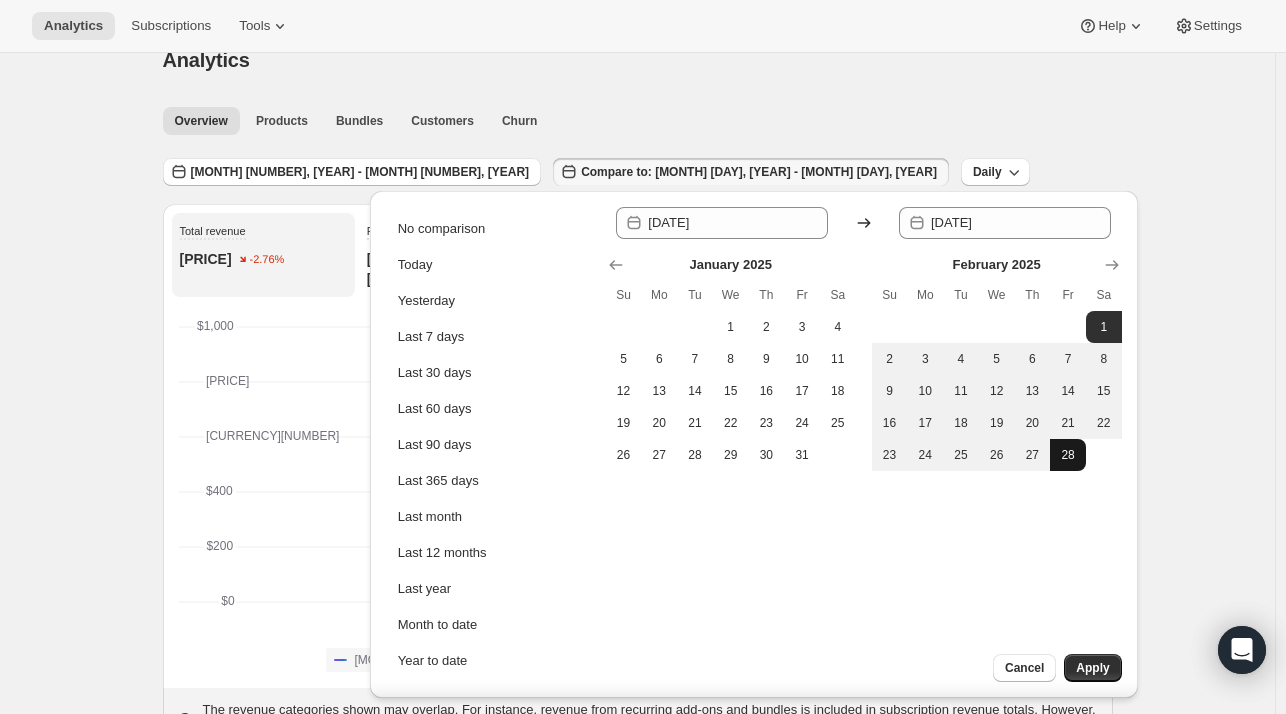 click on "28" at bounding box center (1068, 455) 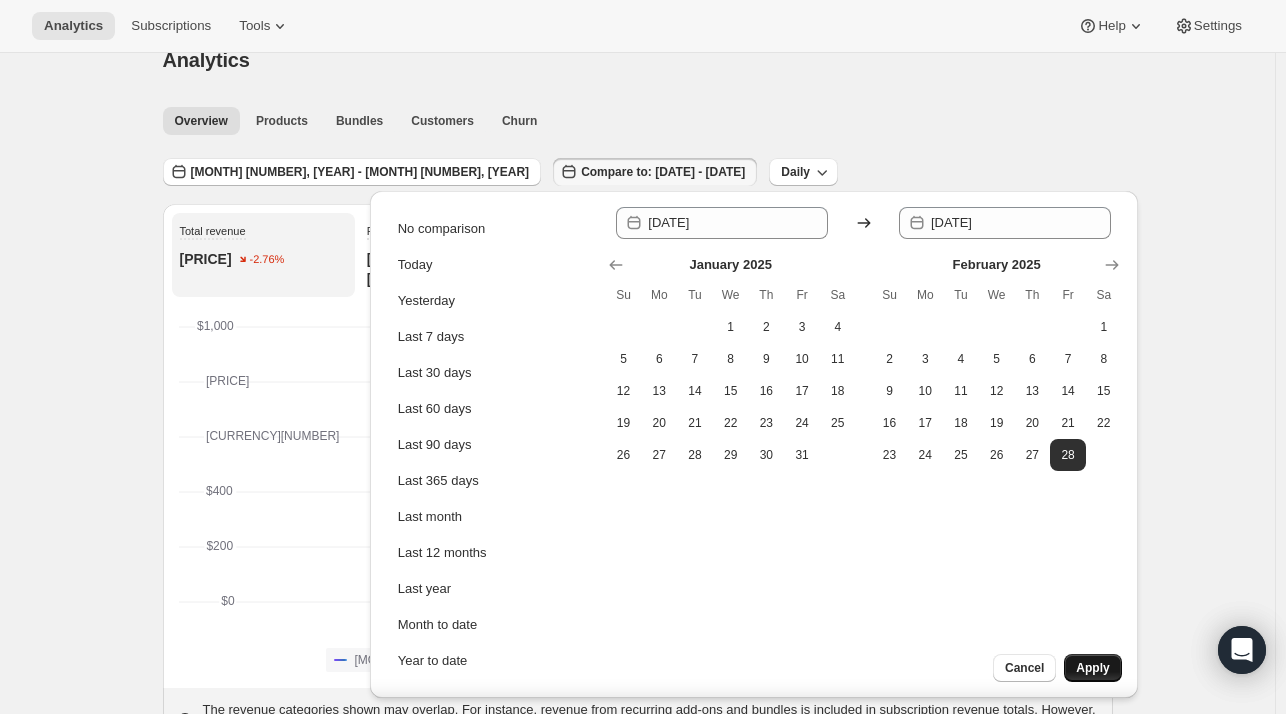 click on "Apply" at bounding box center [1092, 668] 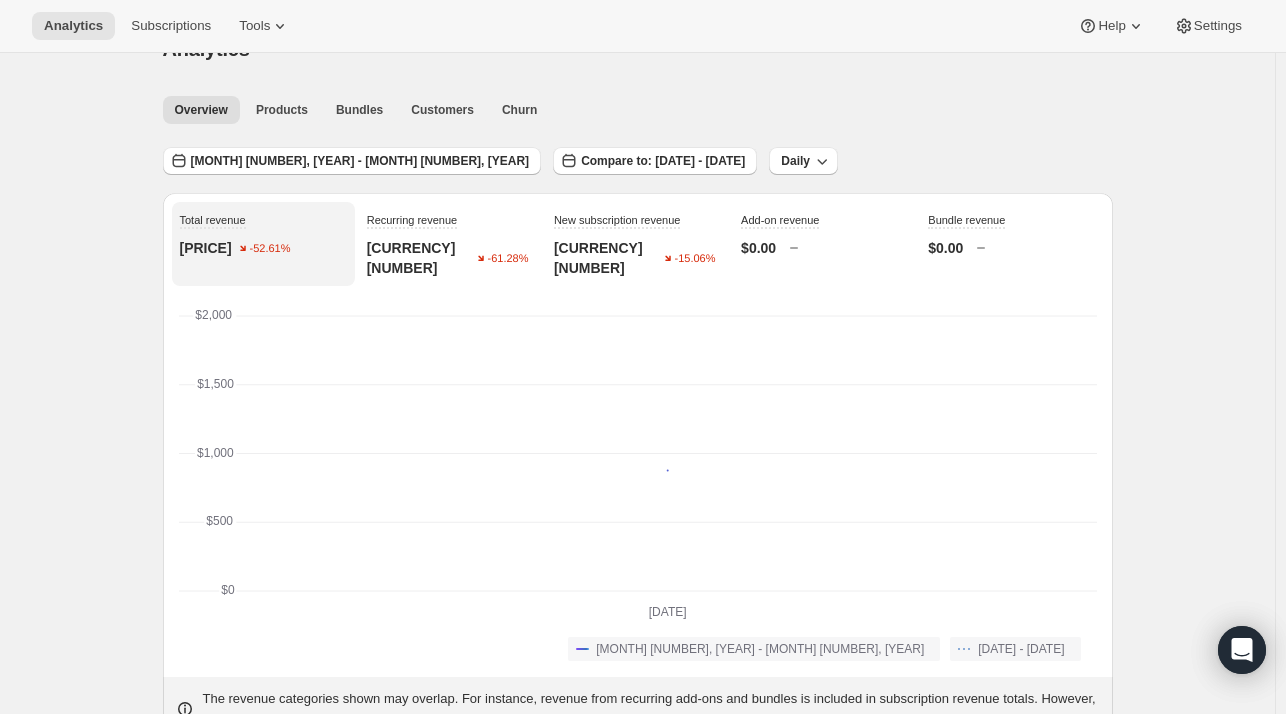 scroll, scrollTop: 0, scrollLeft: 0, axis: both 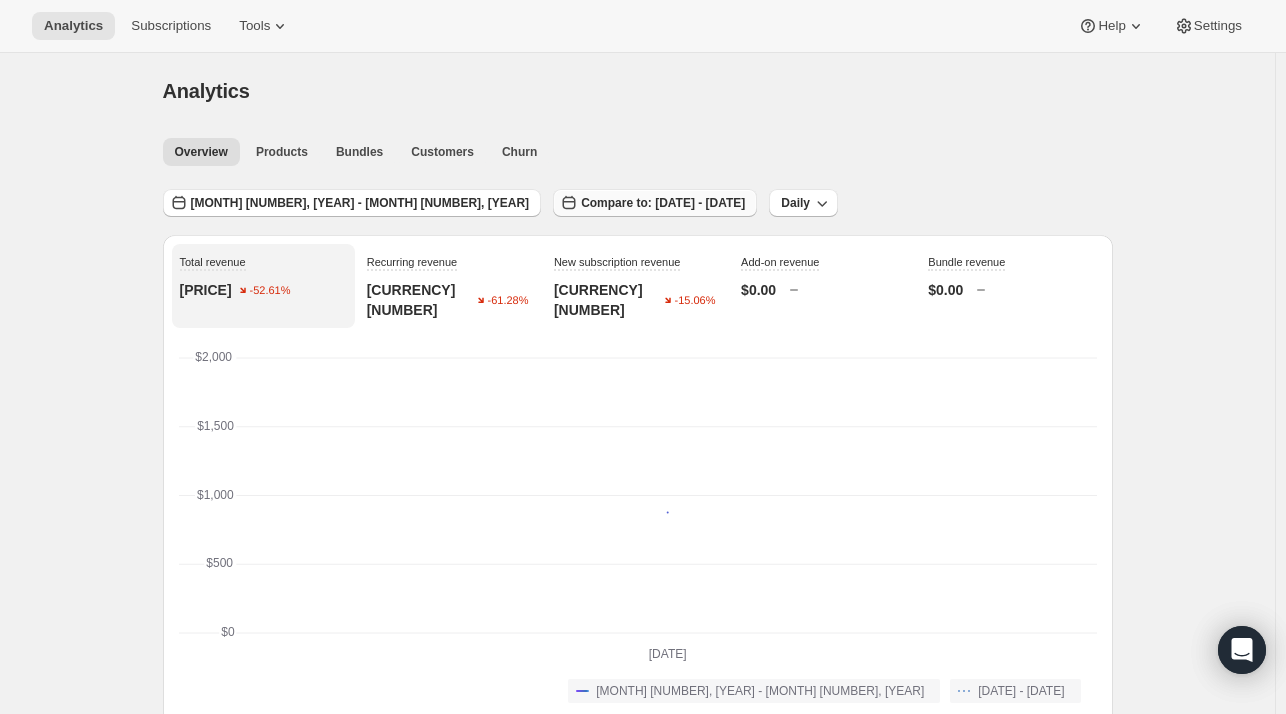 click on "Compare to: [DATE] - [DATE]" at bounding box center [663, 203] 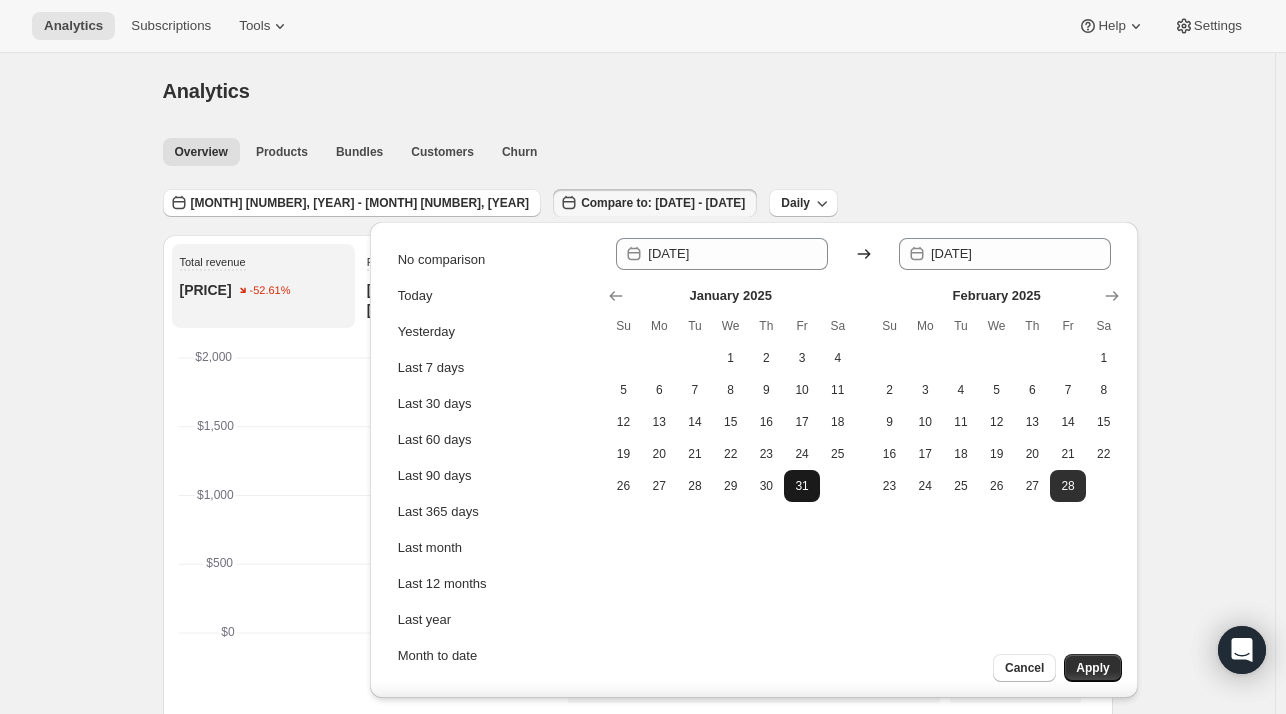 click on "31" at bounding box center (802, 486) 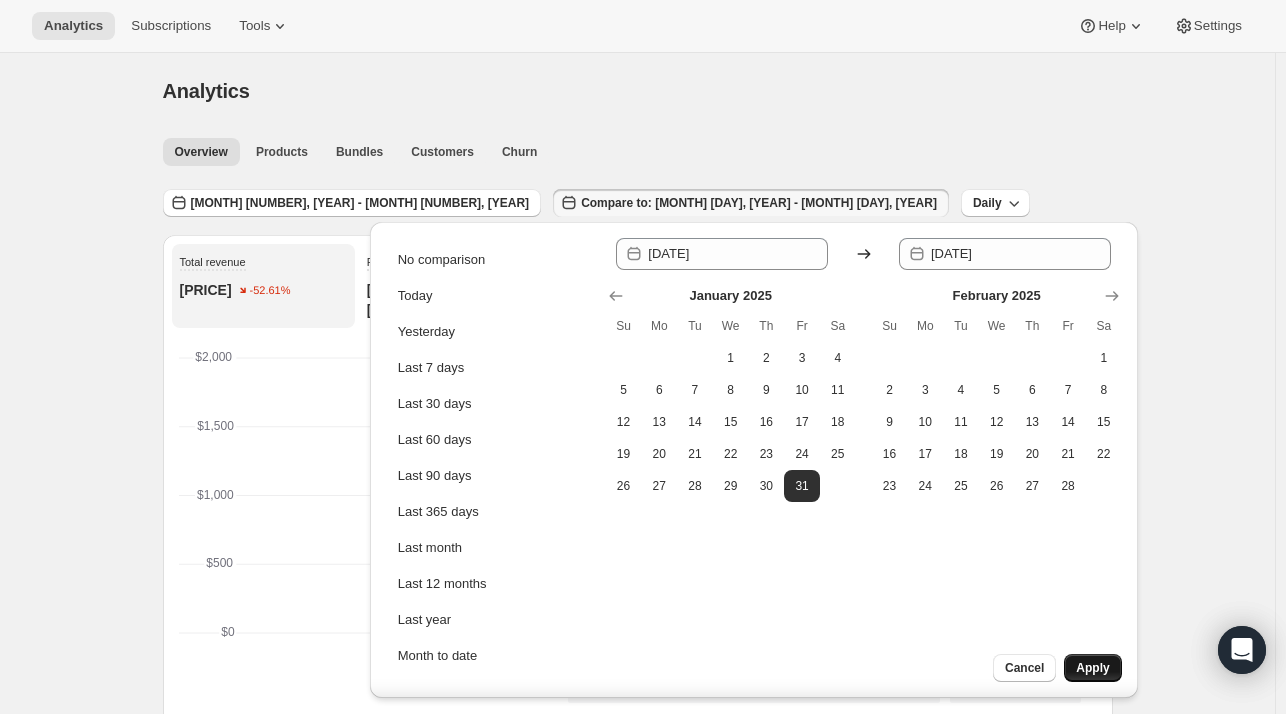 click on "Apply" at bounding box center [1092, 668] 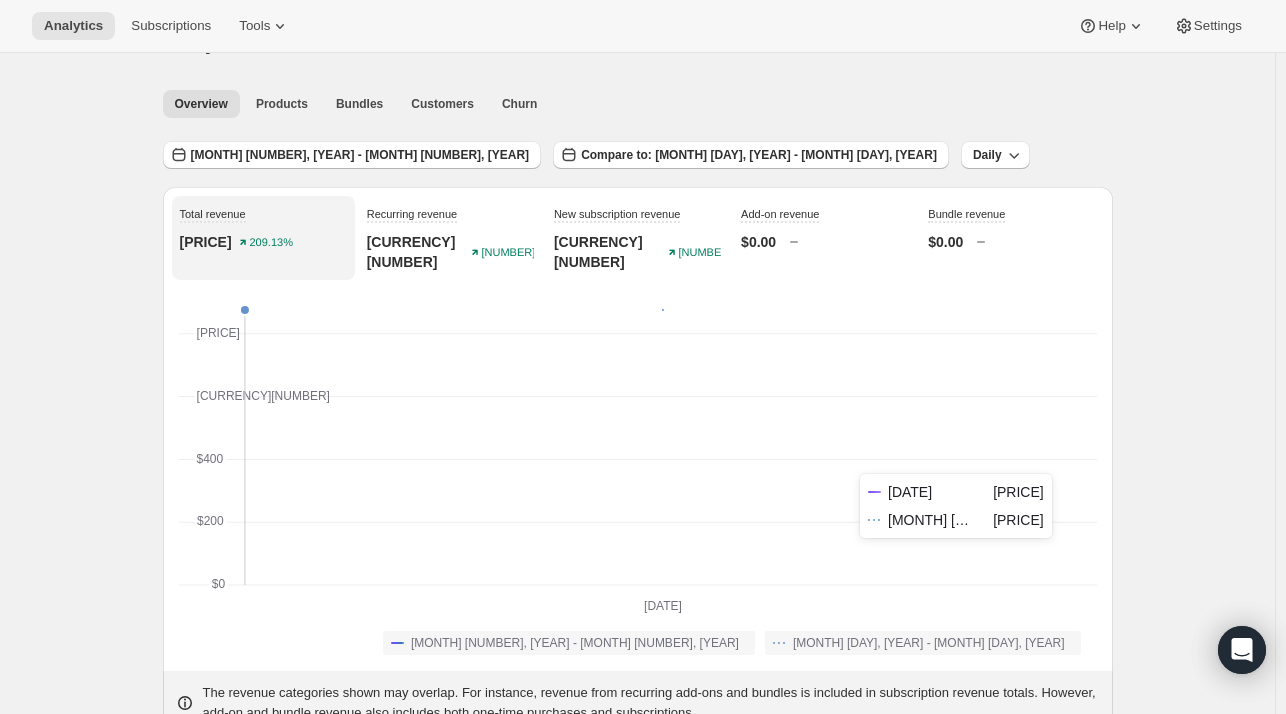 scroll, scrollTop: 0, scrollLeft: 0, axis: both 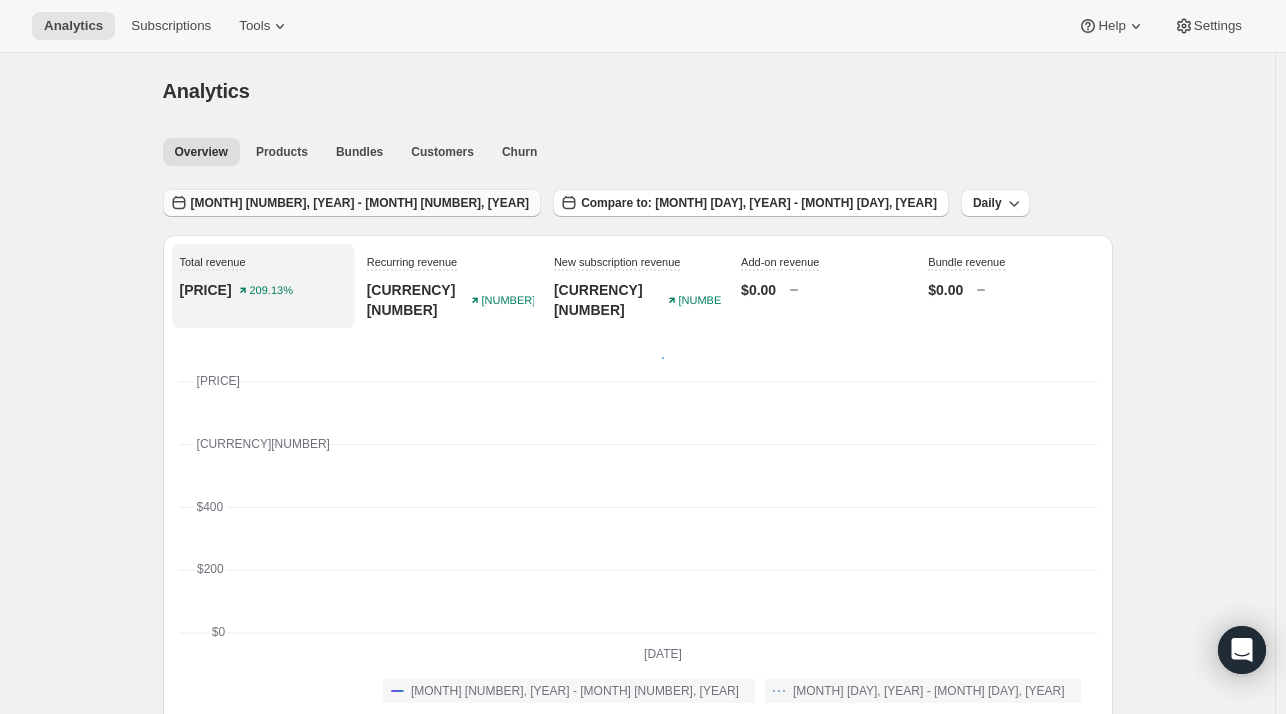 click on "[MONTH] [NUMBER], [YEAR] - [MONTH] [NUMBER], [YEAR]" at bounding box center (360, 203) 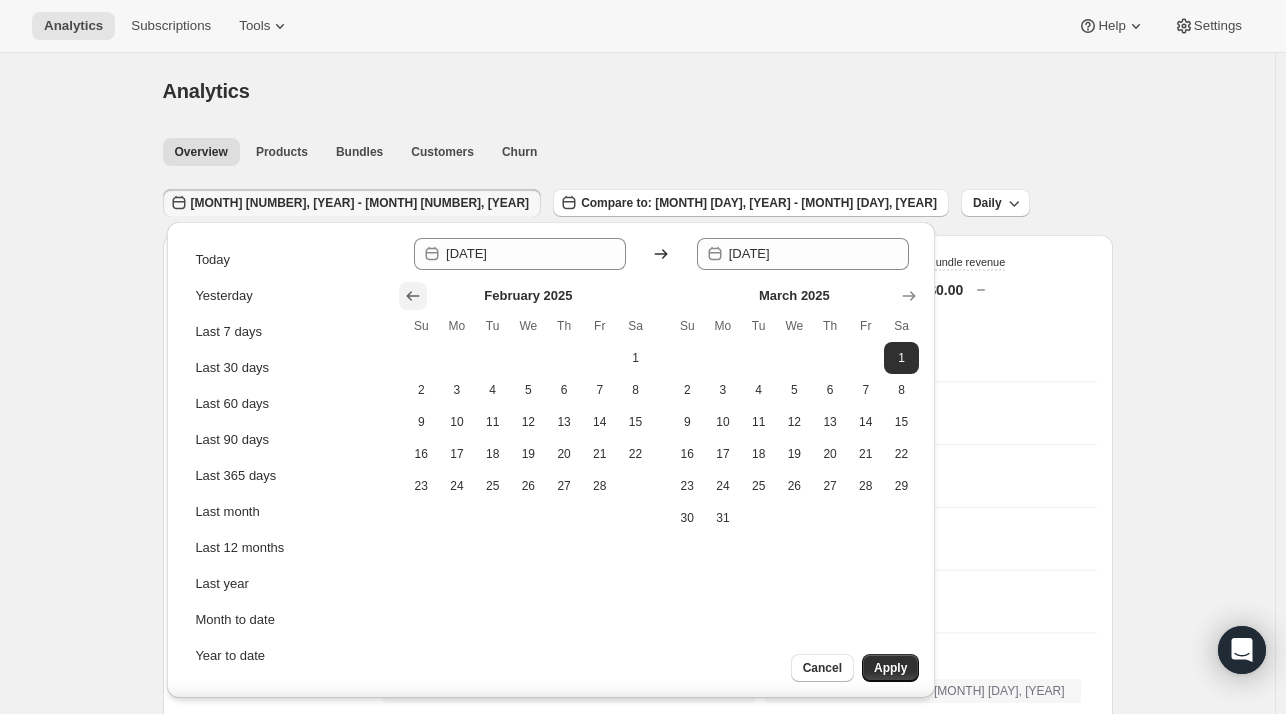 click 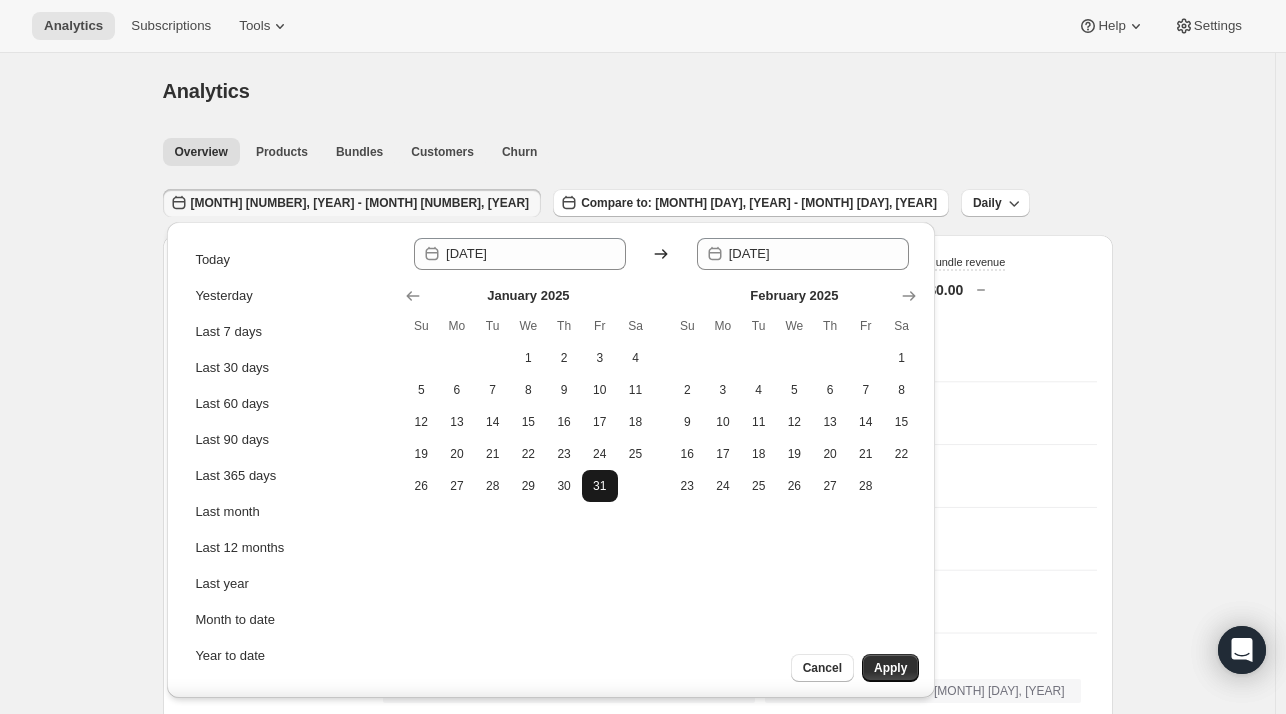 click on "31" at bounding box center (600, 486) 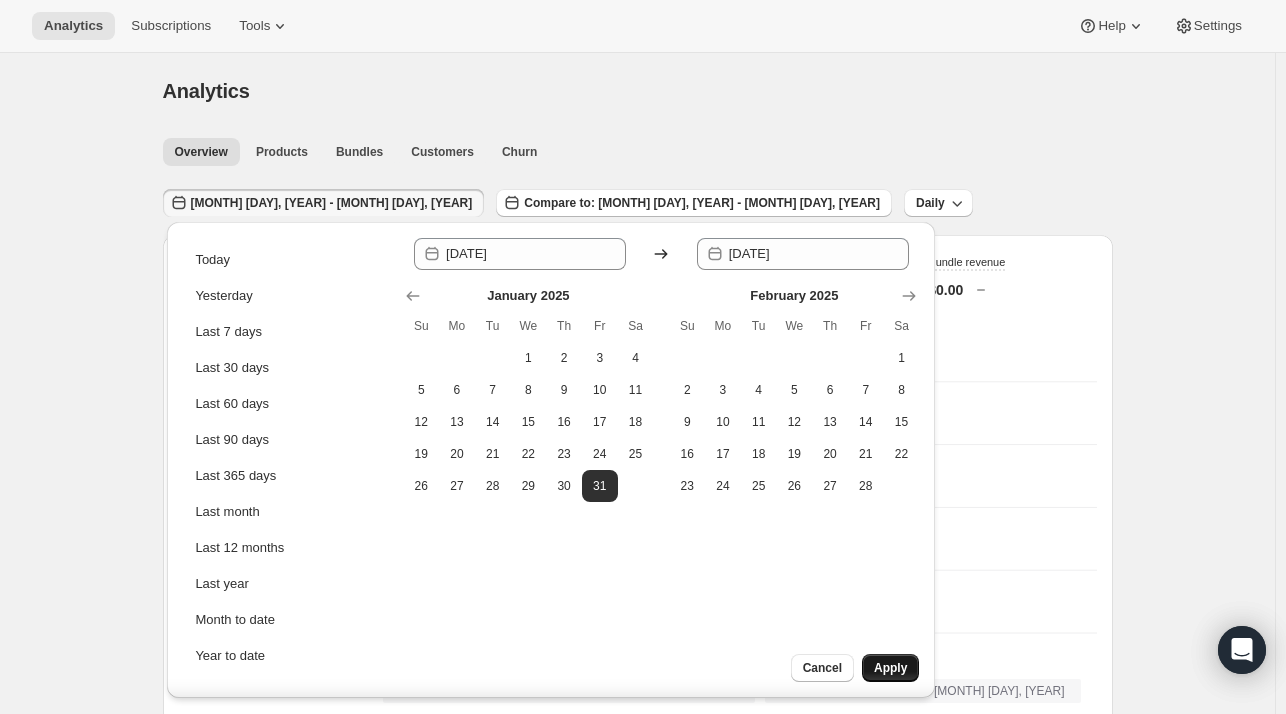 click on "Apply" at bounding box center [890, 668] 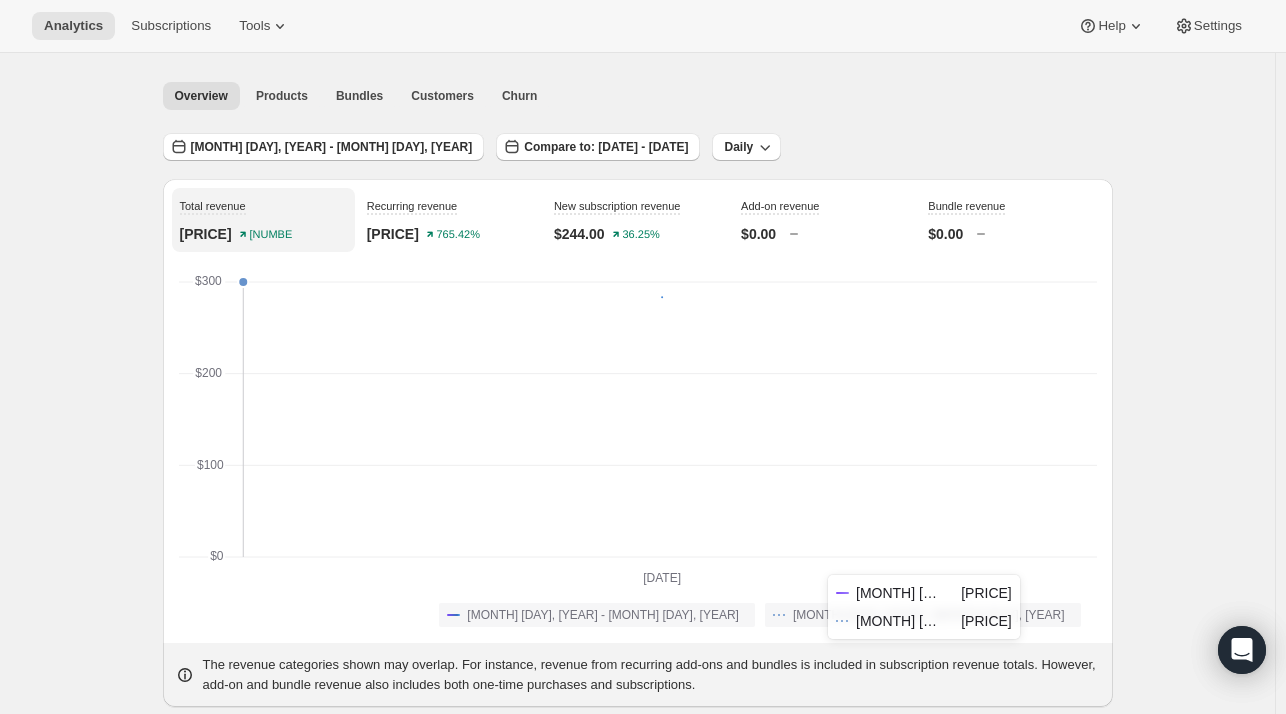 scroll, scrollTop: 55, scrollLeft: 0, axis: vertical 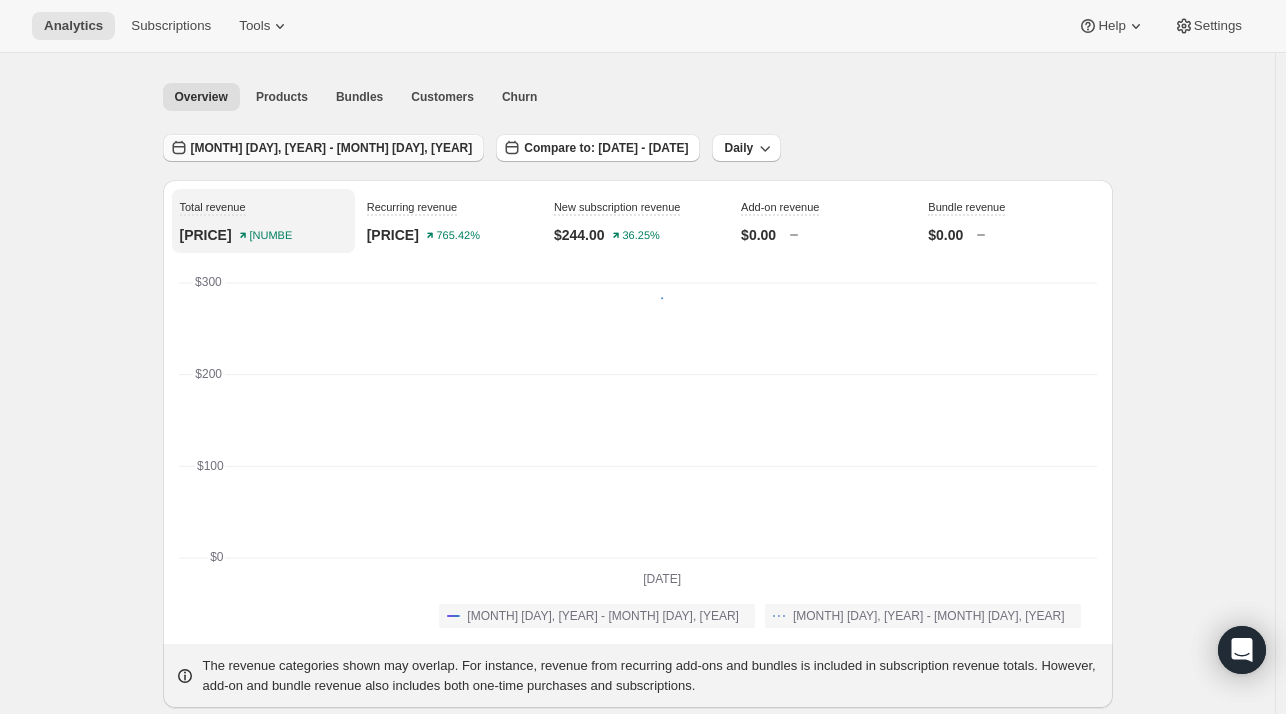 click on "[MONTH] [DAY], [YEAR] - [MONTH] [DAY], [YEAR]" at bounding box center (332, 148) 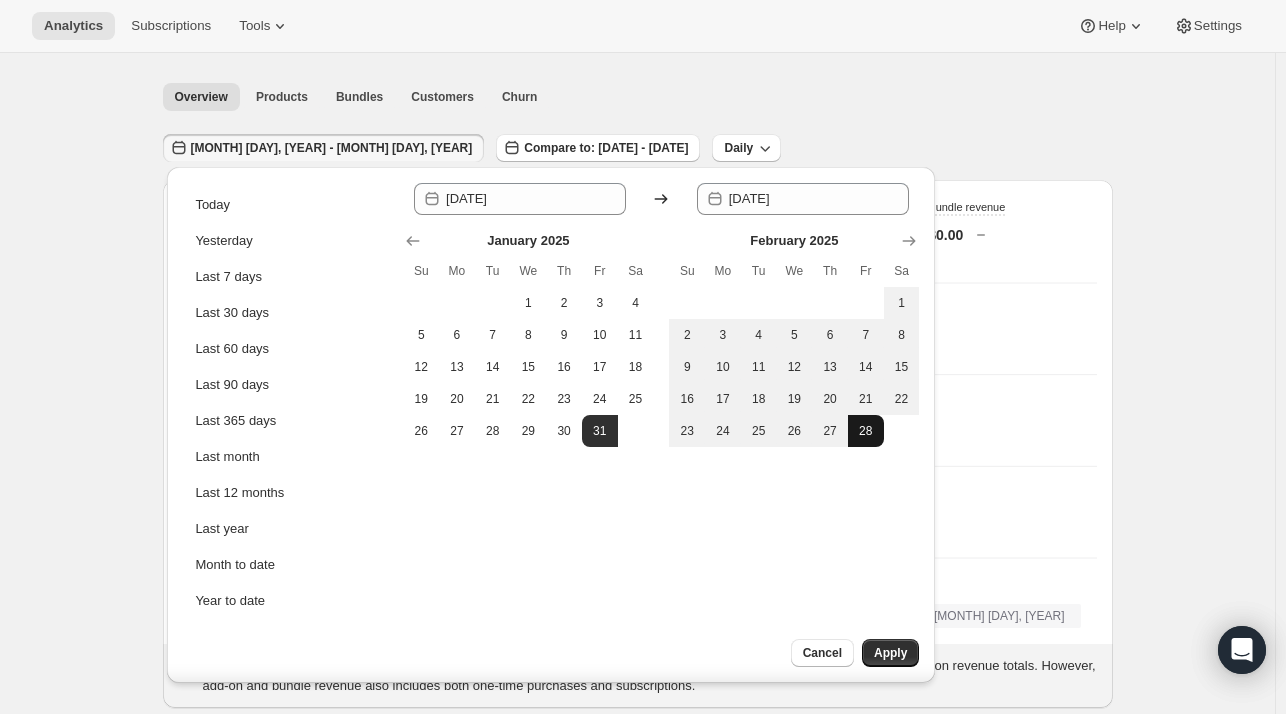click on "28" at bounding box center [866, 431] 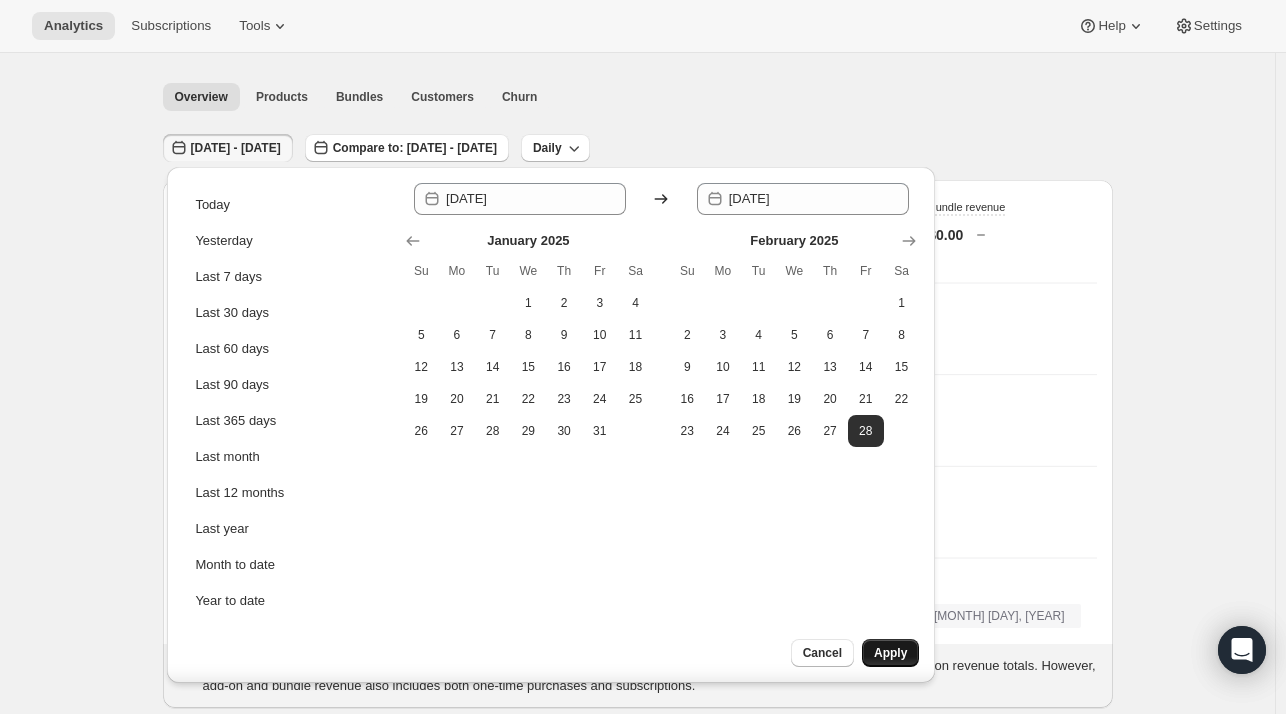 click on "Apply" at bounding box center (890, 653) 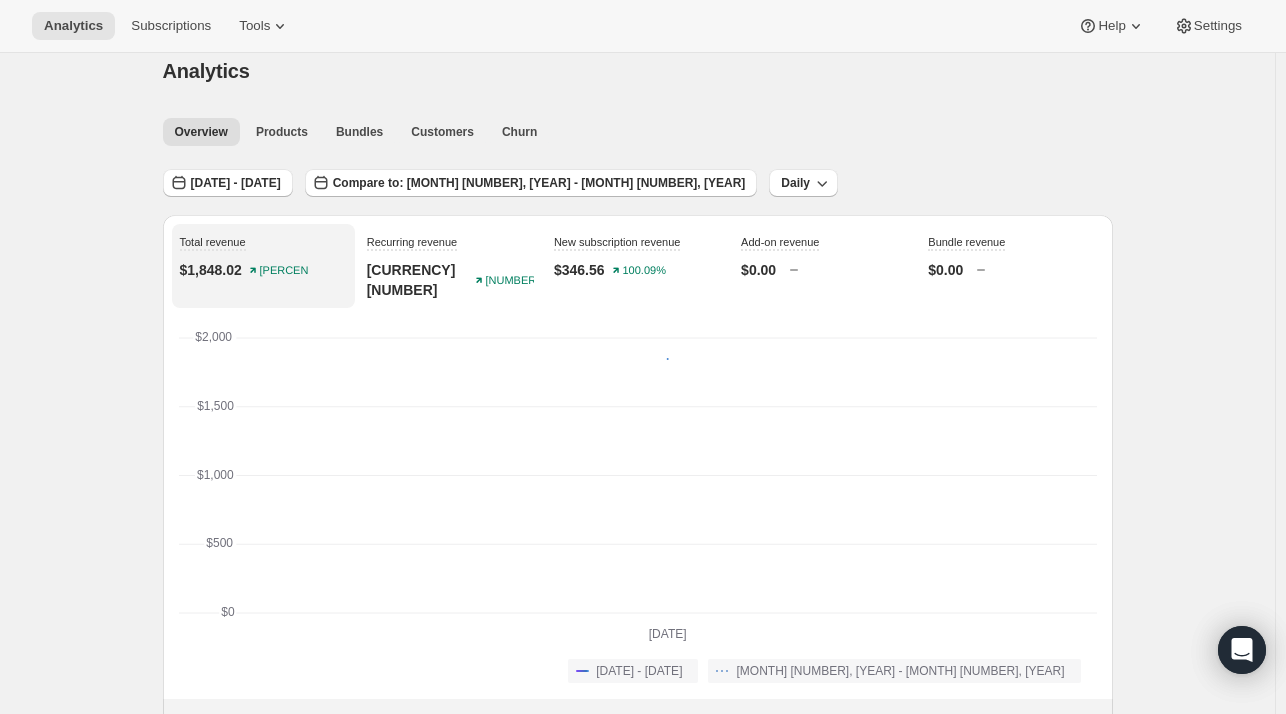 scroll, scrollTop: 0, scrollLeft: 0, axis: both 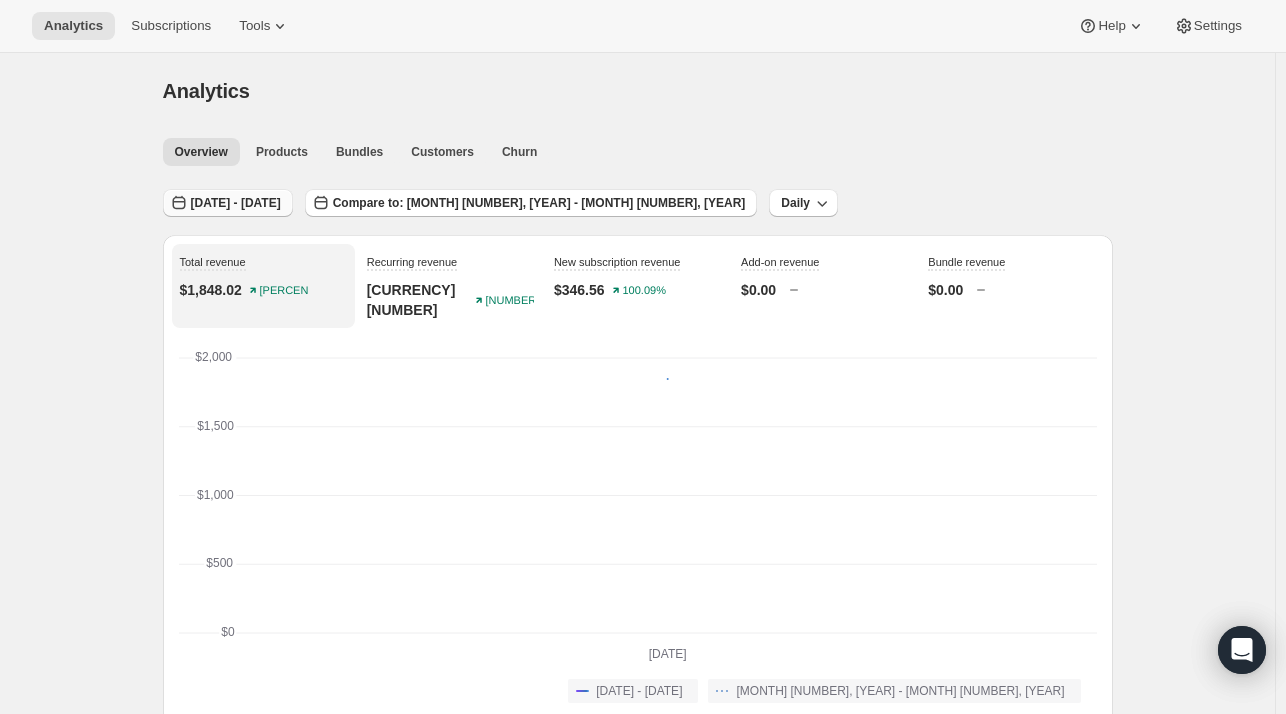 click on "[DATE] - [DATE]" at bounding box center (236, 203) 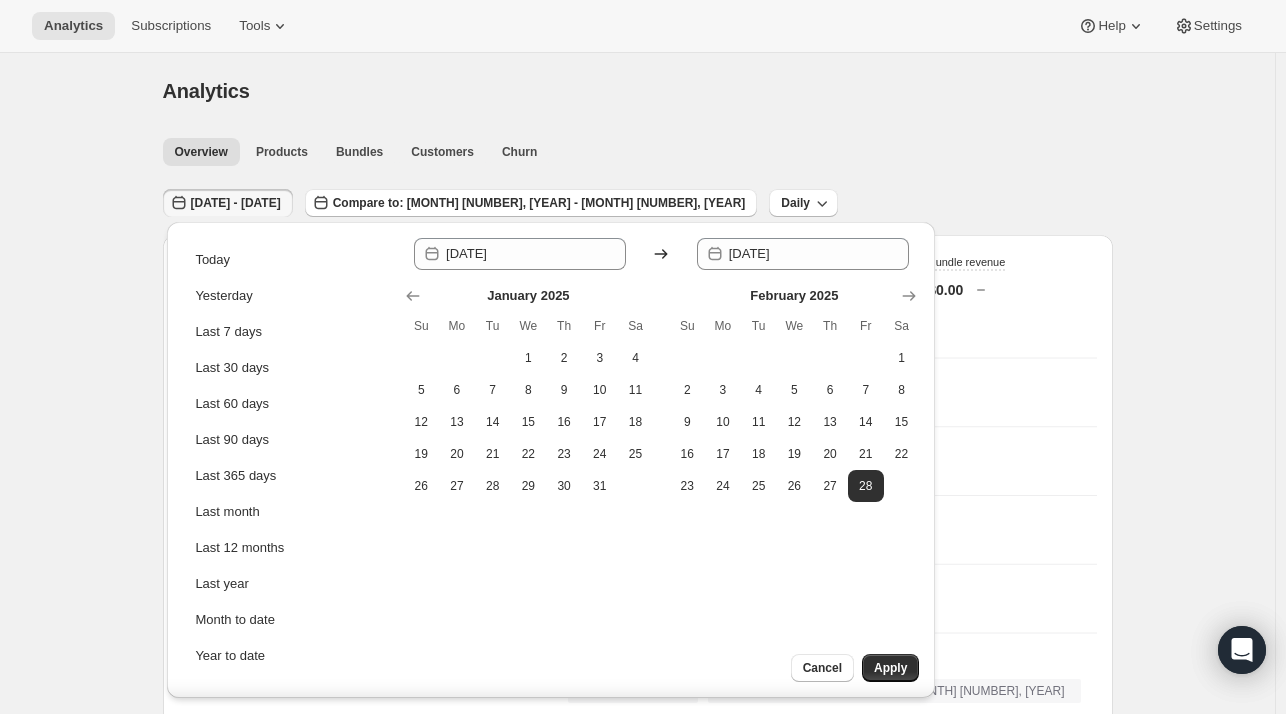 click on "Overview Products Bundles Customers Churn More views Overview Products Bundles Customers Churn More views" at bounding box center [632, 151] 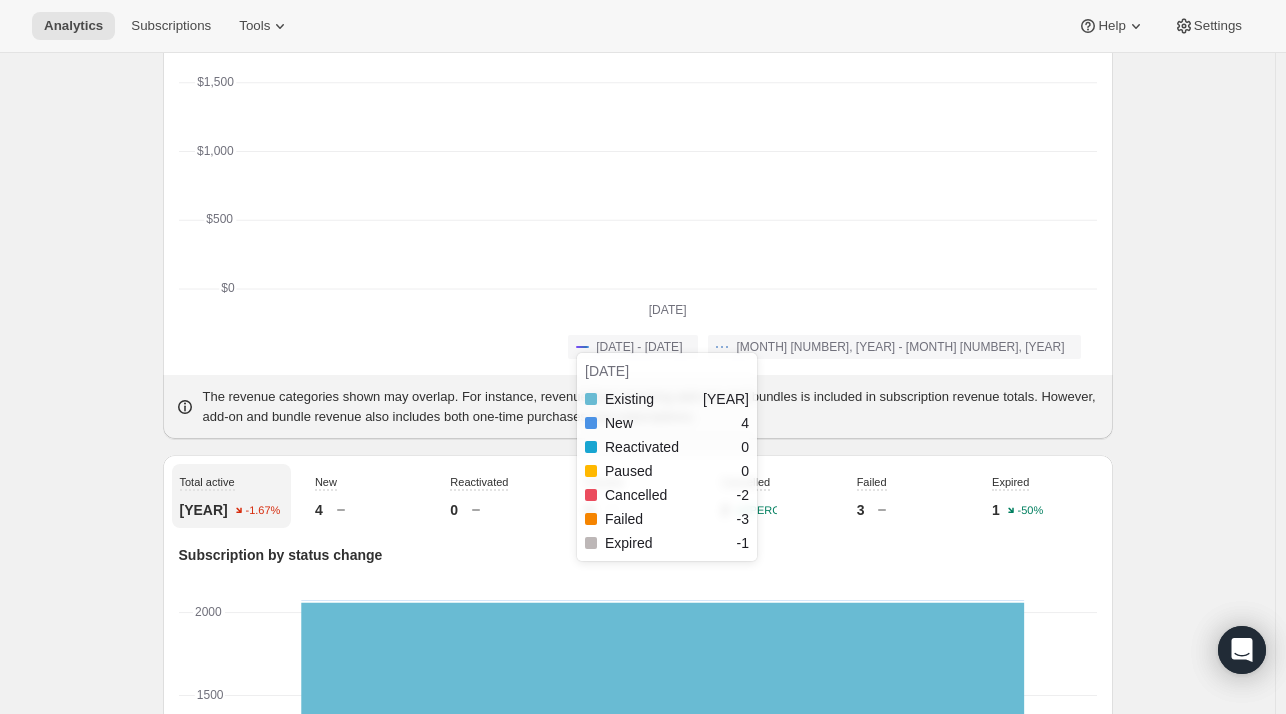 scroll, scrollTop: 0, scrollLeft: 0, axis: both 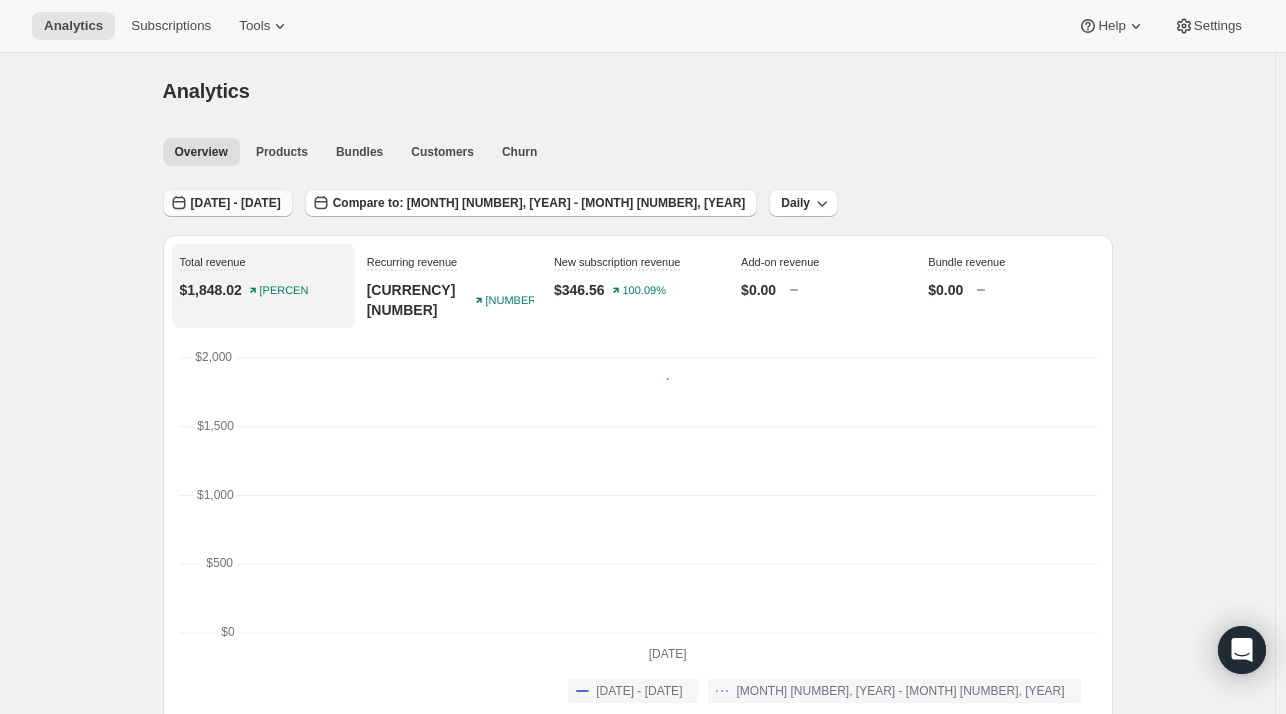 click on "[DATE] - [DATE]" at bounding box center (236, 203) 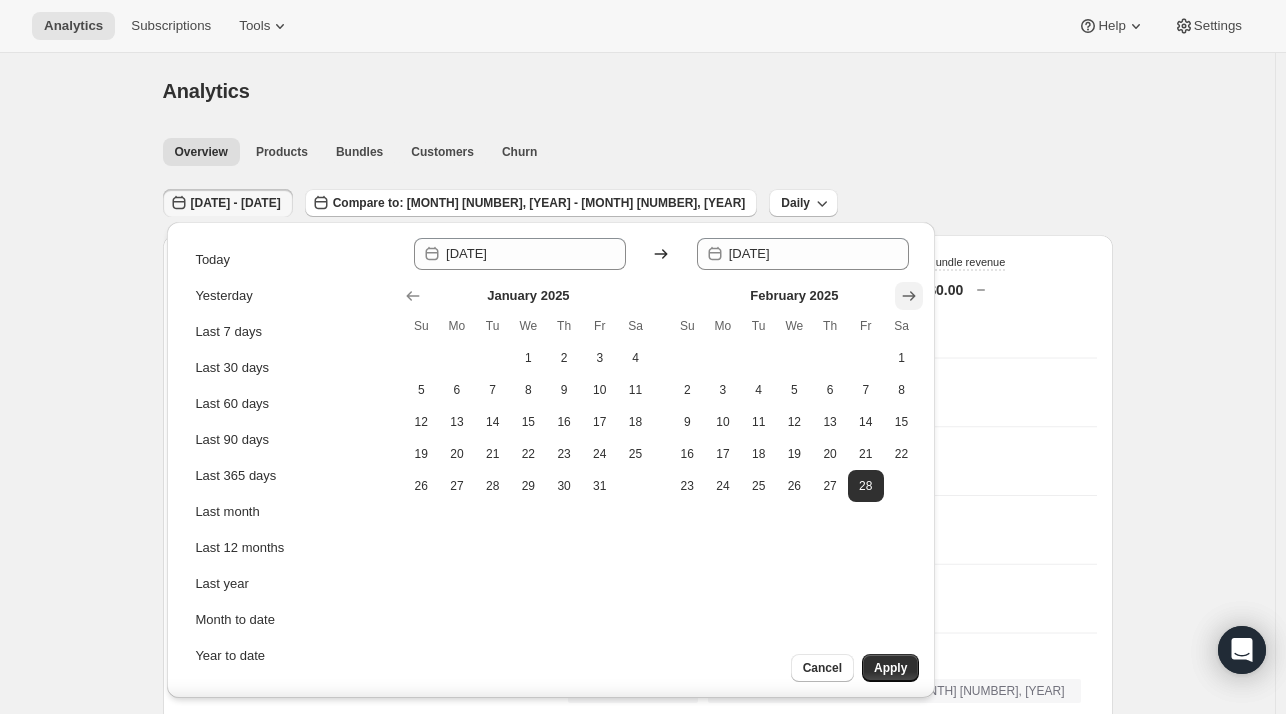 click 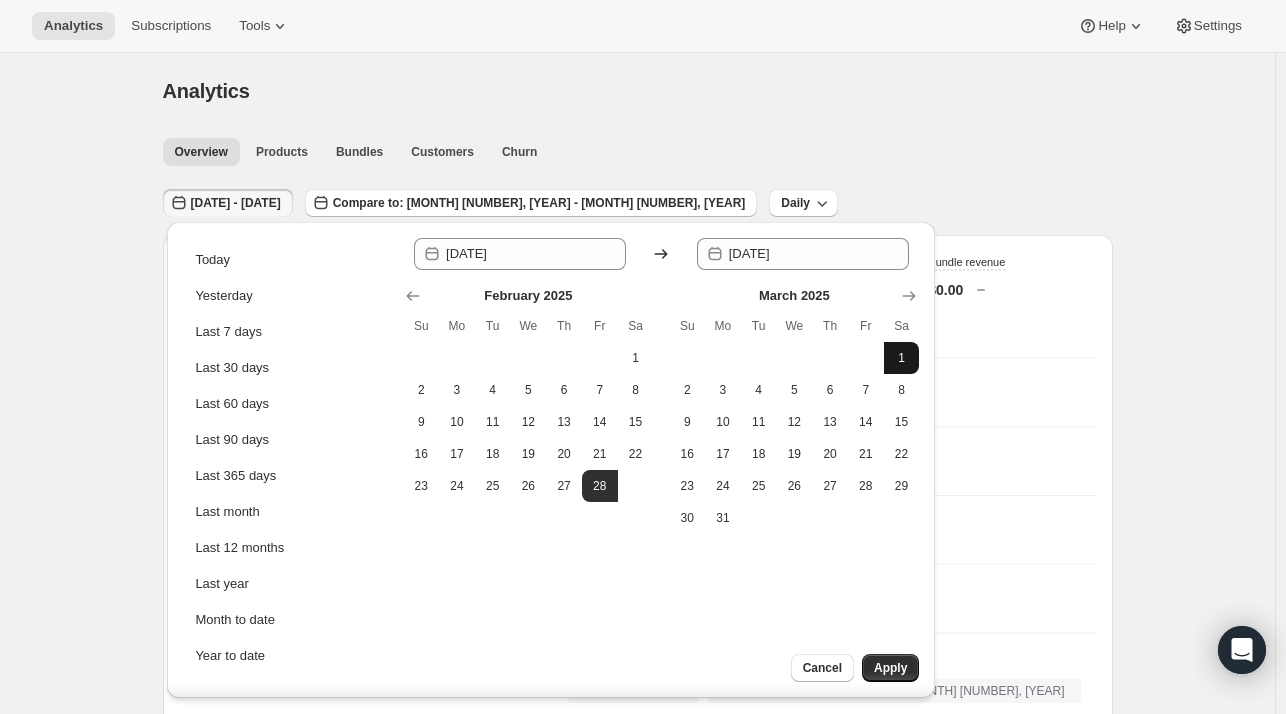 click on "1" at bounding box center [902, 358] 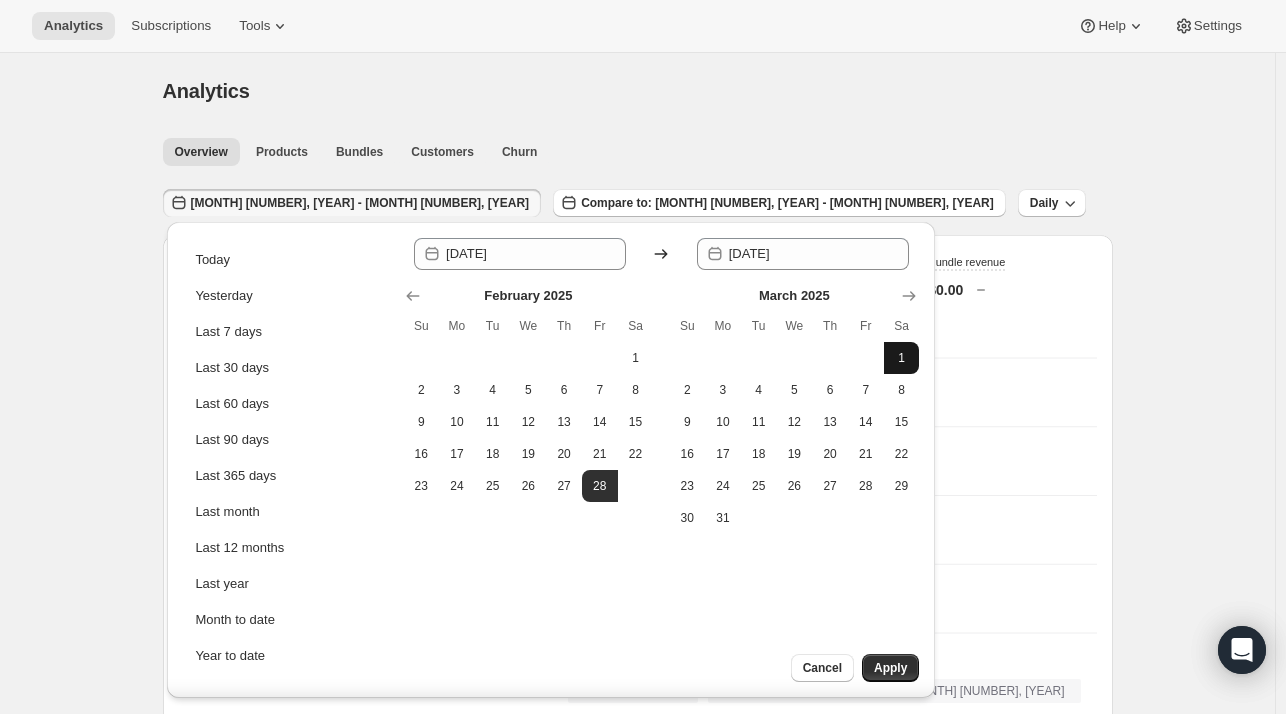 click on "1" at bounding box center (902, 358) 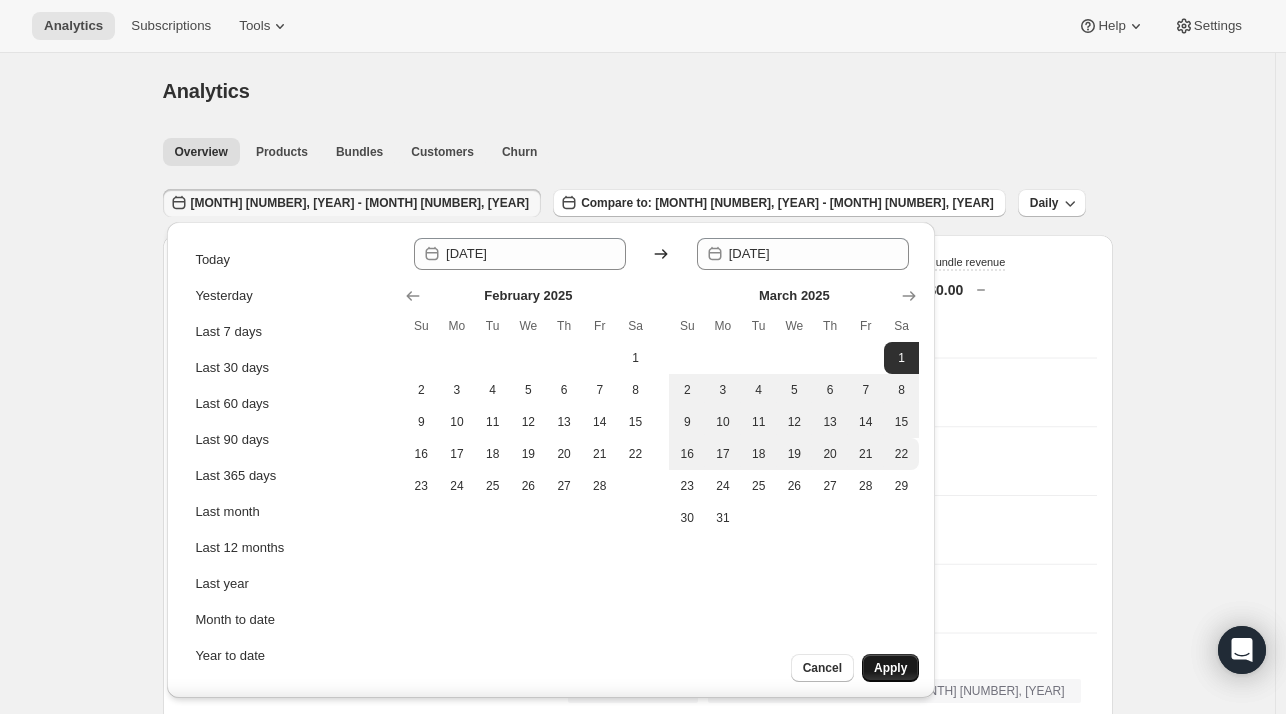 click on "Apply" at bounding box center [890, 668] 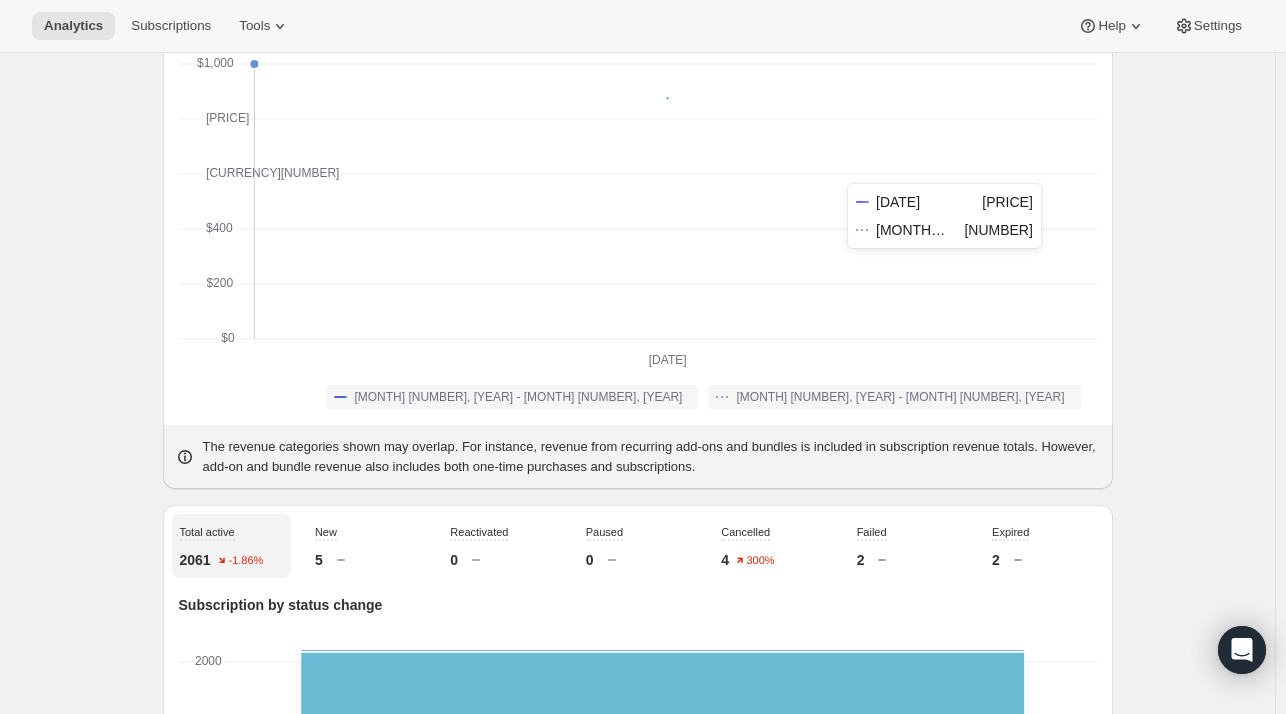 scroll, scrollTop: 0, scrollLeft: 0, axis: both 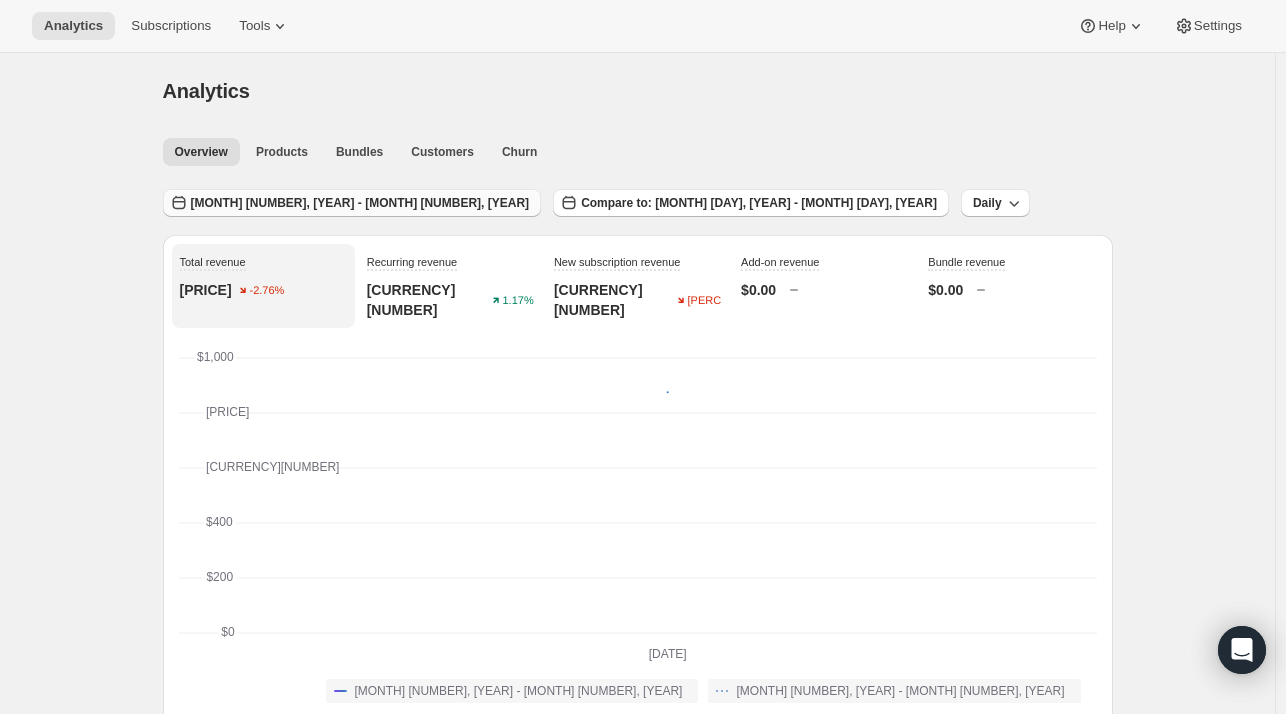 click on "[MONTH] [NUMBER], [YEAR] - [MONTH] [NUMBER], [YEAR]" at bounding box center [352, 203] 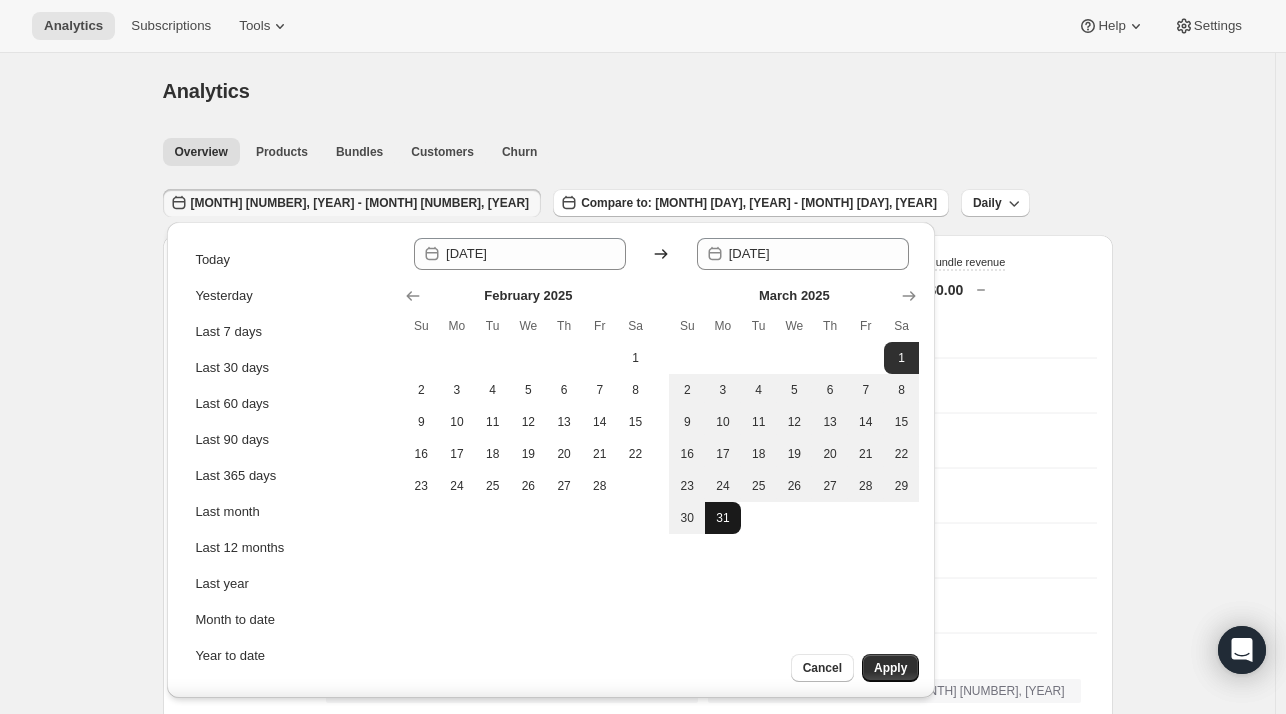 click on "31" at bounding box center [723, 518] 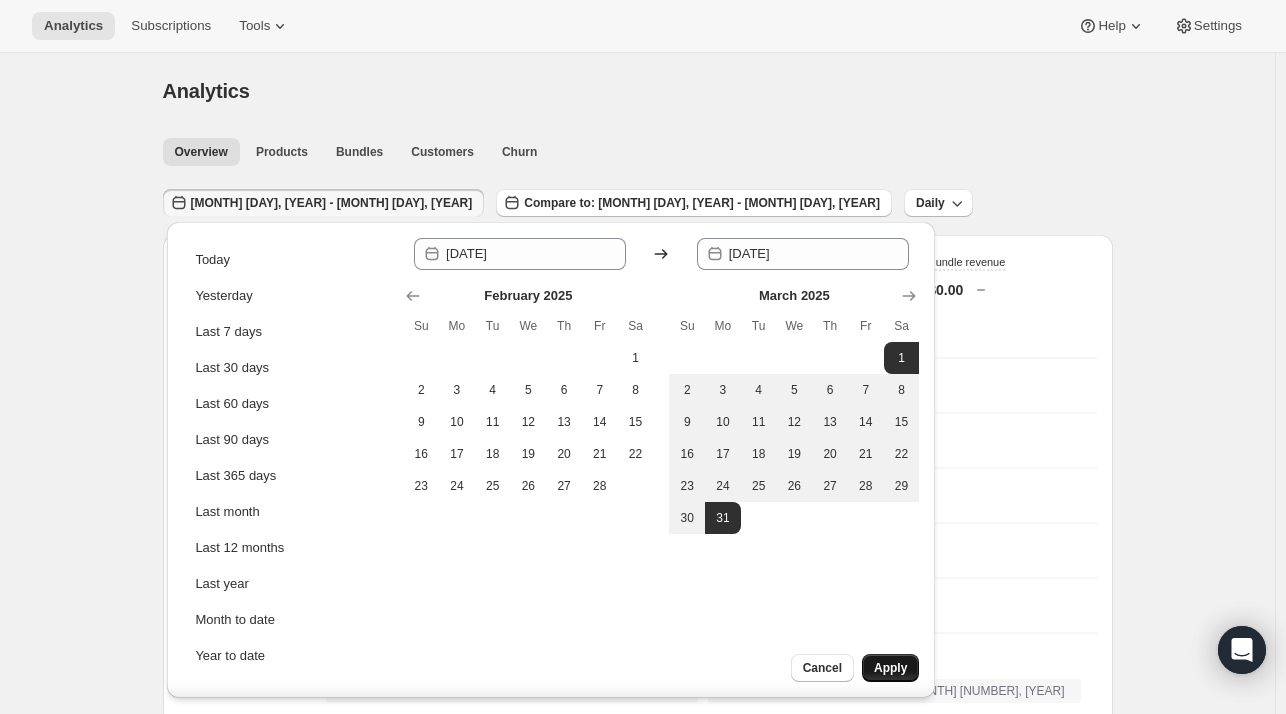 click on "Apply" at bounding box center (890, 668) 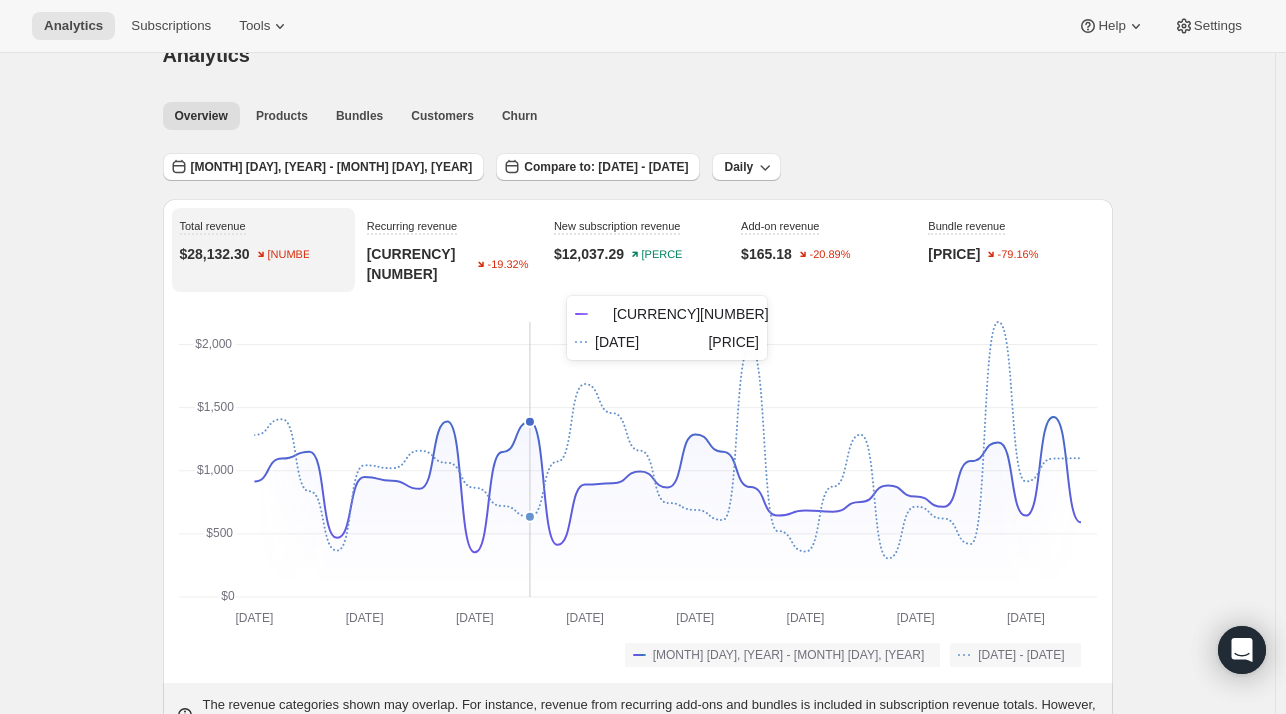 scroll, scrollTop: 36, scrollLeft: 0, axis: vertical 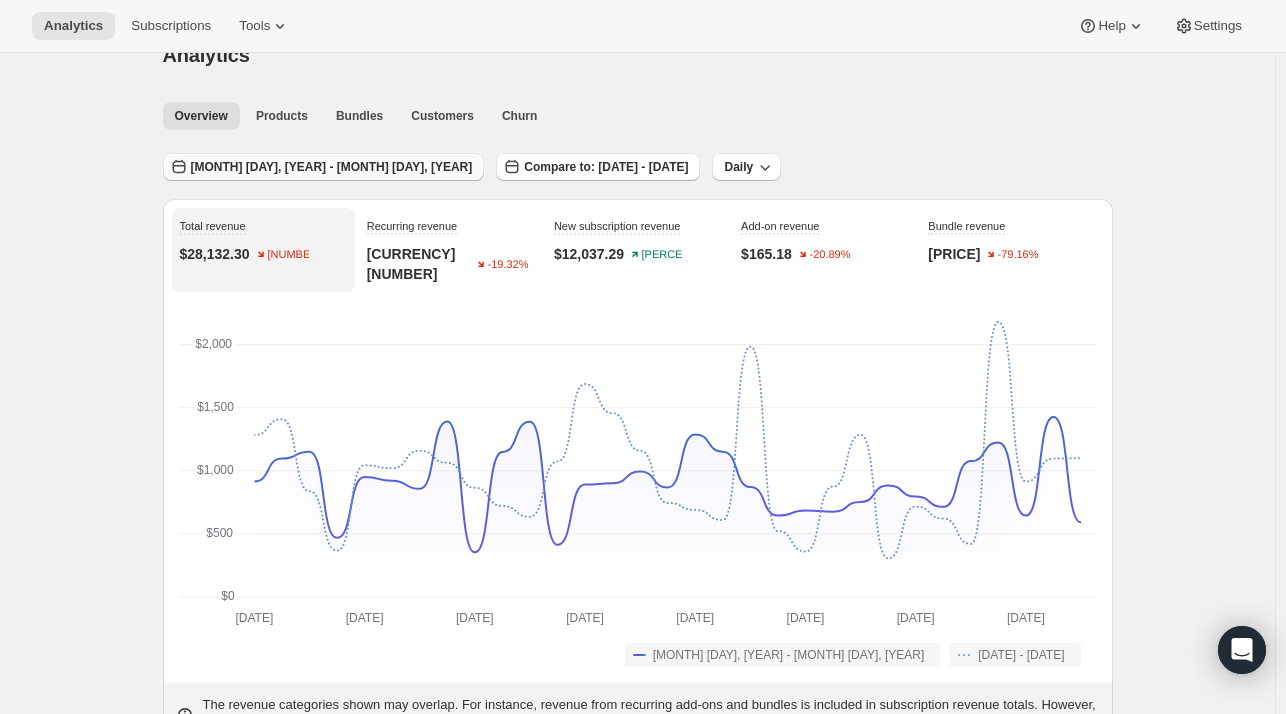 click on "[MONTH] [DAY], [YEAR] - [MONTH] [DAY], [YEAR]" at bounding box center [332, 167] 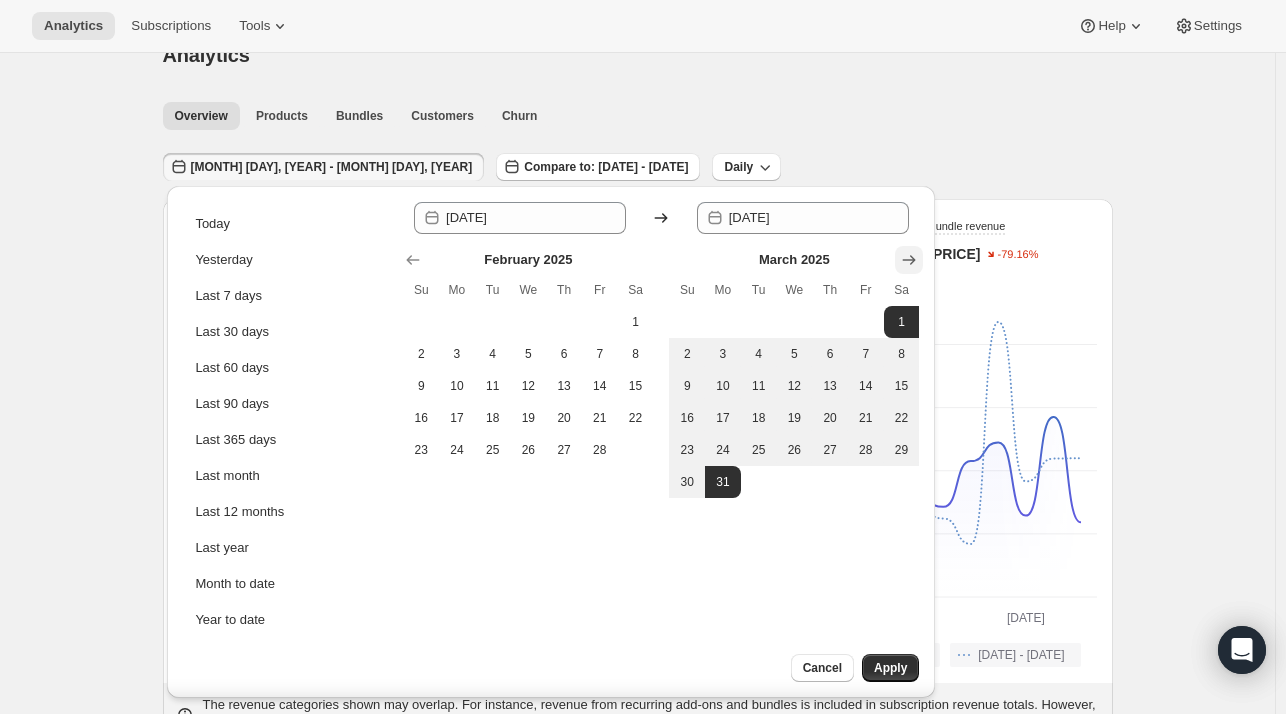 click 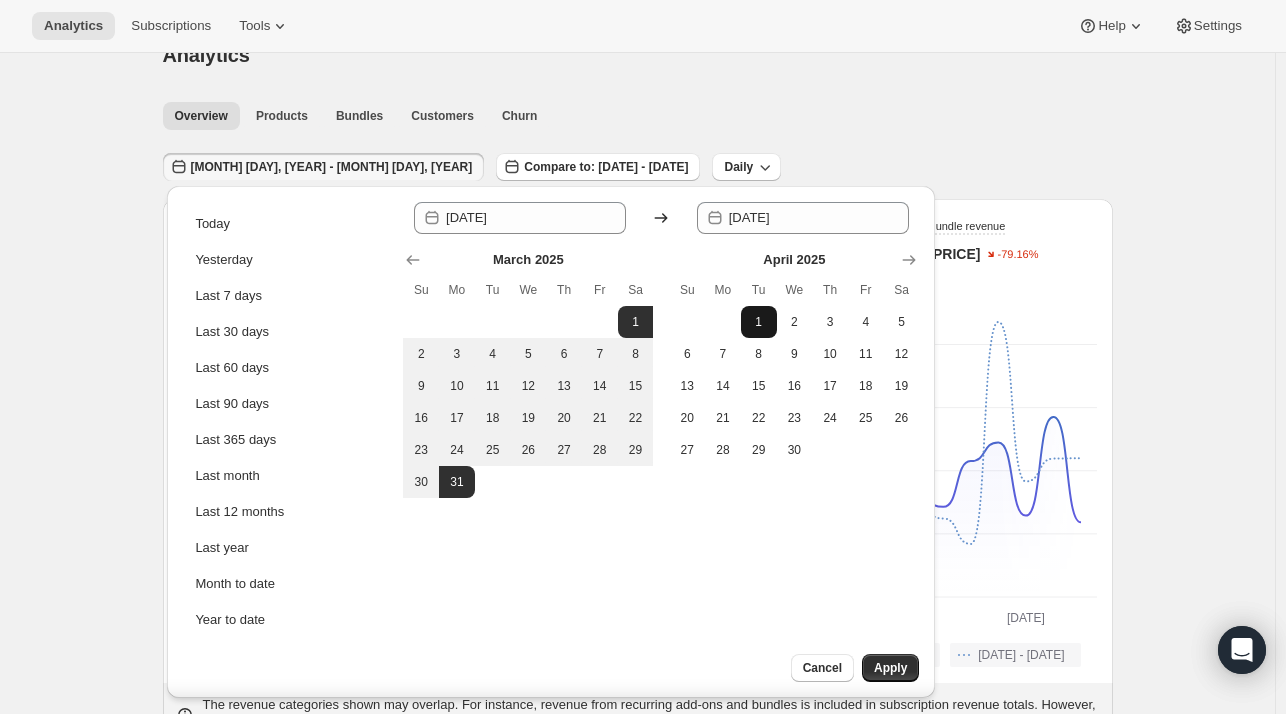 click on "1" at bounding box center (759, 322) 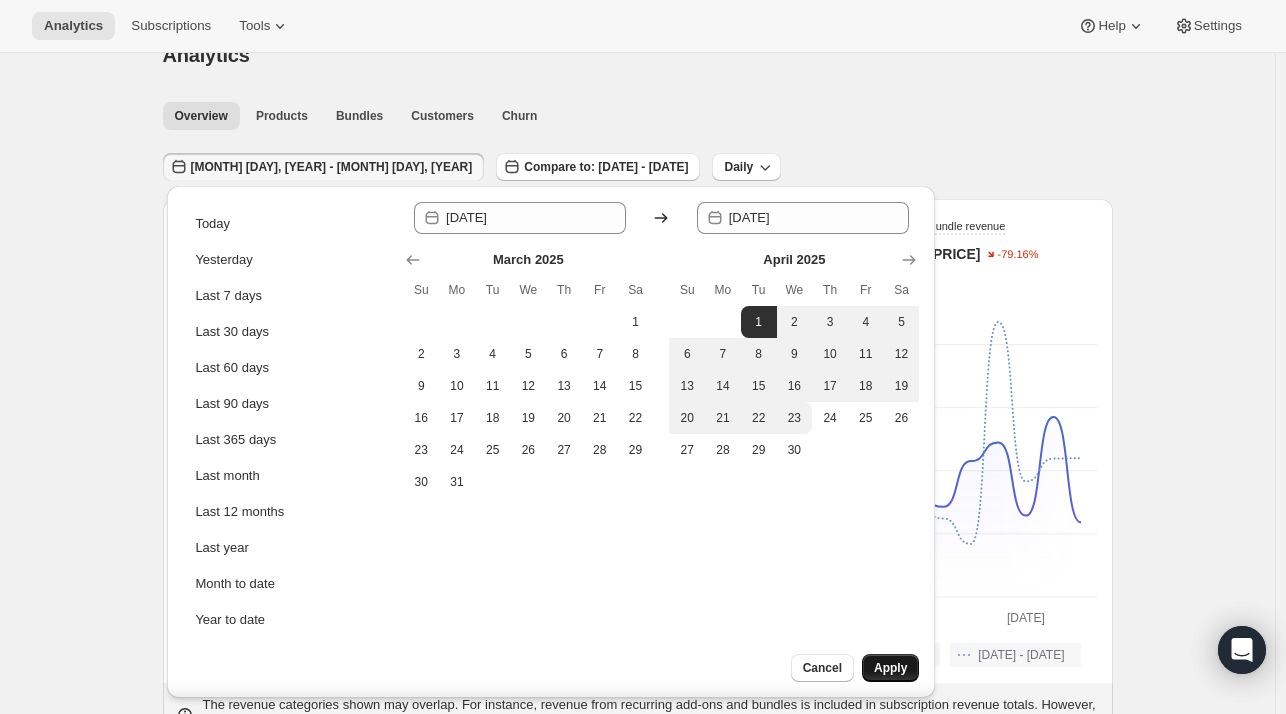 click on "Apply" at bounding box center [890, 668] 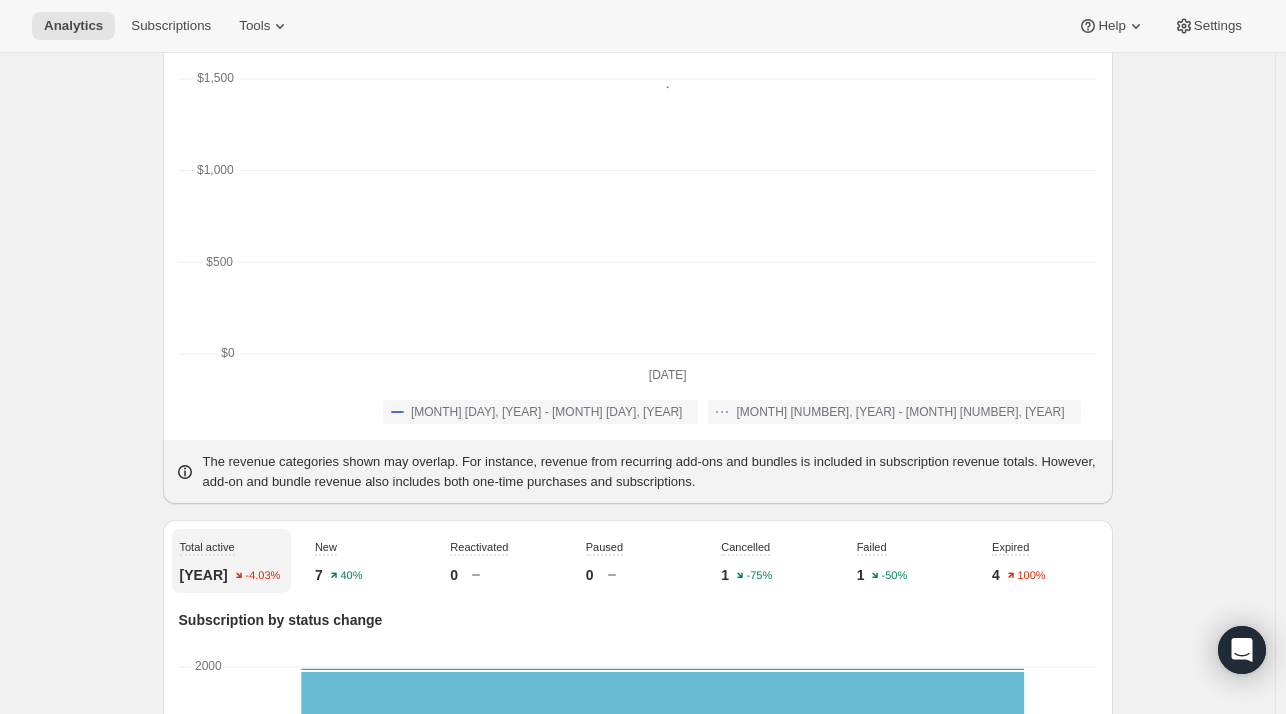 scroll, scrollTop: 55, scrollLeft: 0, axis: vertical 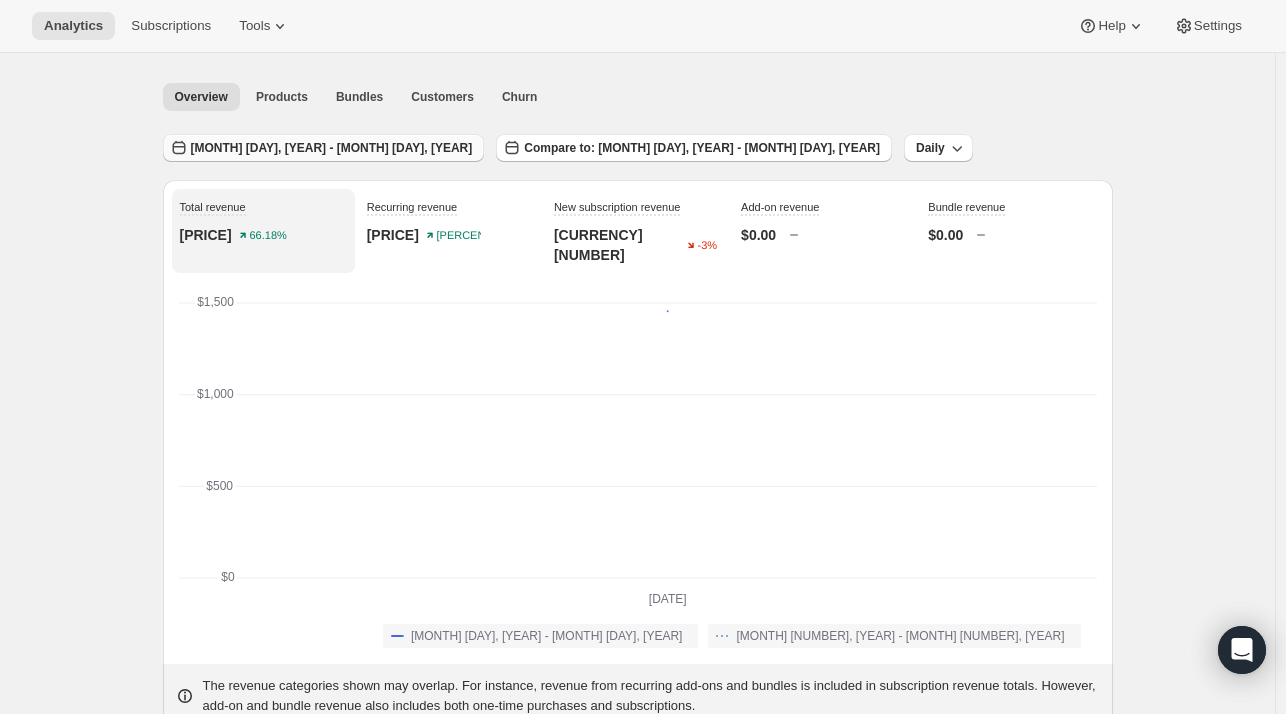 click on "[MONTH] [DAY], [YEAR] - [MONTH] [DAY], [YEAR]" at bounding box center (332, 148) 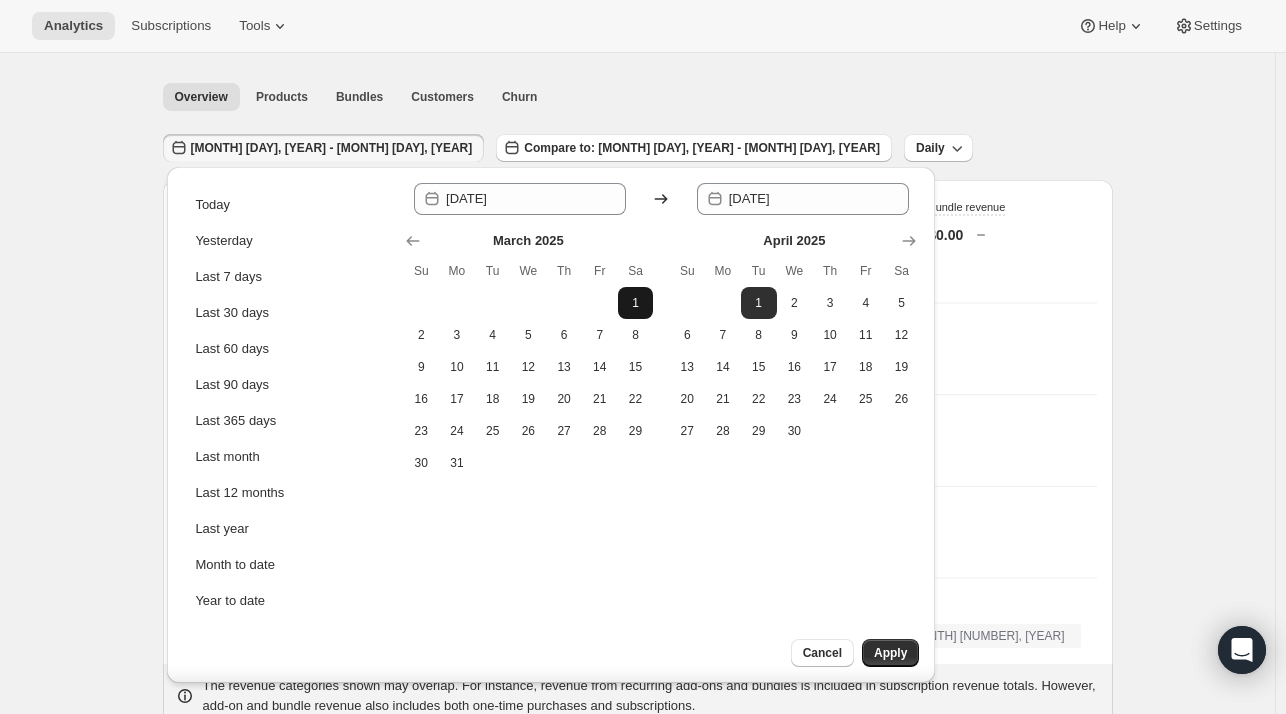 click on "1" at bounding box center [636, 303] 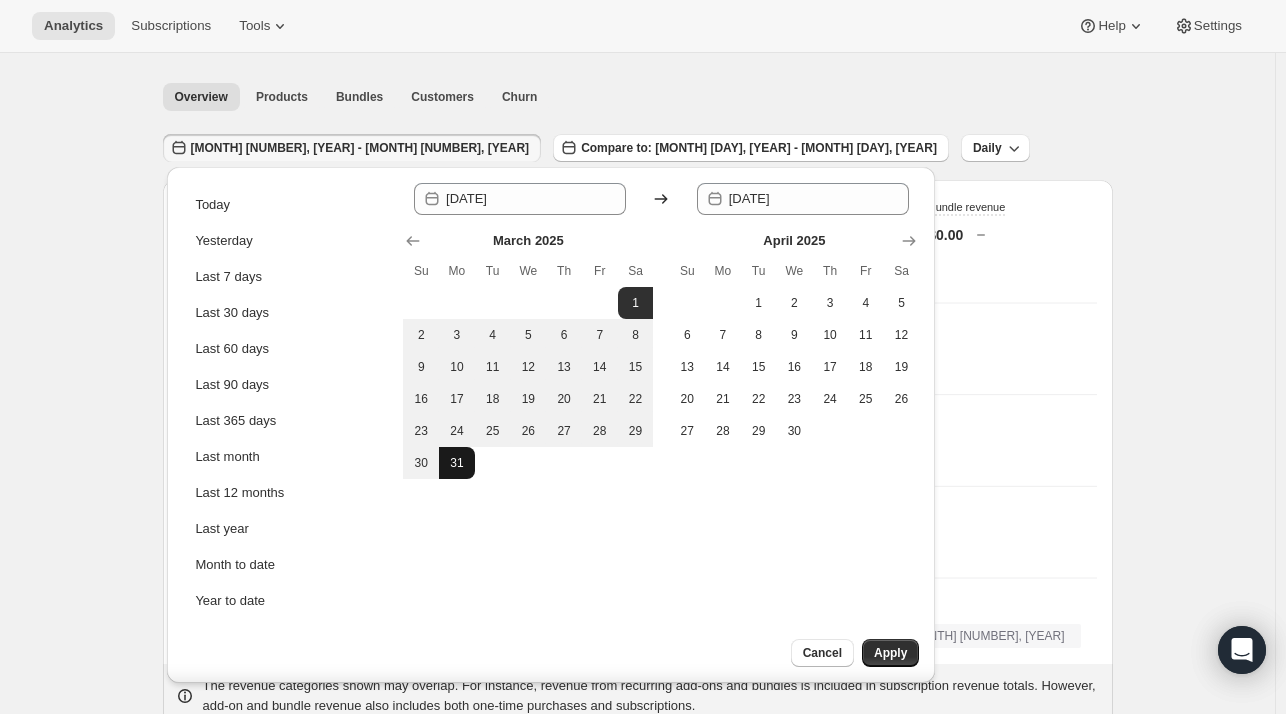 click on "31" at bounding box center (457, 463) 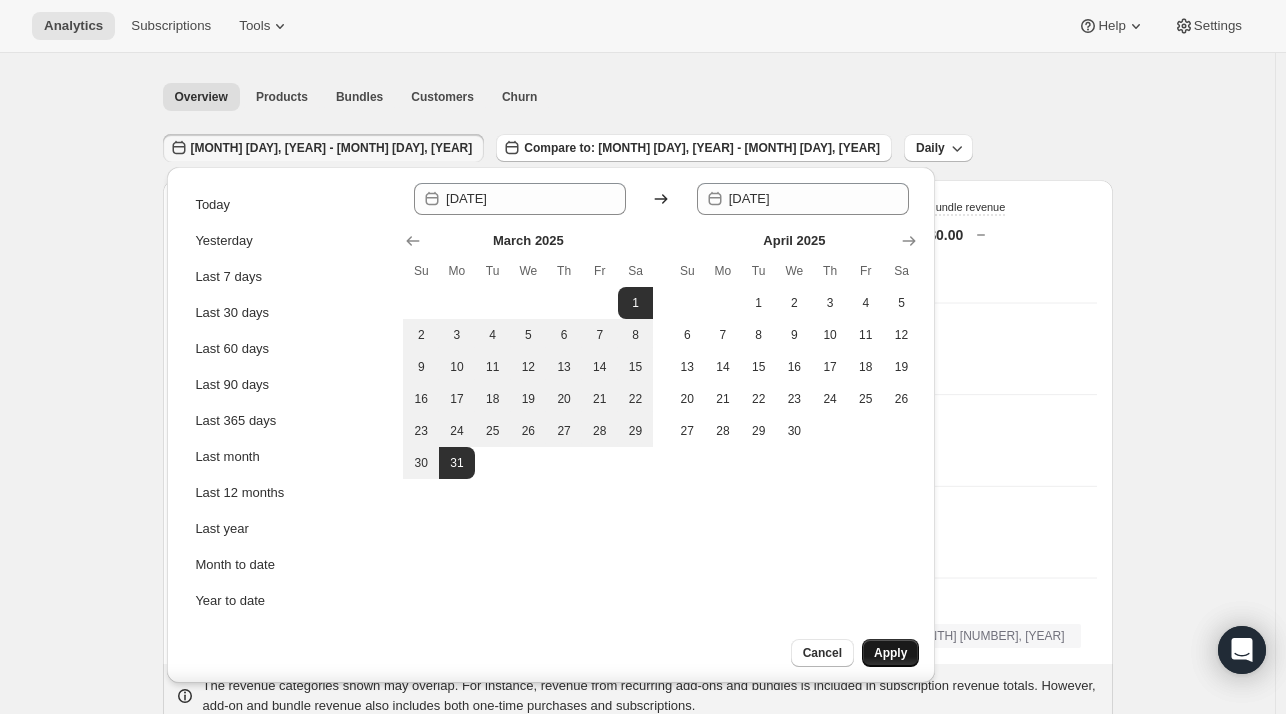 click on "Apply" at bounding box center (890, 653) 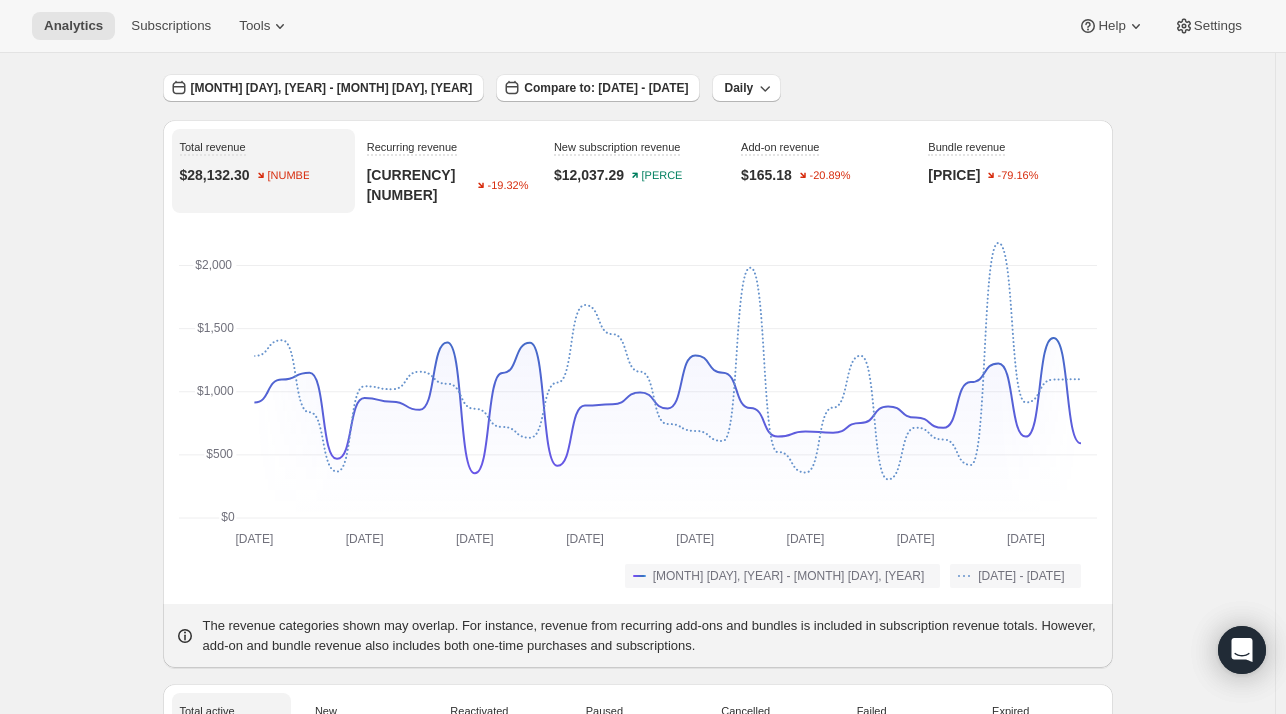 scroll, scrollTop: 114, scrollLeft: 0, axis: vertical 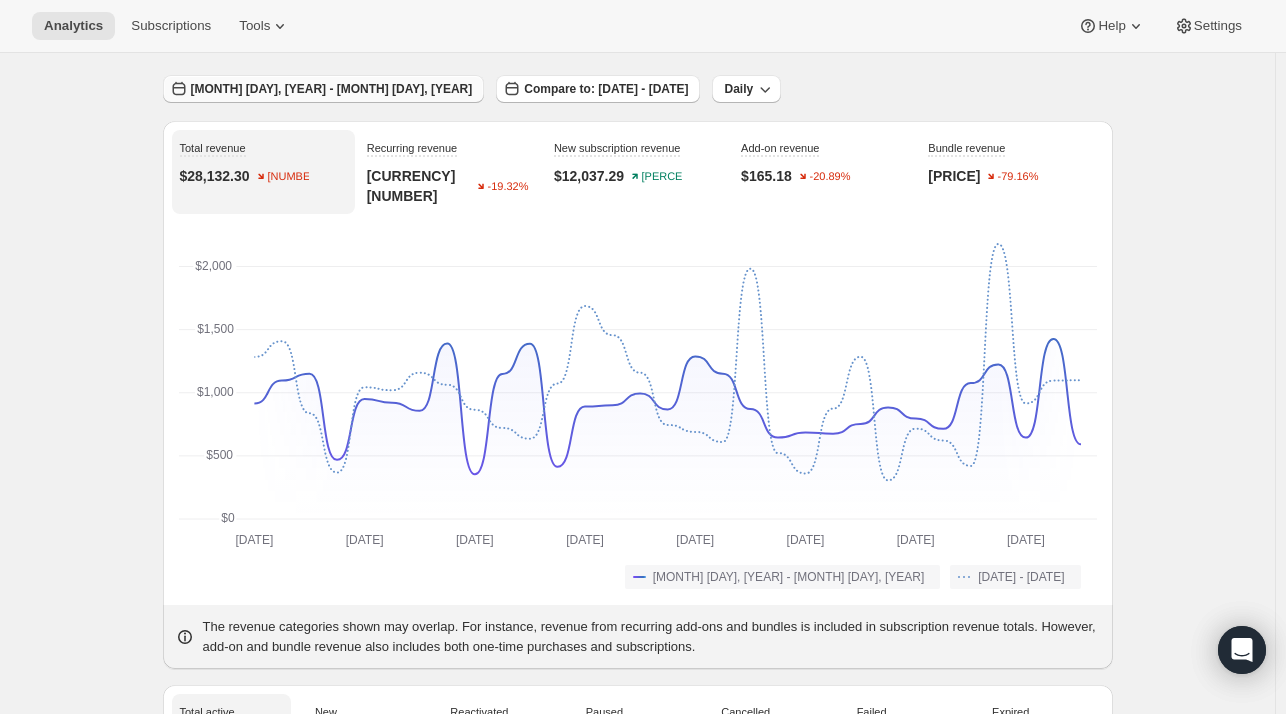 click on "[MONTH] [DAY], [YEAR] - [MONTH] [DAY], [YEAR]" at bounding box center [332, 89] 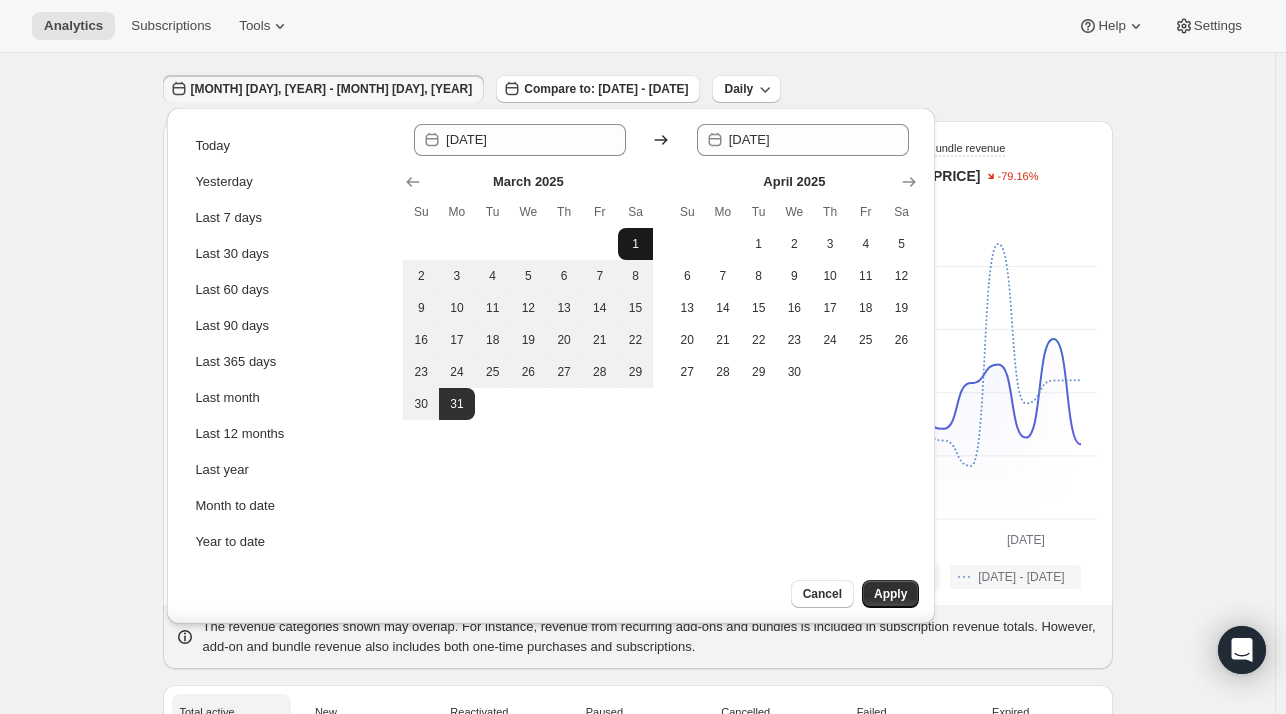 click on "1" at bounding box center [636, 244] 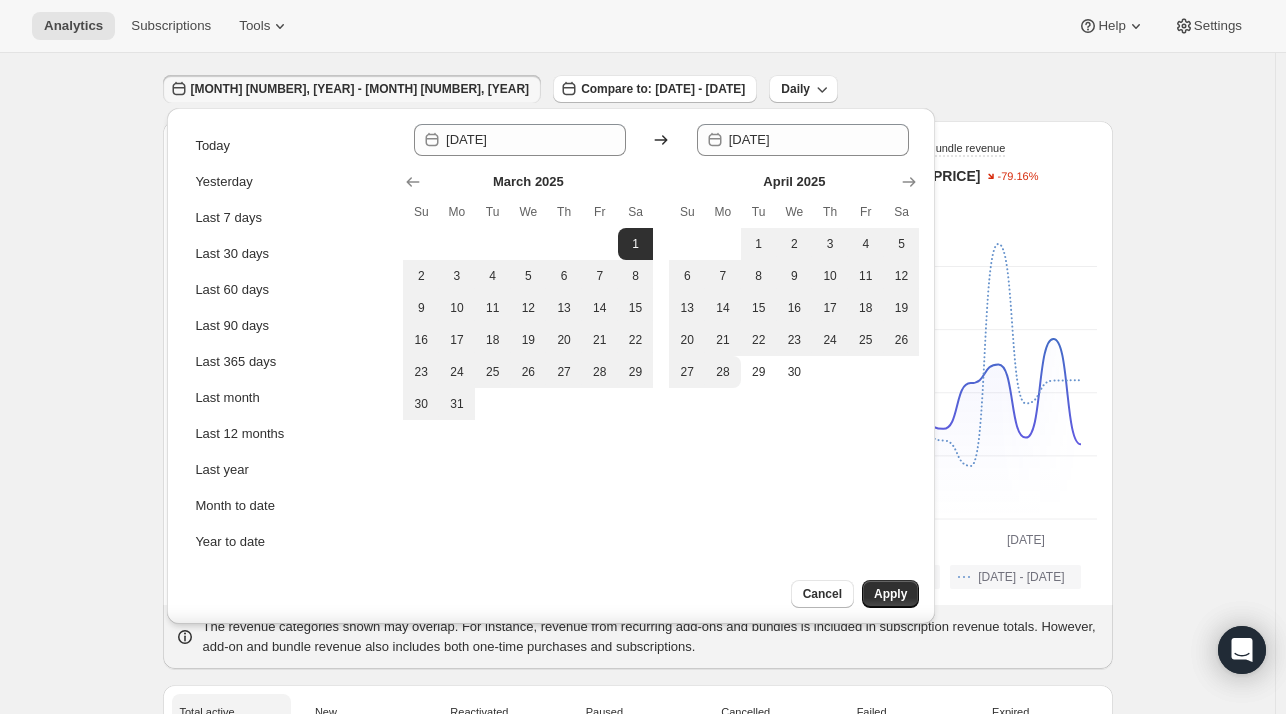 click on "Since [DATE] Until [DATE] [MONTH]   [YEAR] Su Mo Tu We Th Fr Sa 1 2 3 4 5 6 7 8 9 10 11 12 13 14 15 16 17 18 19 20 21 22 23 24 25 26 27 28 29 30 31 April   [YEAR] Su Mo Tu We Th Fr Sa 1 2 3 4 5 6 7 8 9 10 11 12 13 14 15 16 17 18 19 20 21 22 23 24 25 26 27 28 29 30" at bounding box center [661, 366] 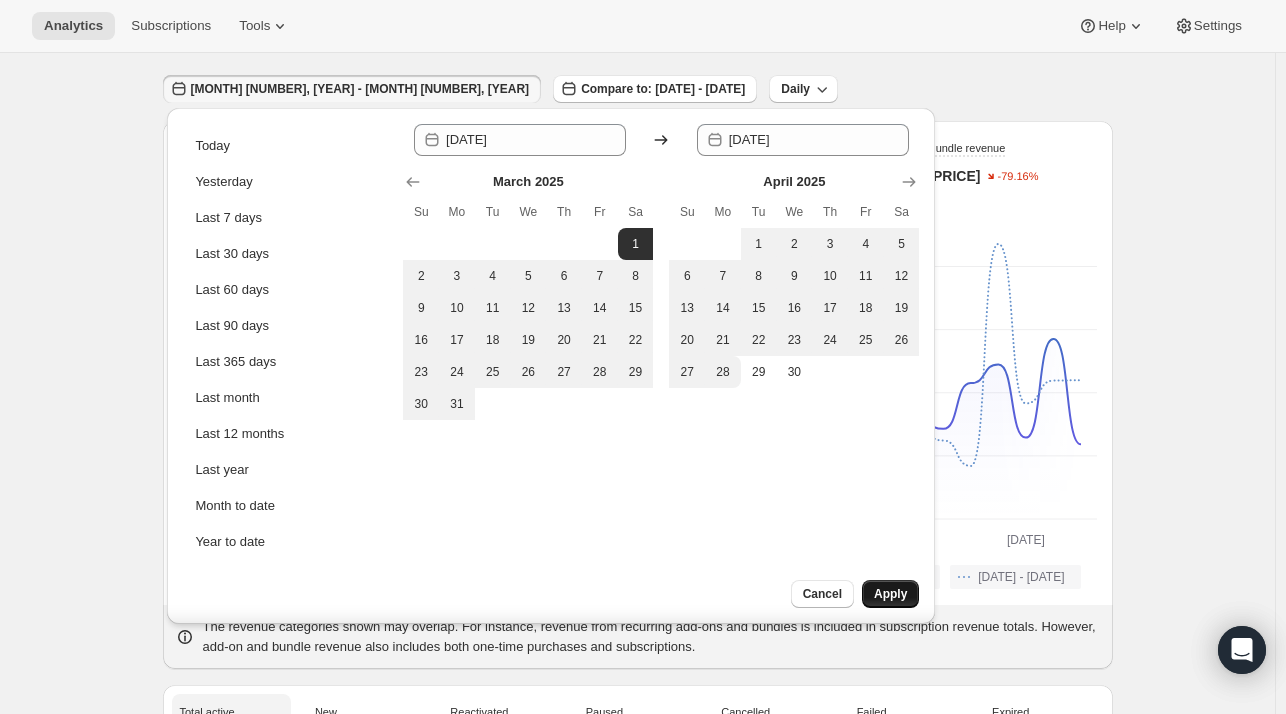 click on "Apply" at bounding box center (890, 594) 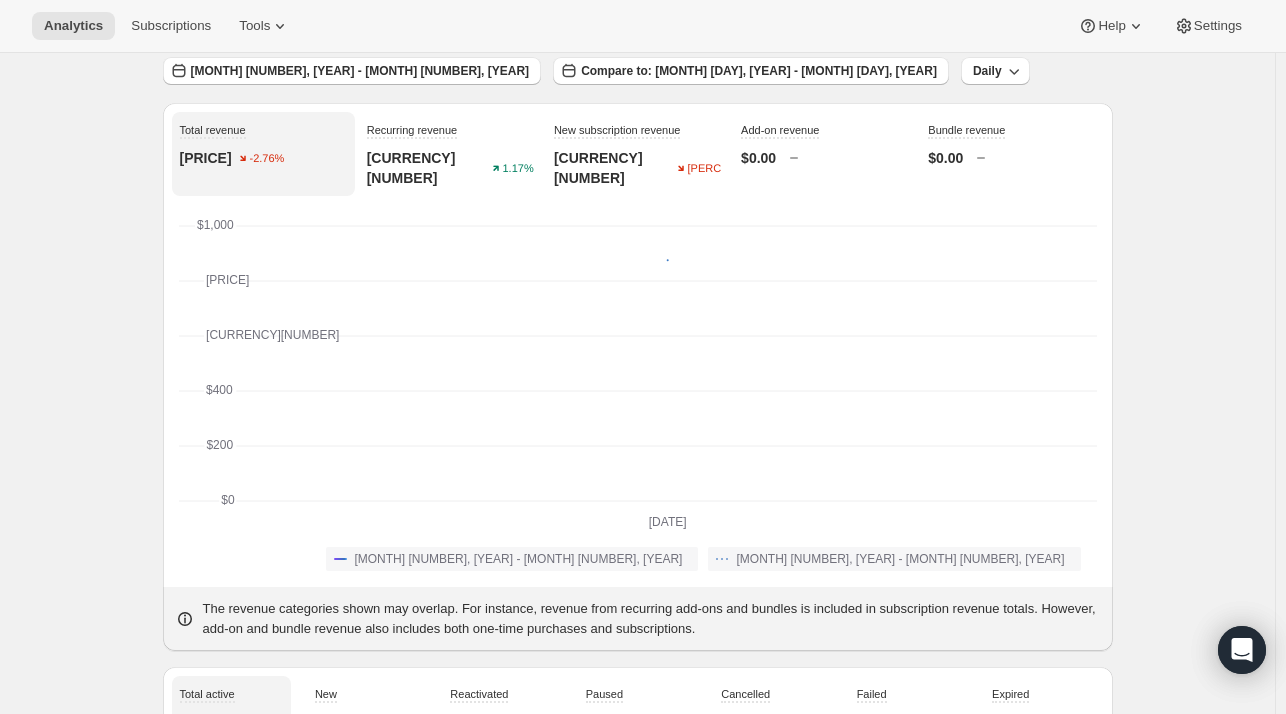 scroll, scrollTop: 132, scrollLeft: 0, axis: vertical 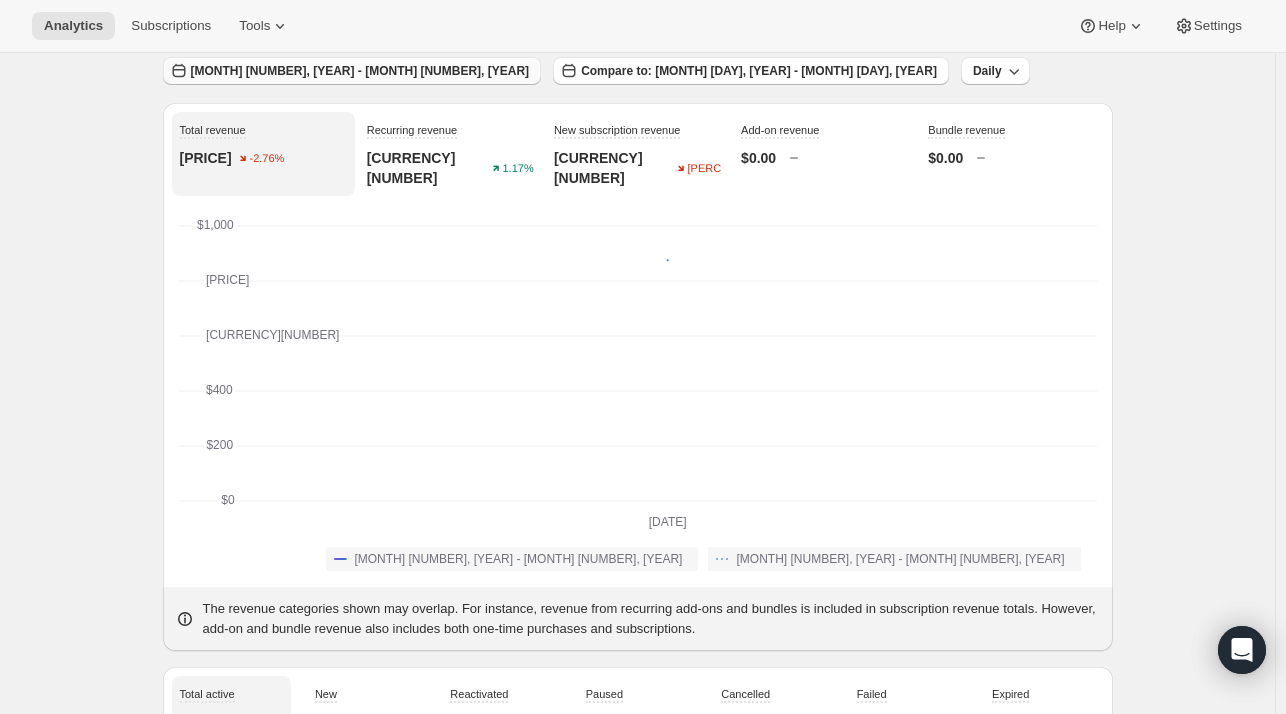 click on "[MONTH] [NUMBER], [YEAR] - [MONTH] [NUMBER], [YEAR]" at bounding box center (360, 71) 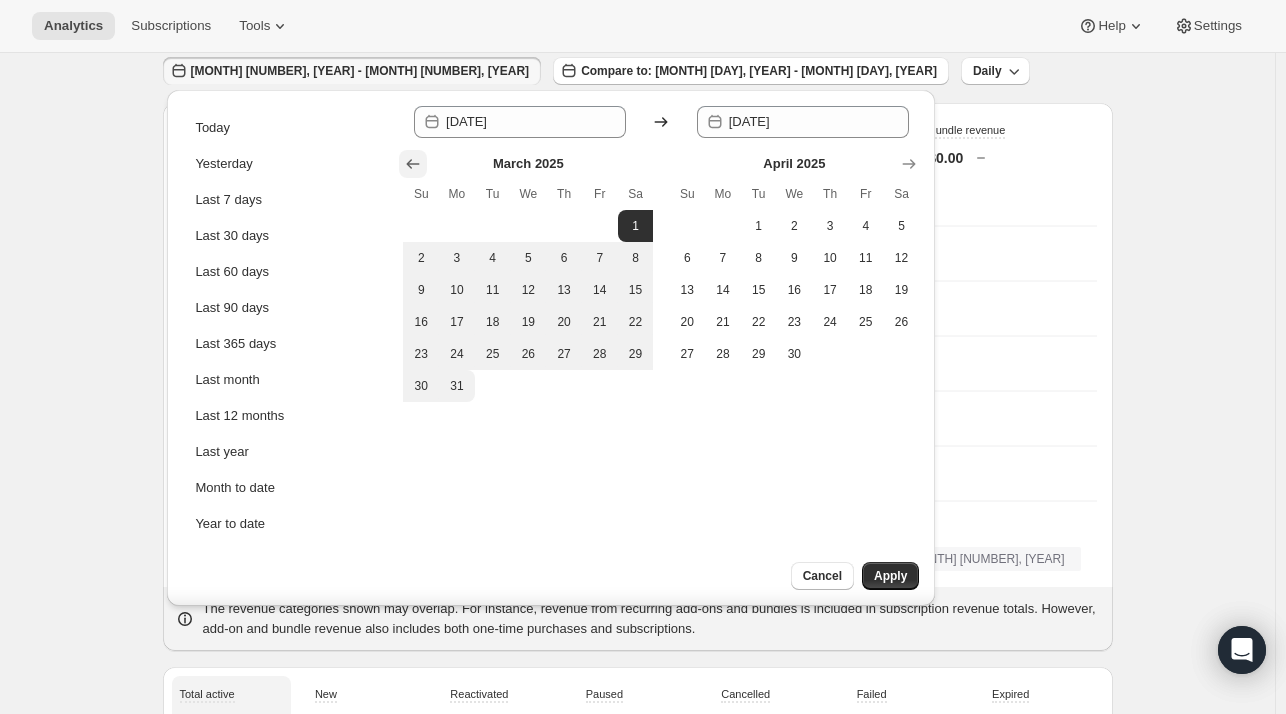 click 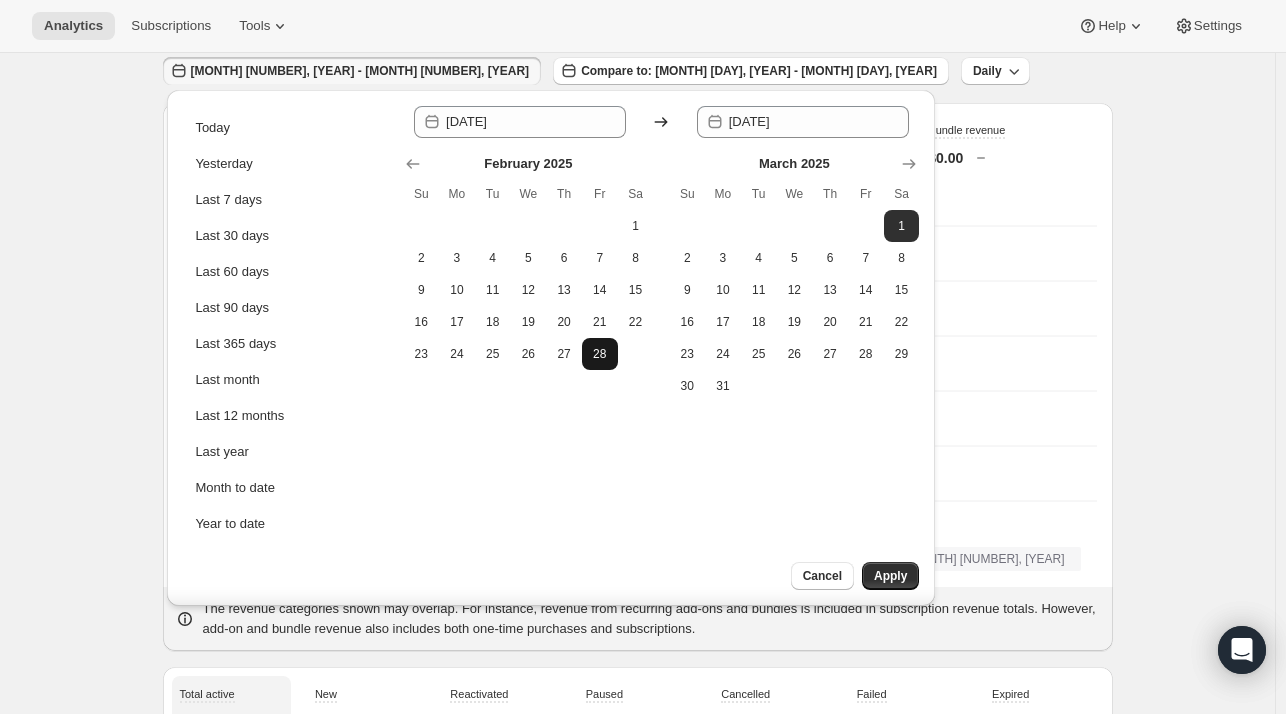 click on "28" at bounding box center (600, 354) 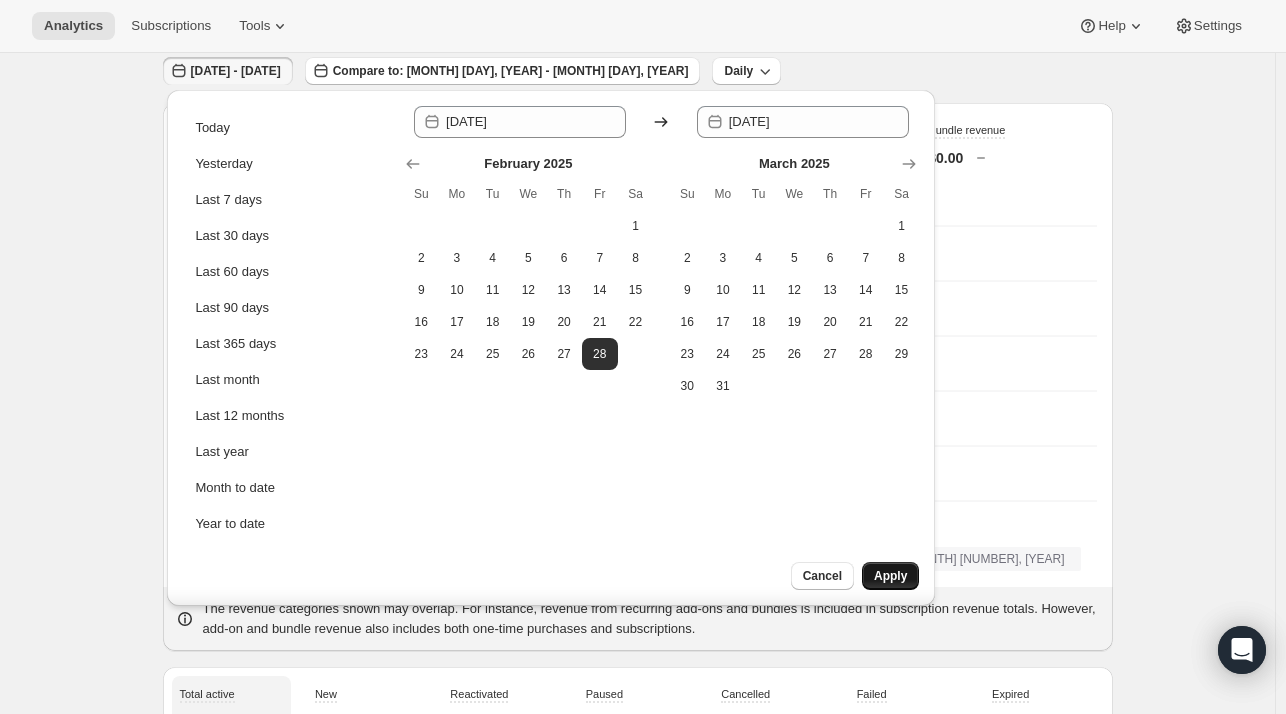 click on "Apply" at bounding box center [890, 576] 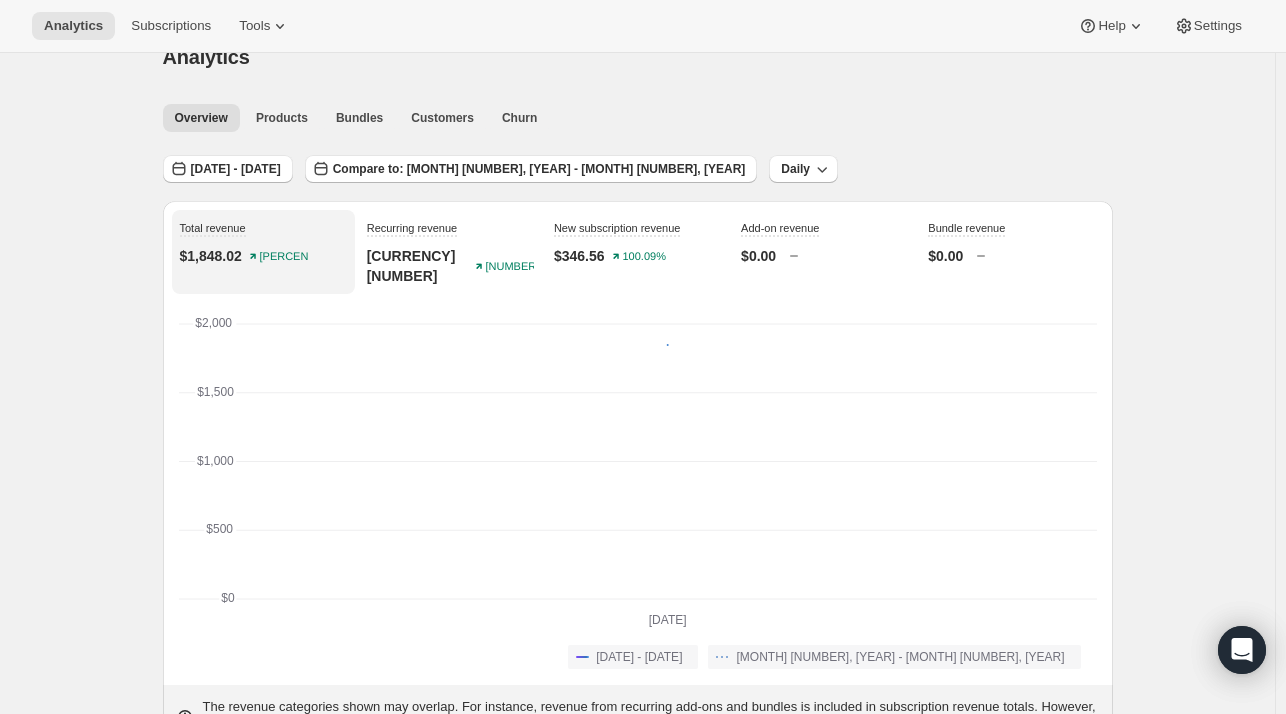 scroll, scrollTop: 0, scrollLeft: 0, axis: both 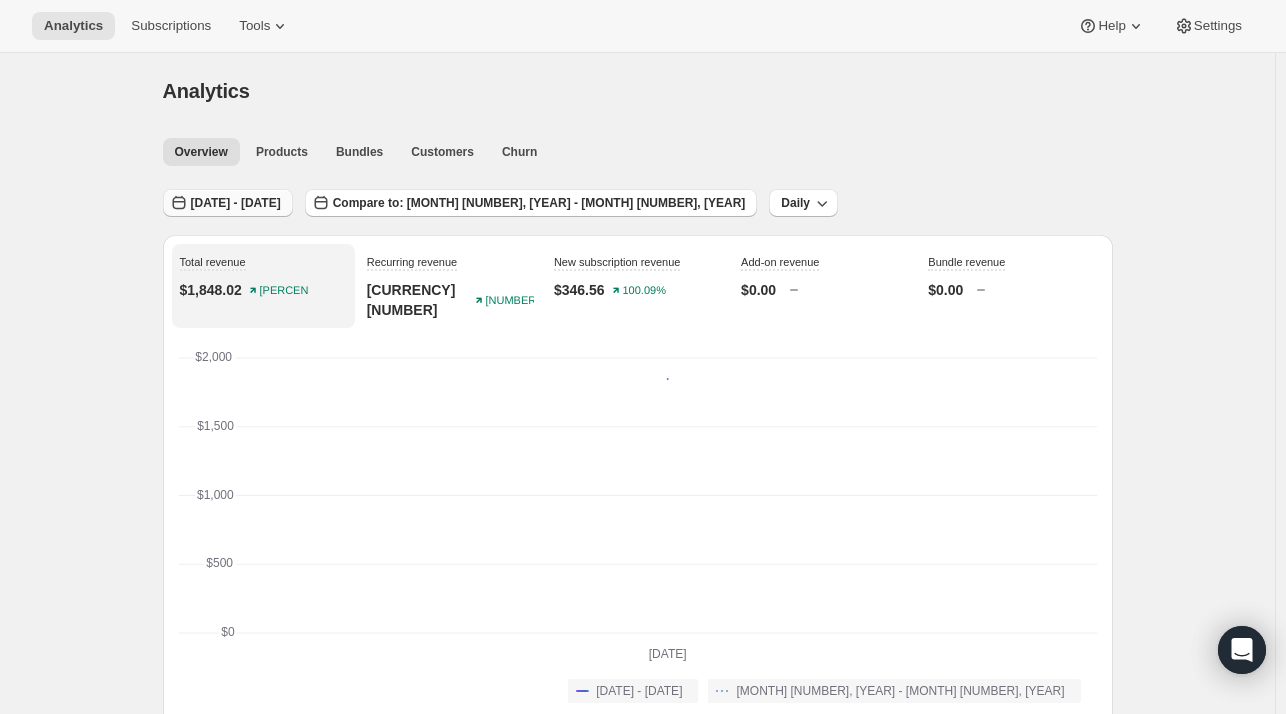 click on "[DATE] - [DATE]" at bounding box center [236, 203] 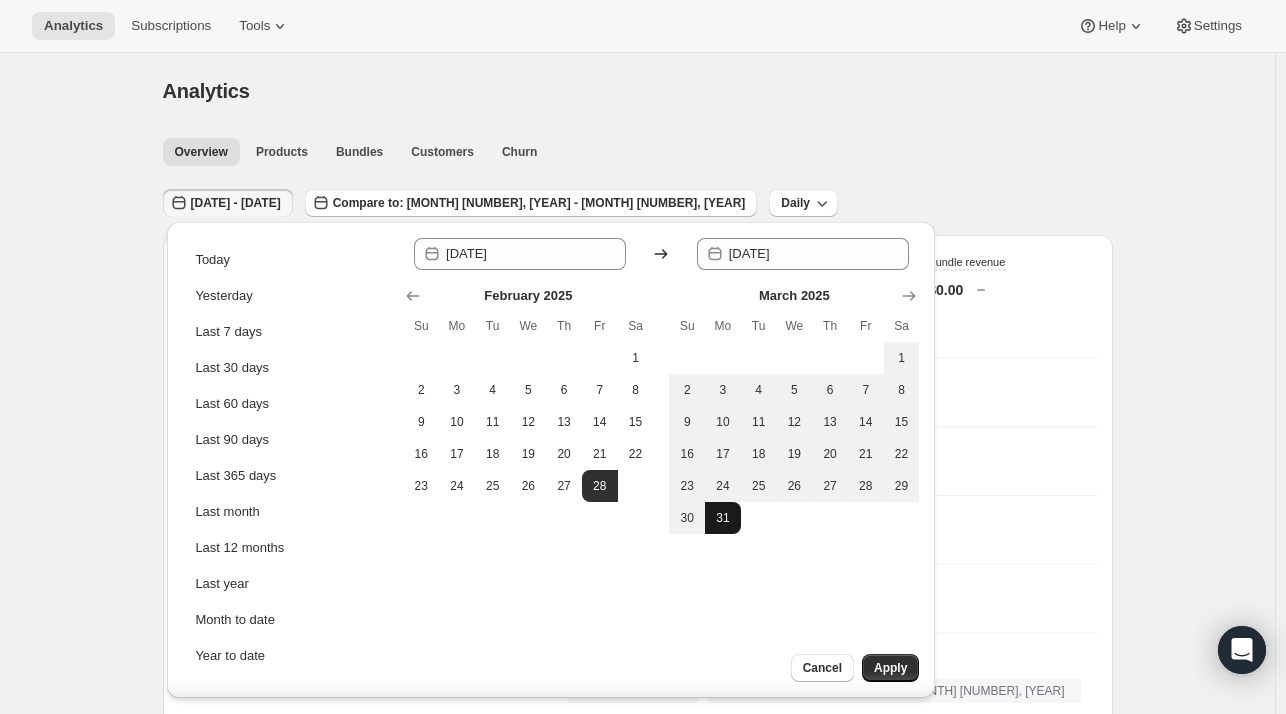 click on "31" at bounding box center (723, 518) 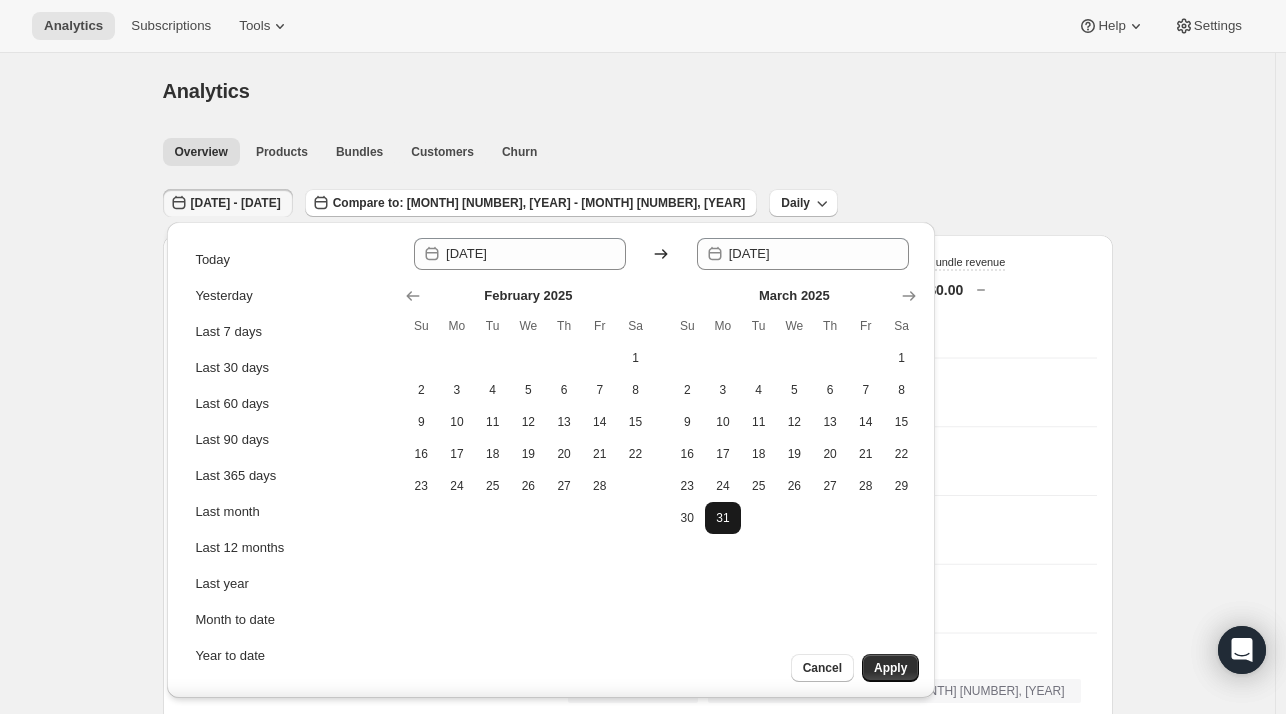 type on "[DATE]" 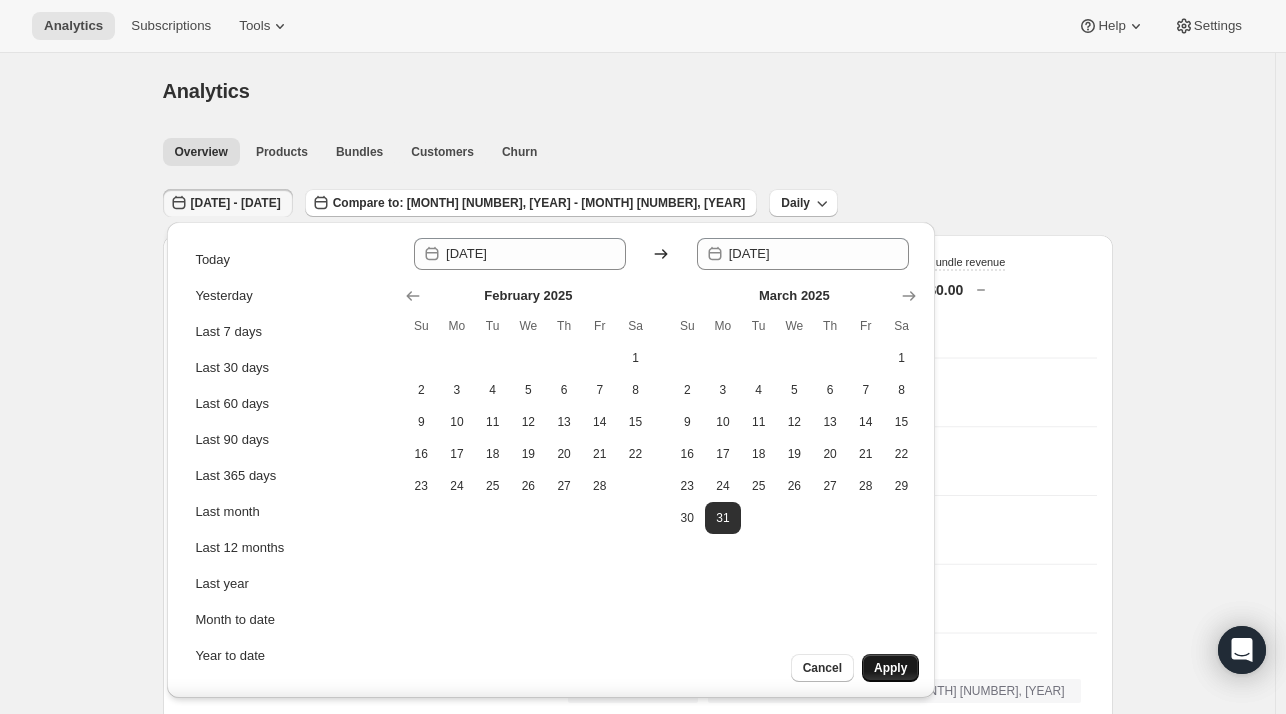 click on "Apply" at bounding box center [890, 668] 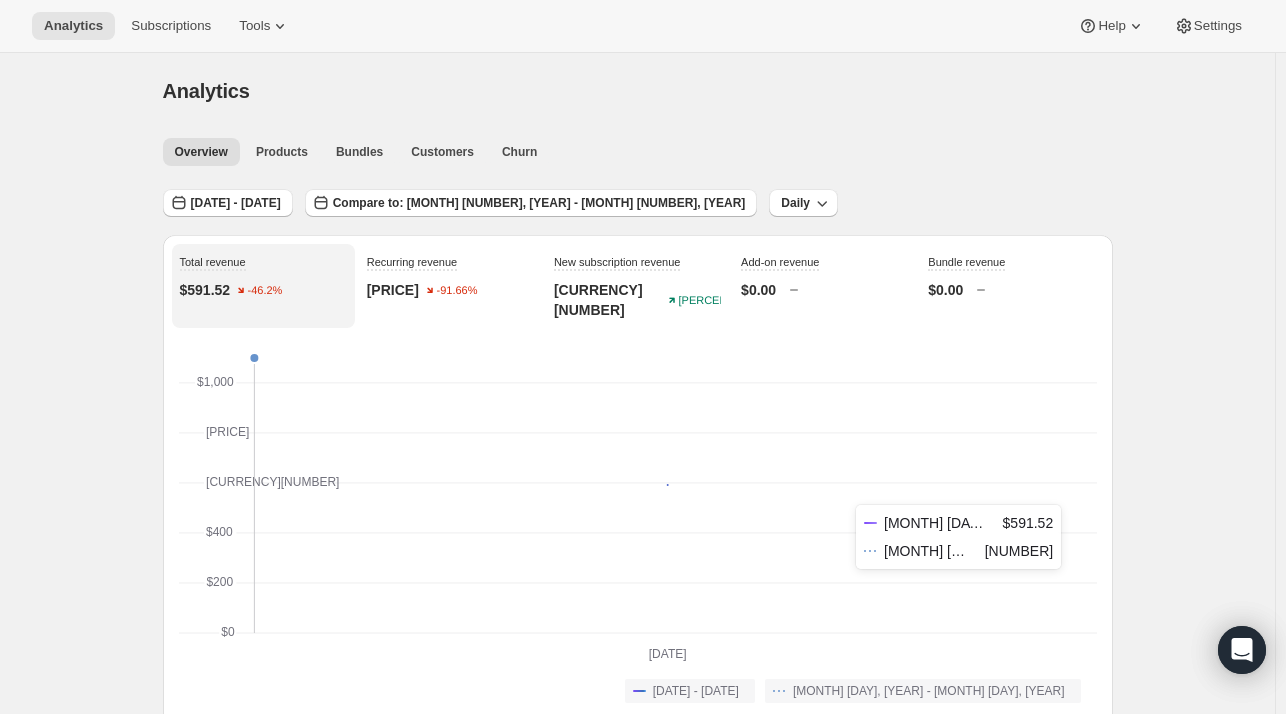 scroll, scrollTop: 0, scrollLeft: 0, axis: both 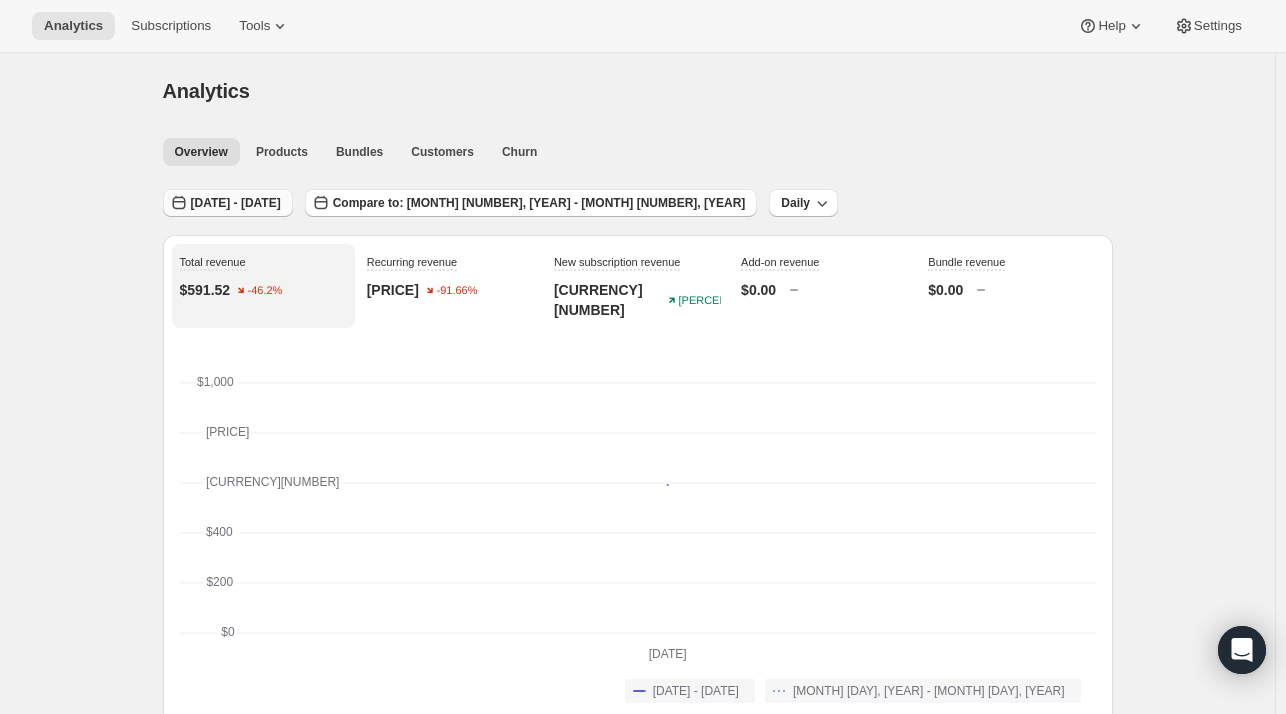 click on "[DATE] - [DATE]" at bounding box center [236, 203] 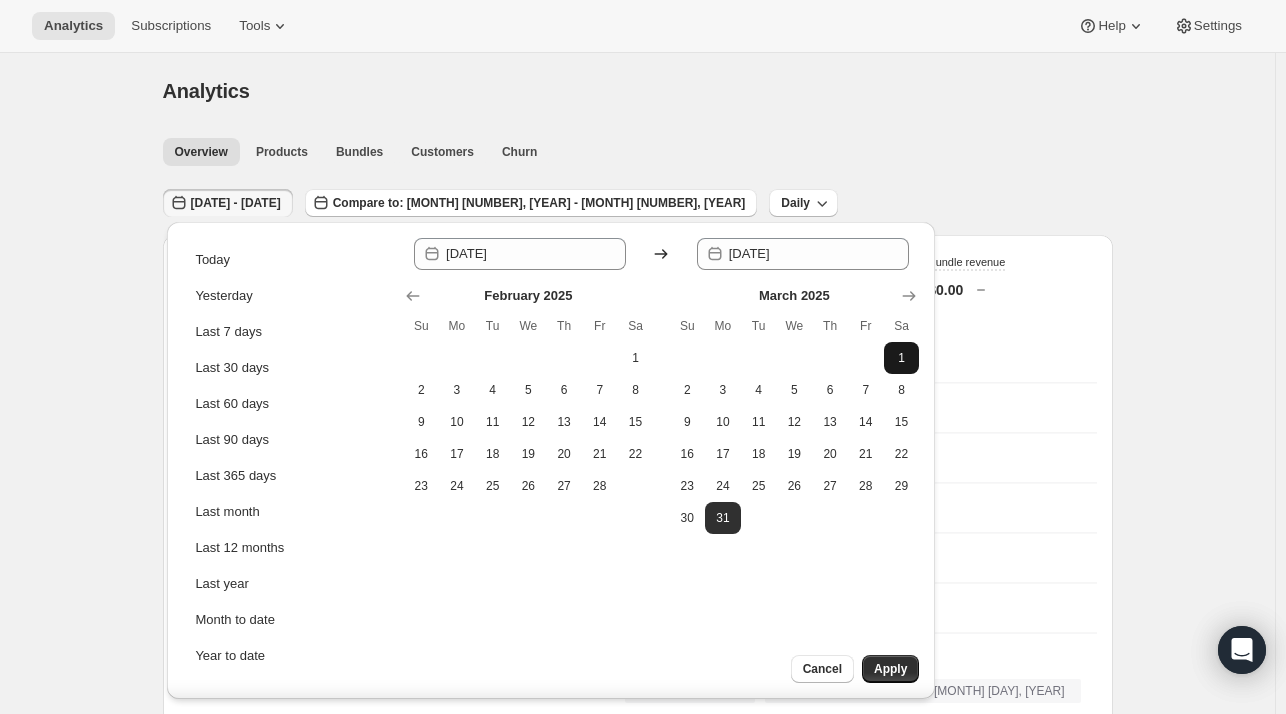 click on "1" at bounding box center (902, 358) 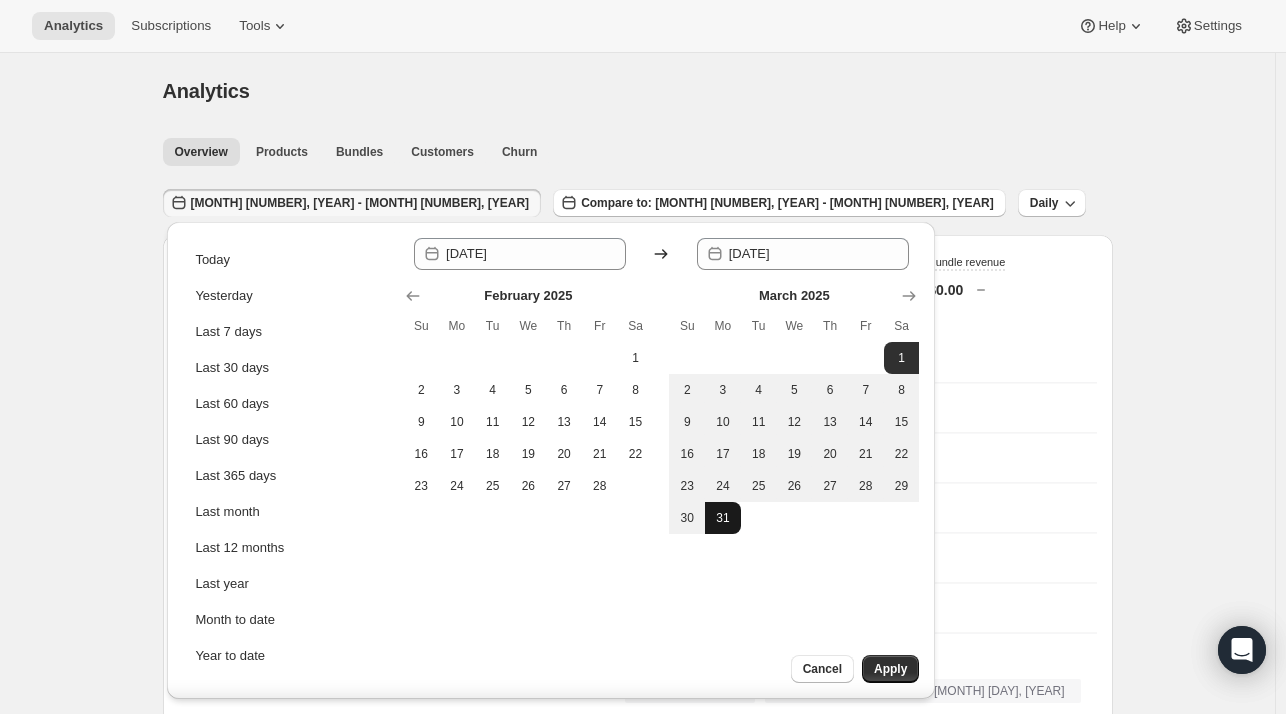 click on "31" at bounding box center (723, 518) 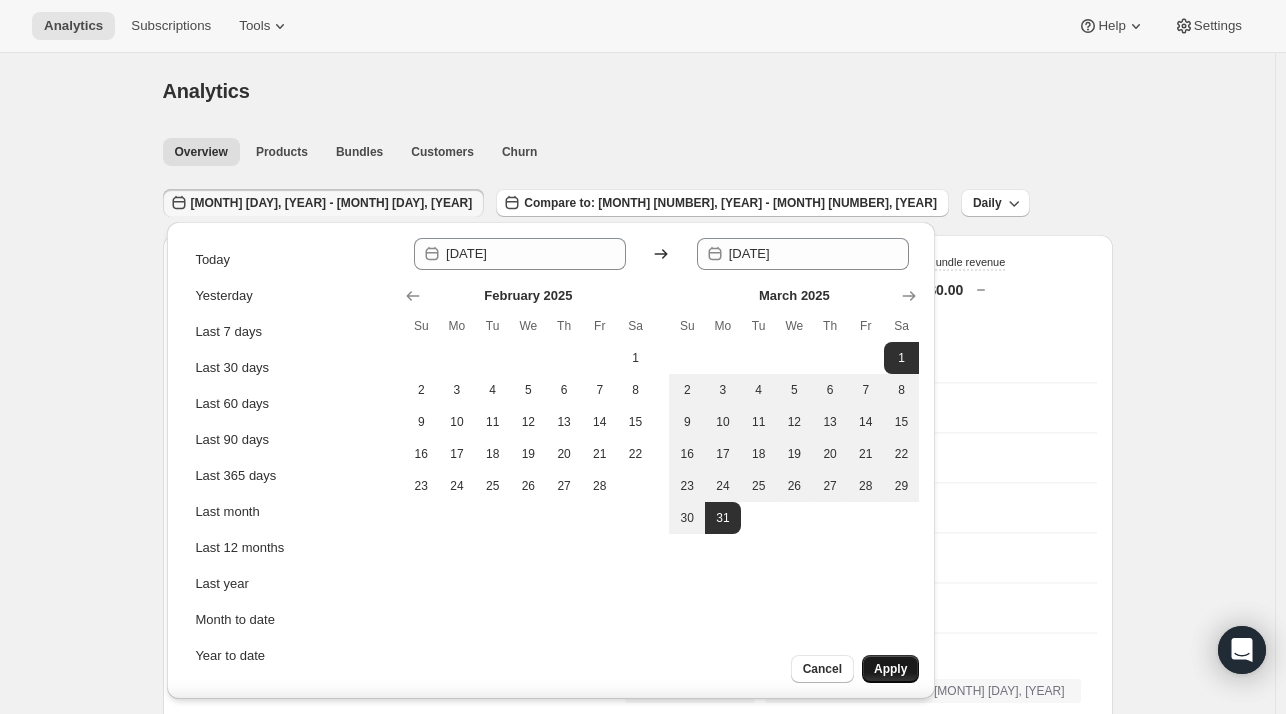 click on "Apply" at bounding box center (890, 669) 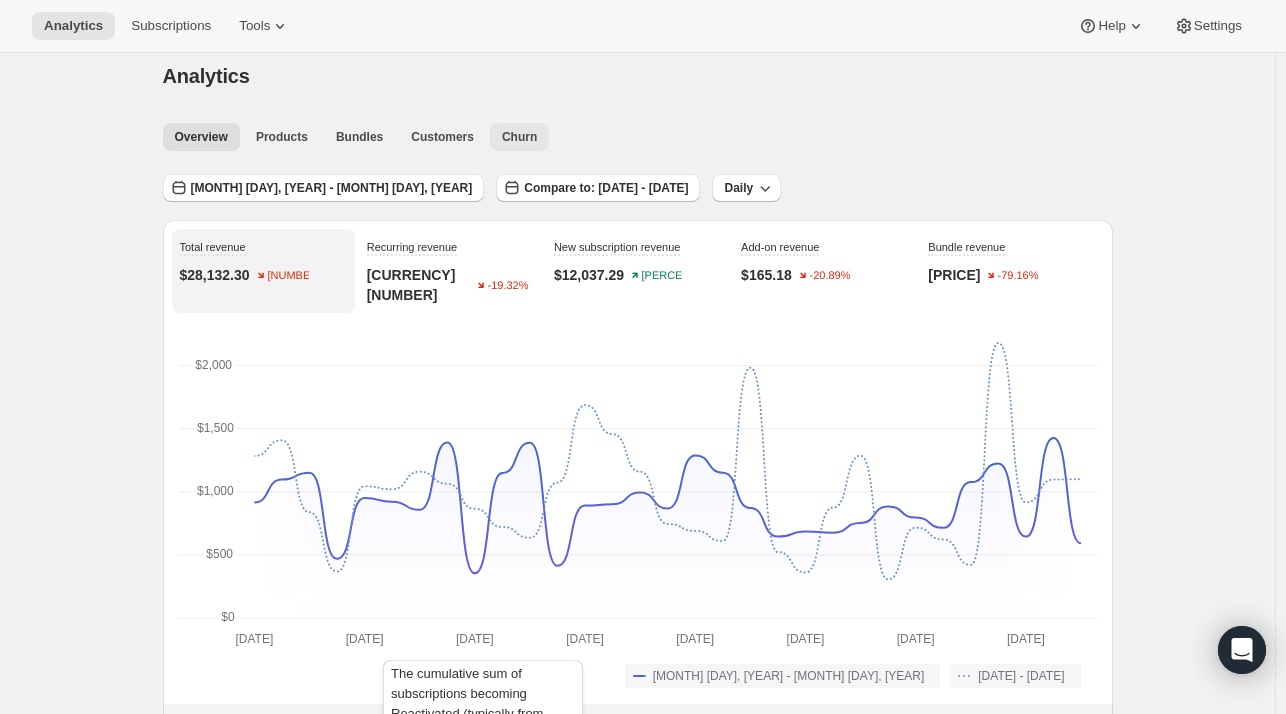 scroll, scrollTop: 0, scrollLeft: 0, axis: both 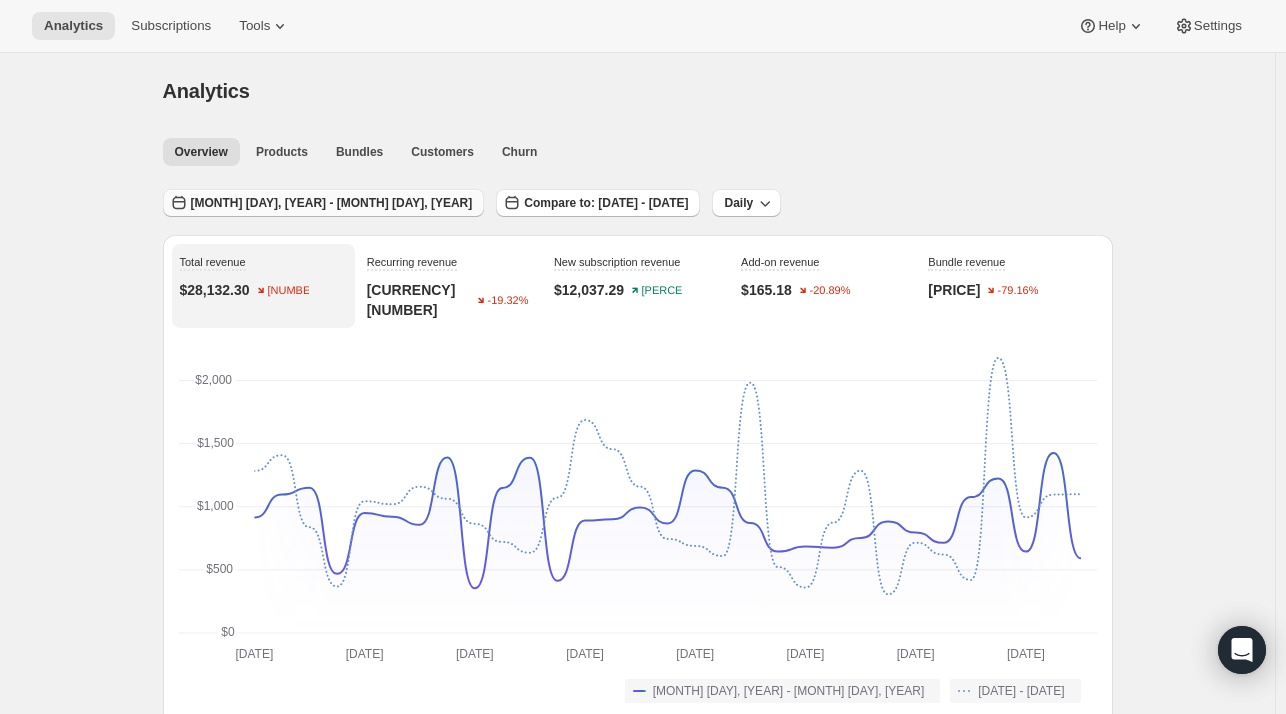 click on "[MONTH] [DAY], [YEAR] - [MONTH] [DAY], [YEAR]" at bounding box center [332, 203] 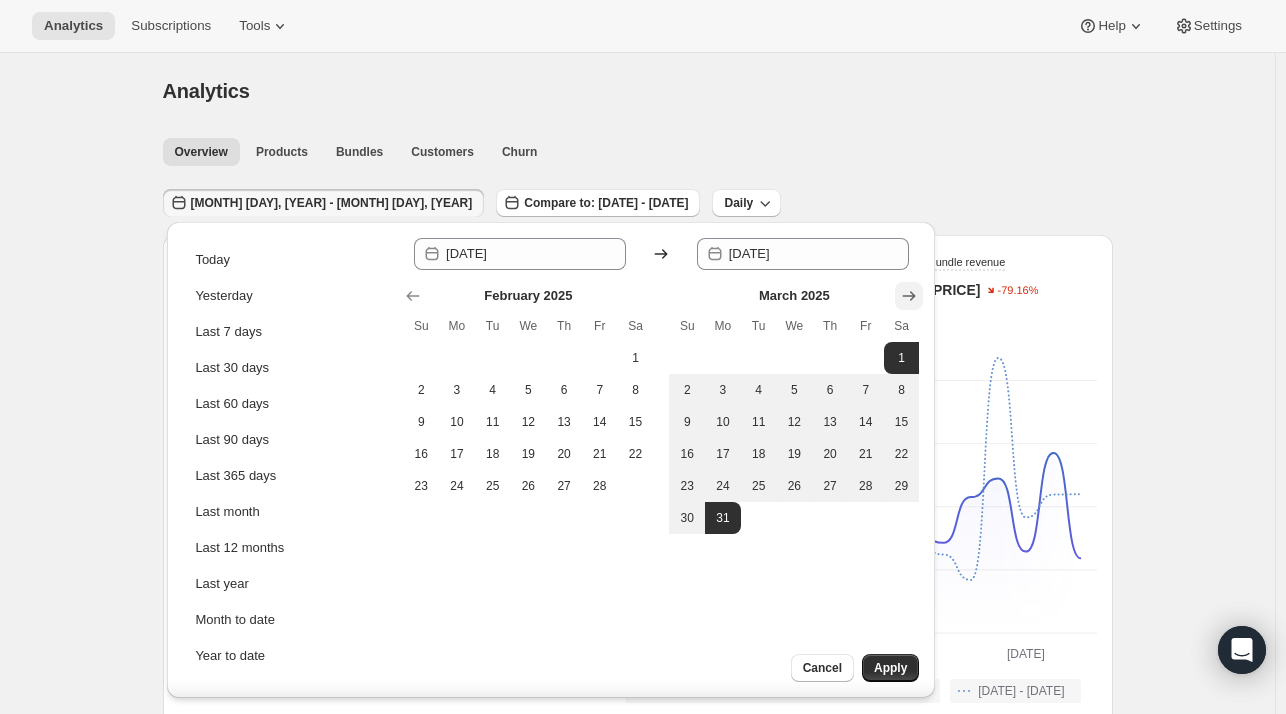 click at bounding box center [909, 296] 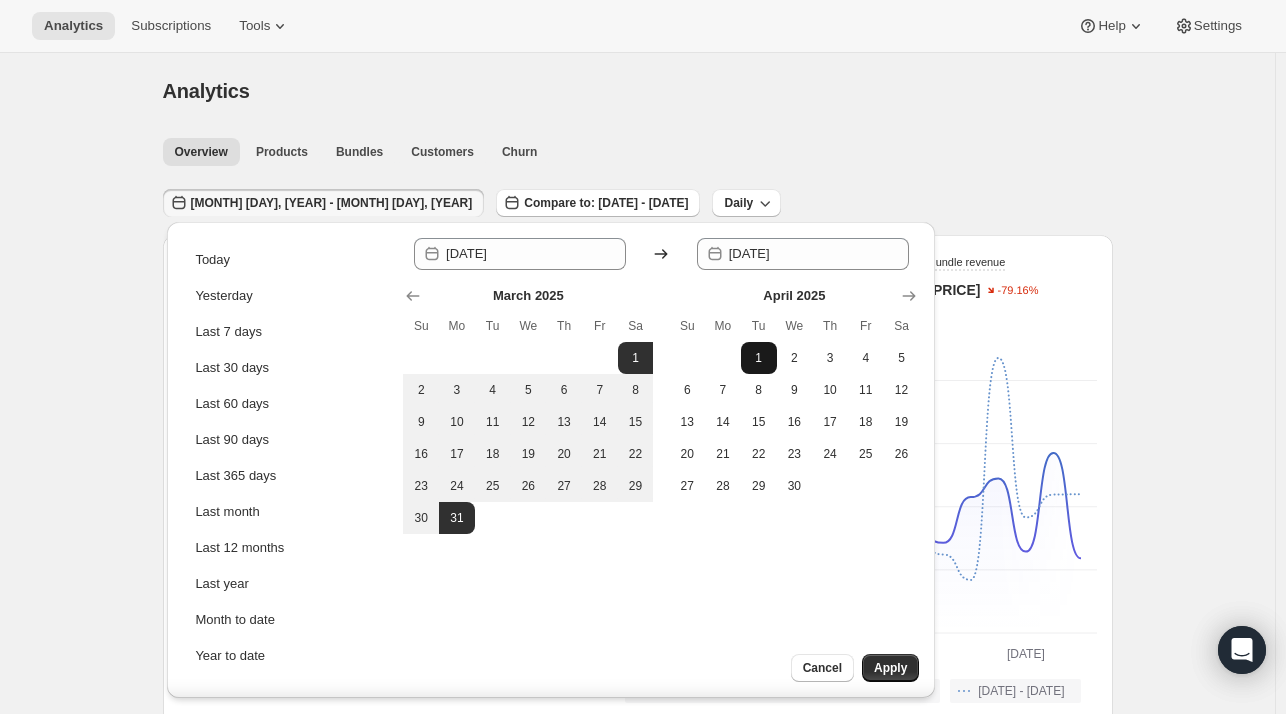 click on "1" at bounding box center (759, 358) 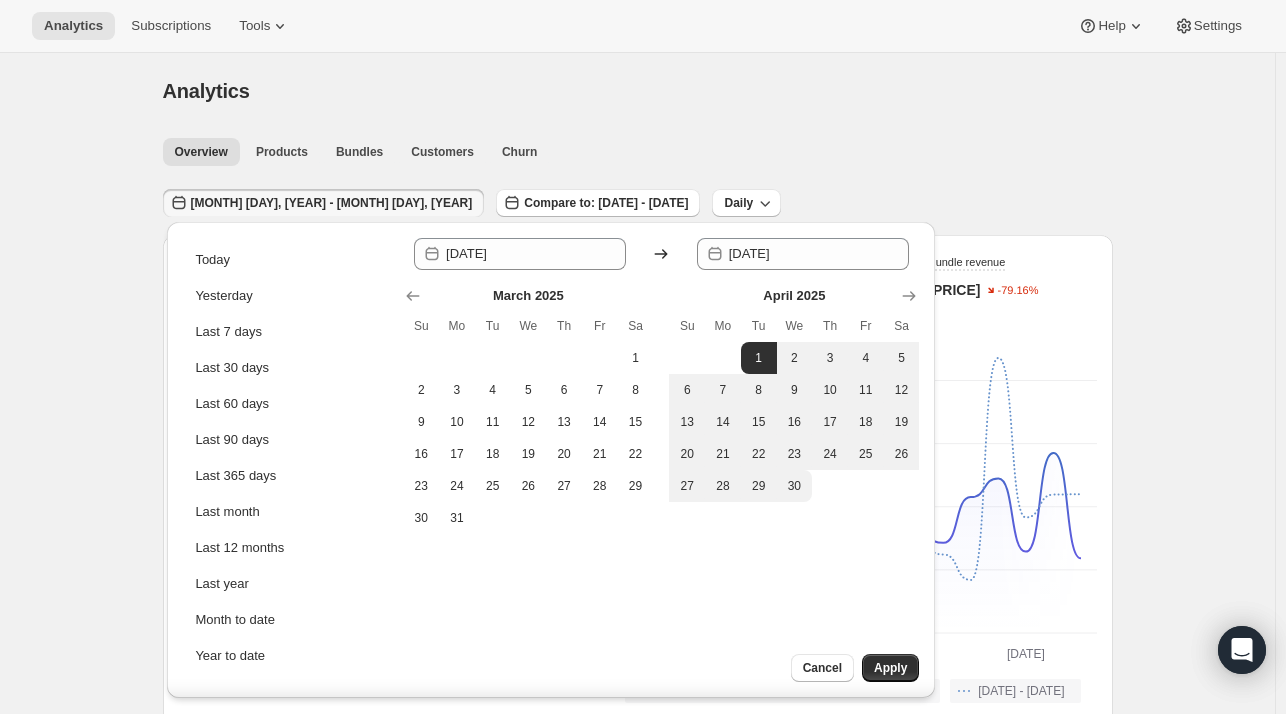 click on "30" at bounding box center (795, 486) 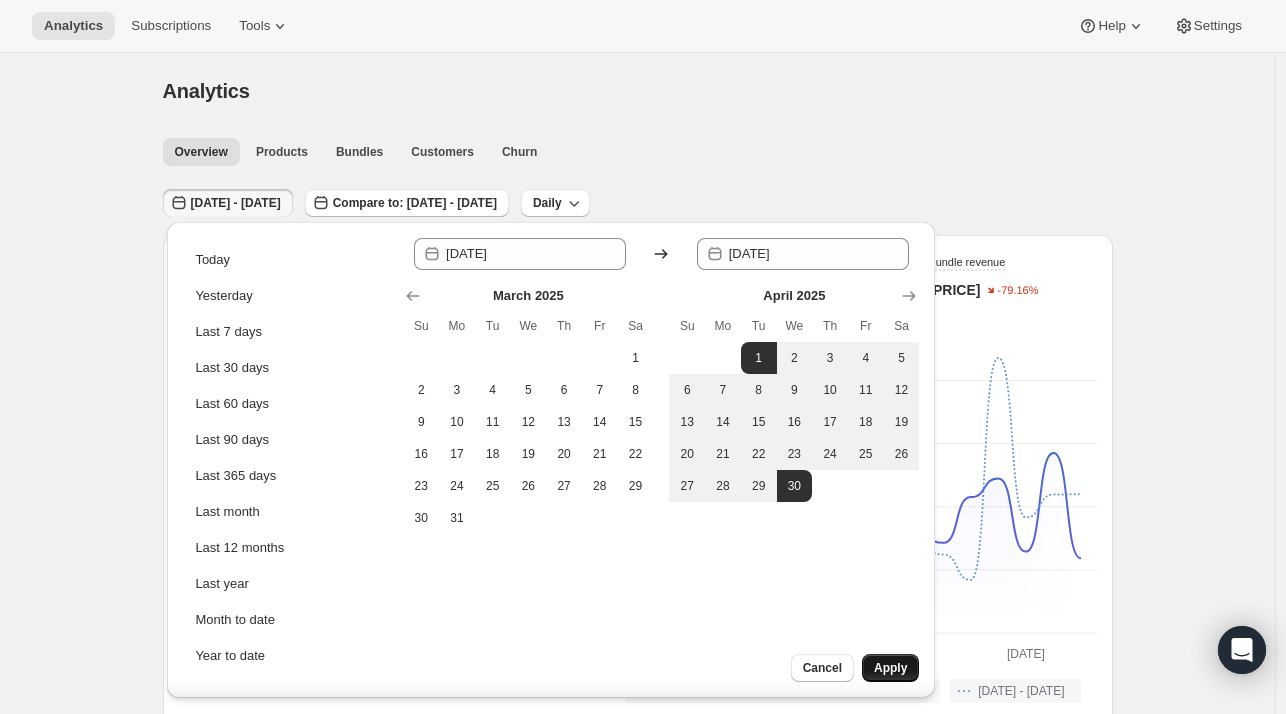 click on "Apply" at bounding box center (890, 668) 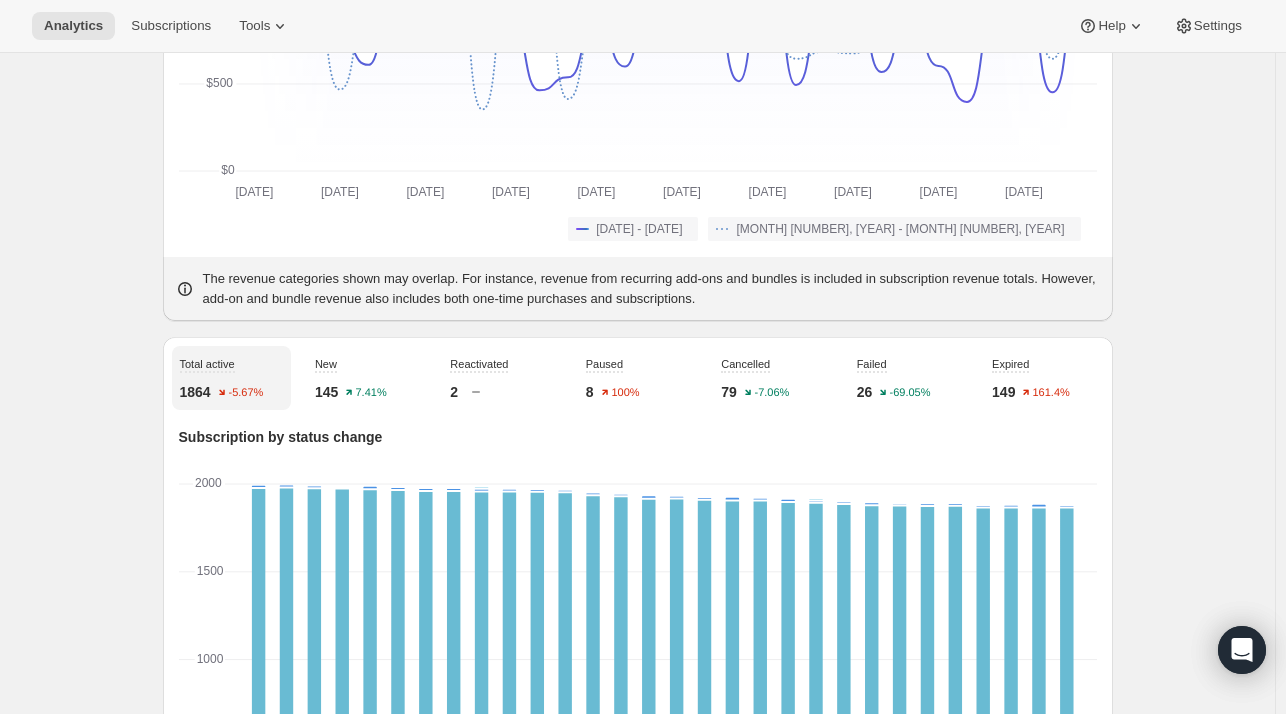 scroll, scrollTop: 0, scrollLeft: 0, axis: both 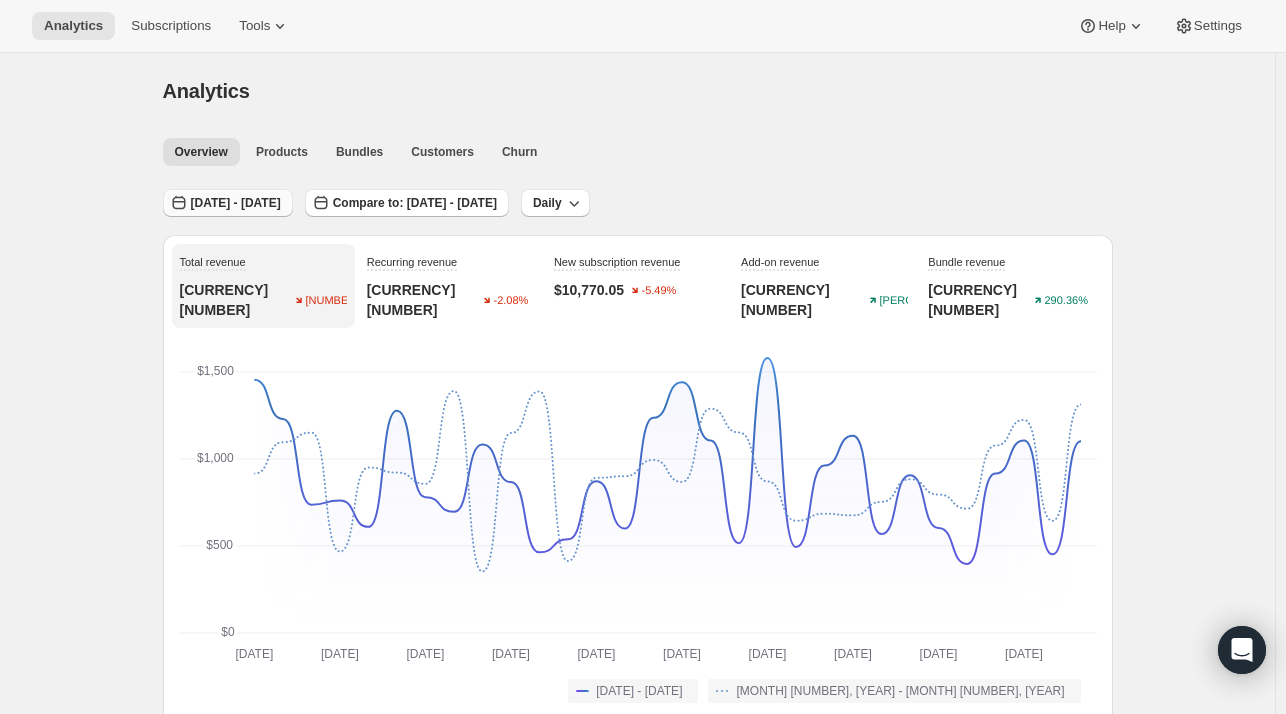click on "[DATE] - [DATE]" at bounding box center [236, 203] 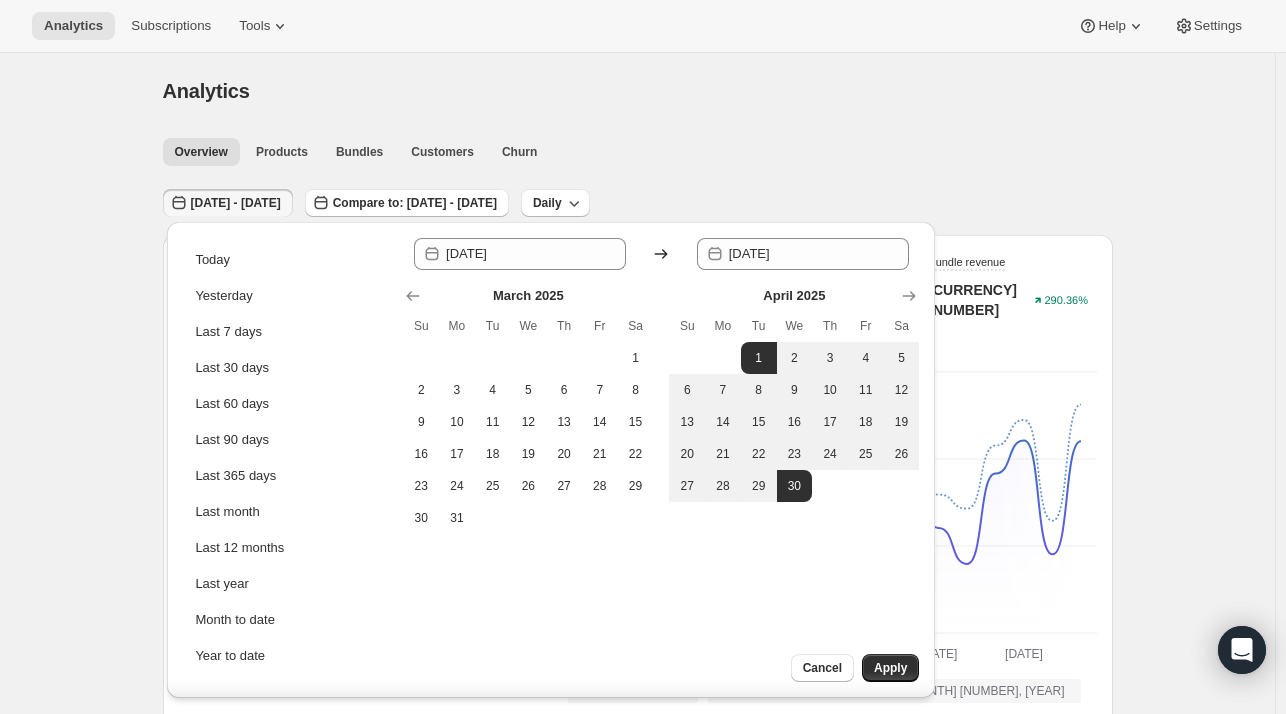 click on "Analytics. This page is ready Analytics" at bounding box center (638, 91) 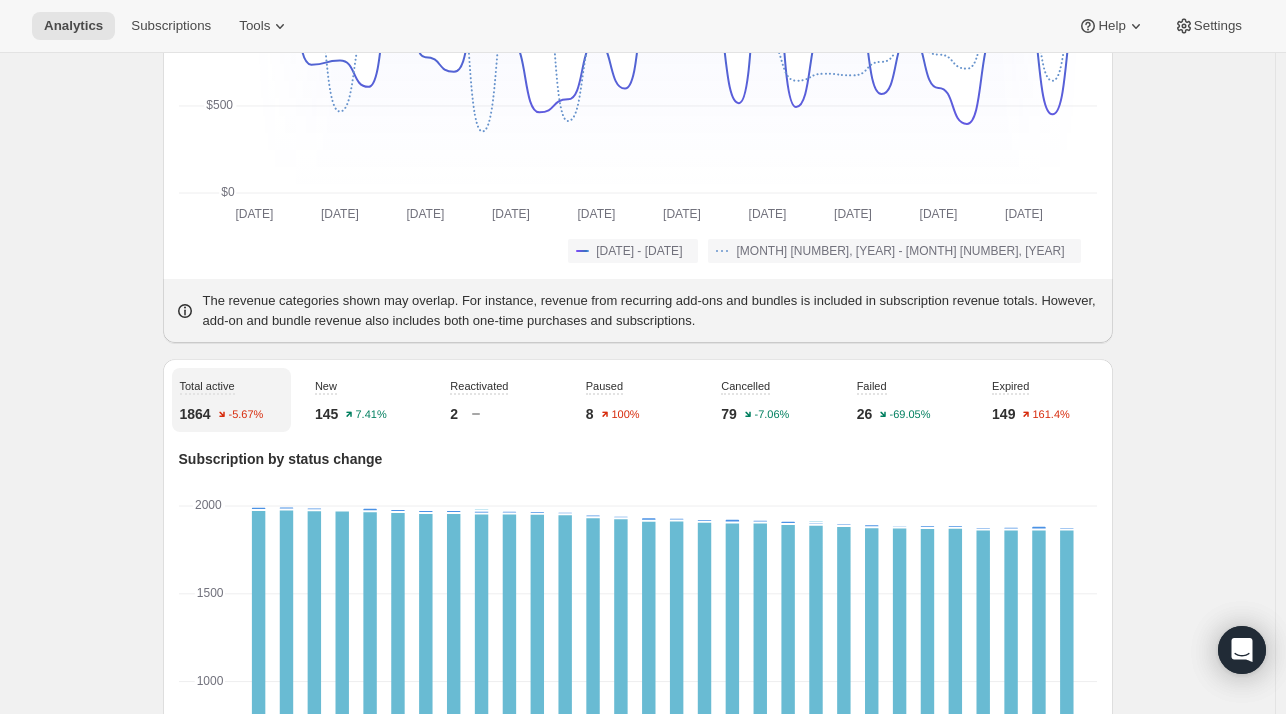 scroll, scrollTop: 0, scrollLeft: 0, axis: both 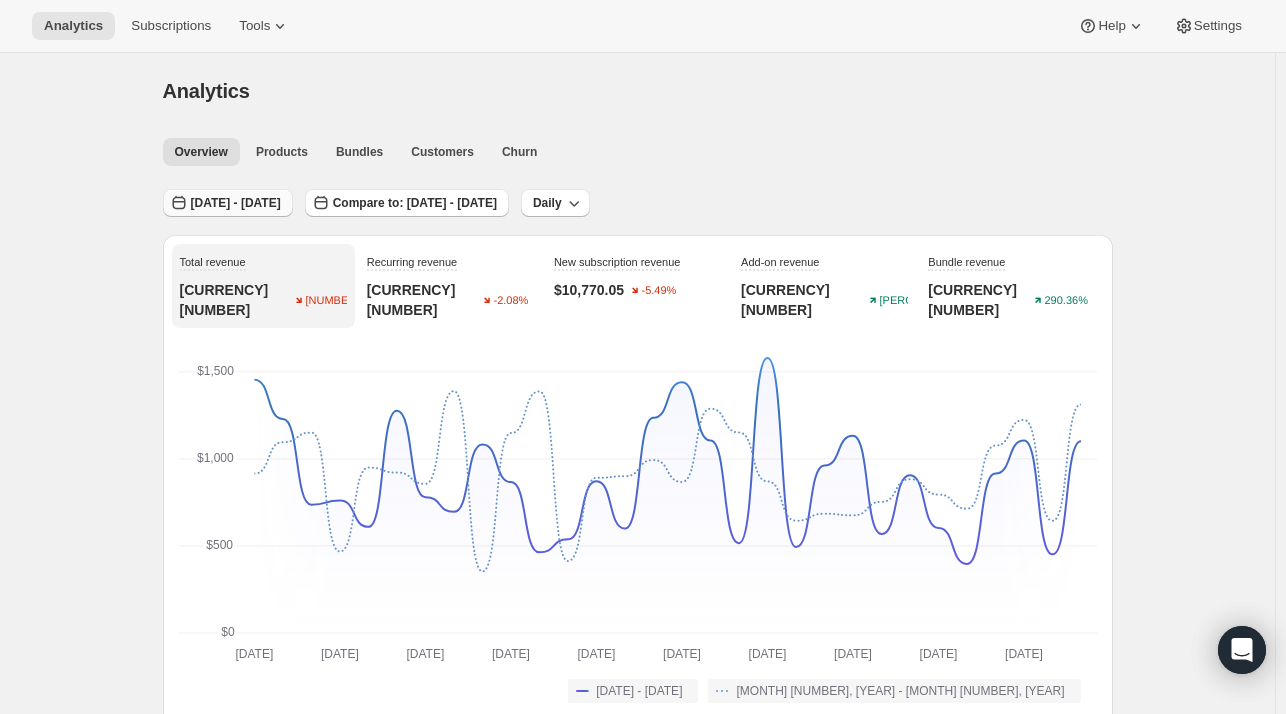 click on "[DATE] - [DATE]" at bounding box center (236, 203) 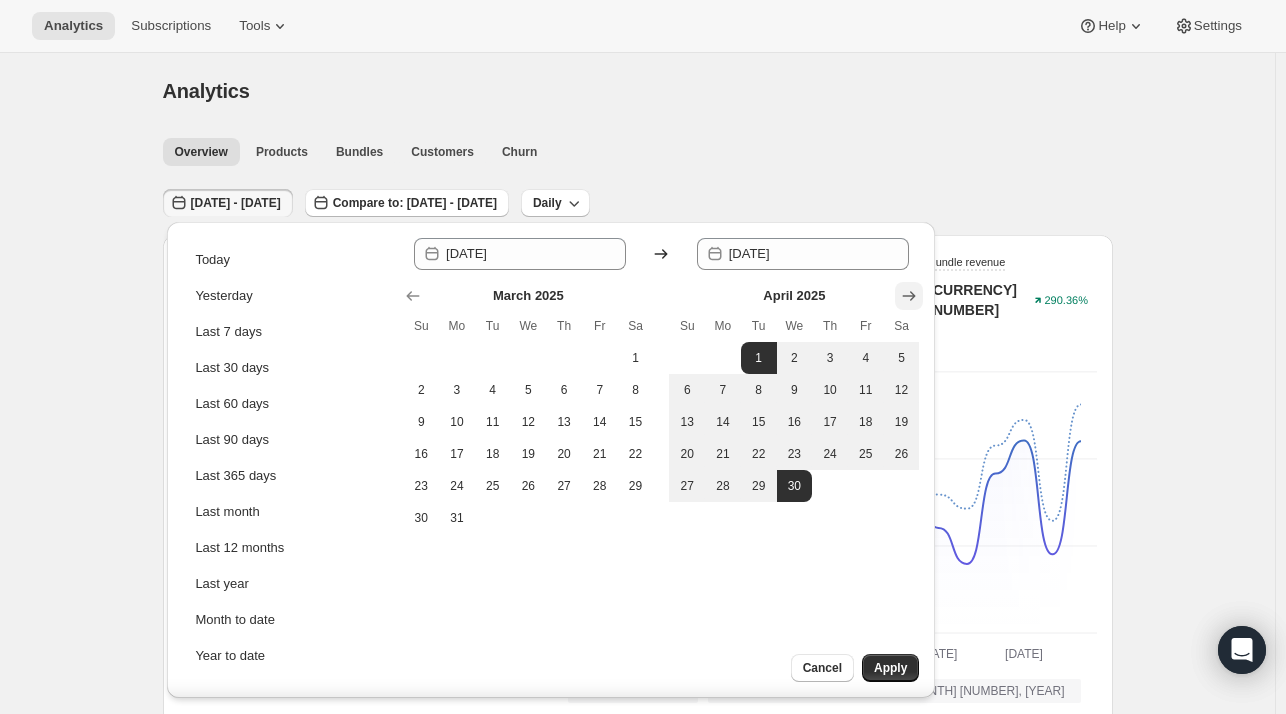 click 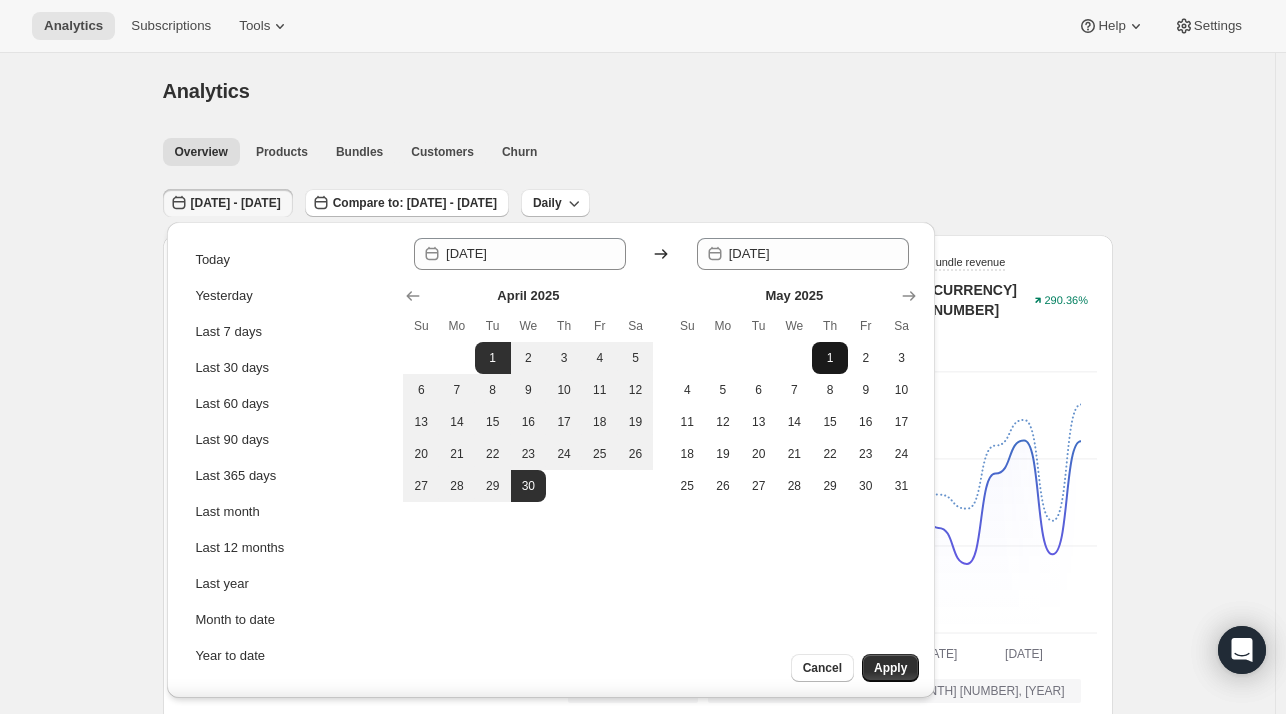 click on "1" at bounding box center (830, 358) 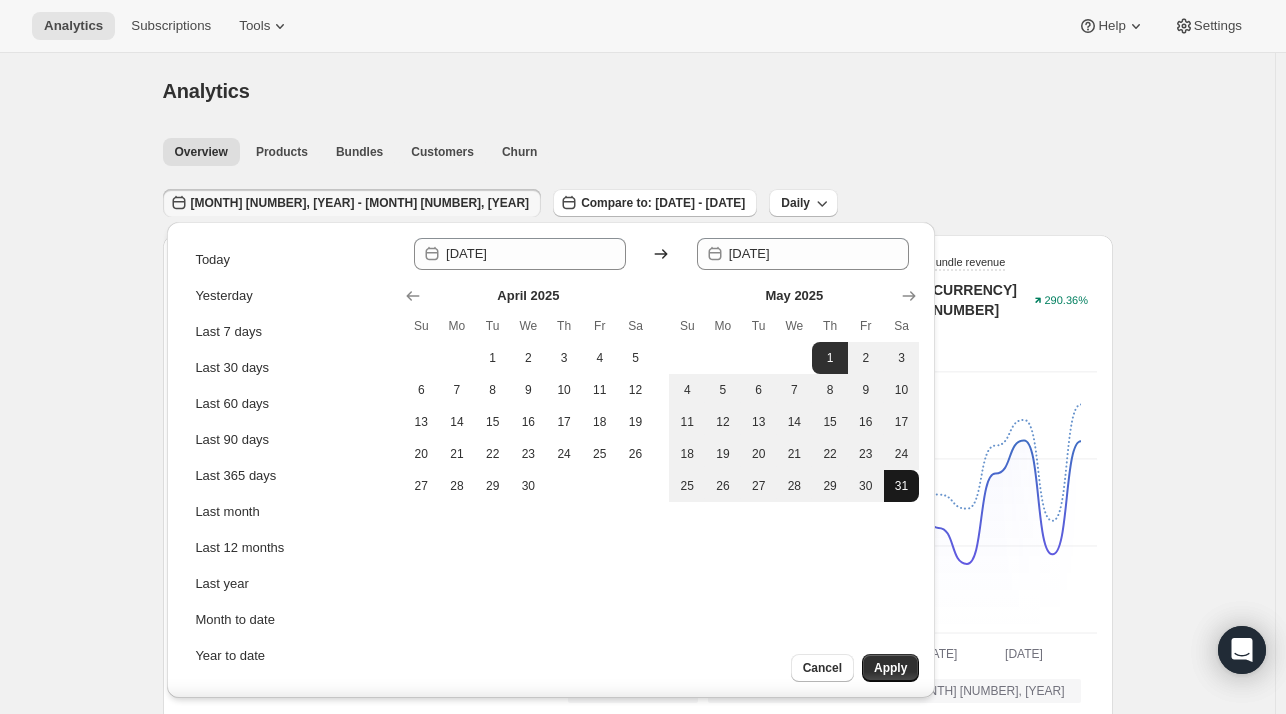 click on "31" at bounding box center (902, 486) 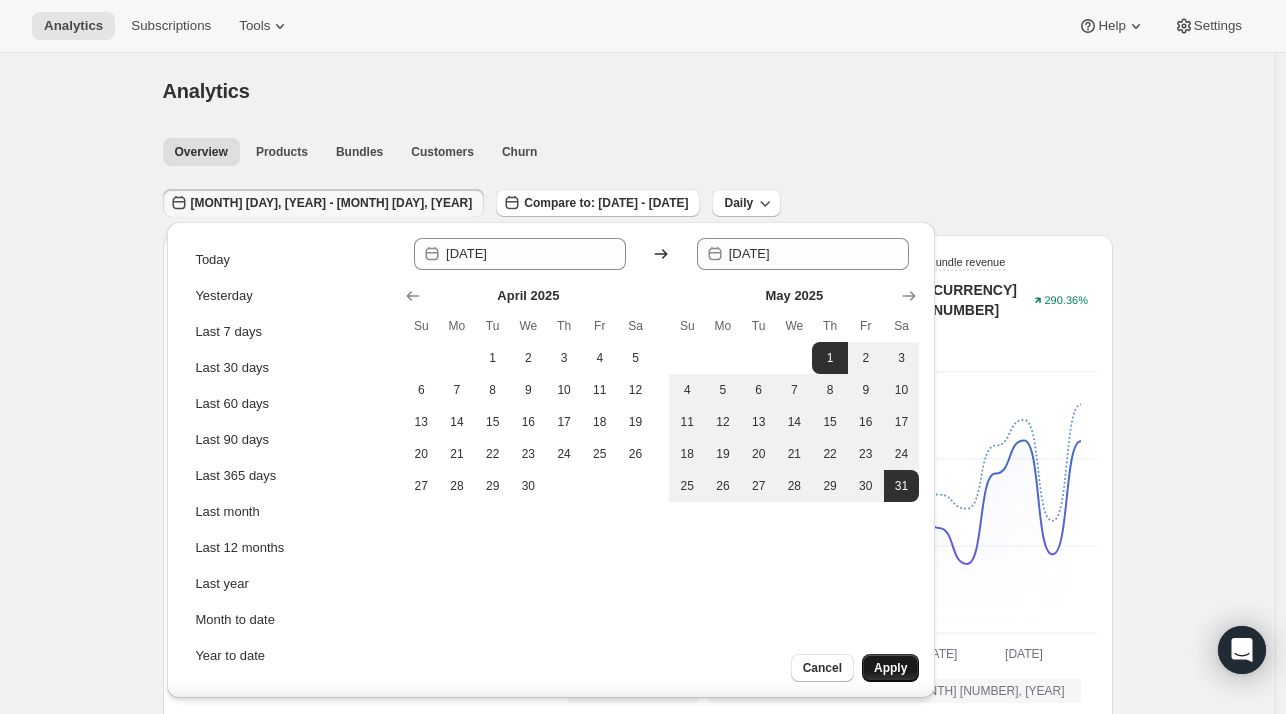 click on "Apply" at bounding box center (890, 668) 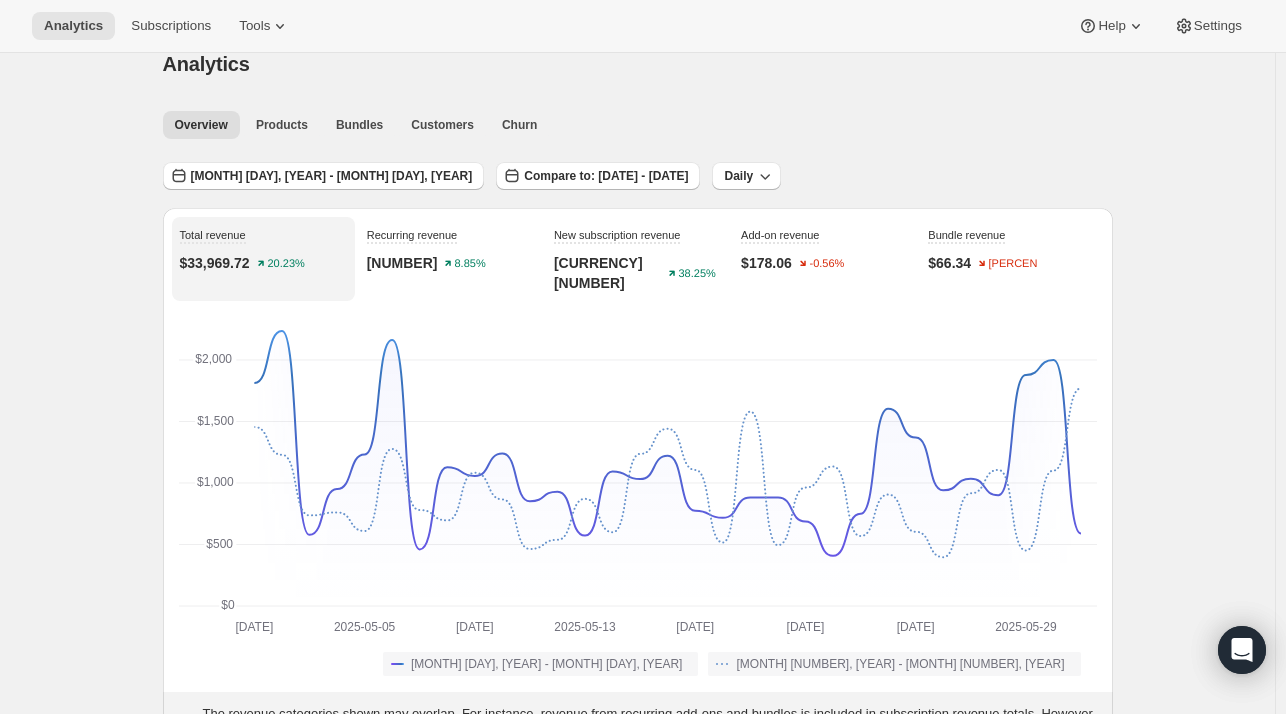 scroll, scrollTop: 0, scrollLeft: 0, axis: both 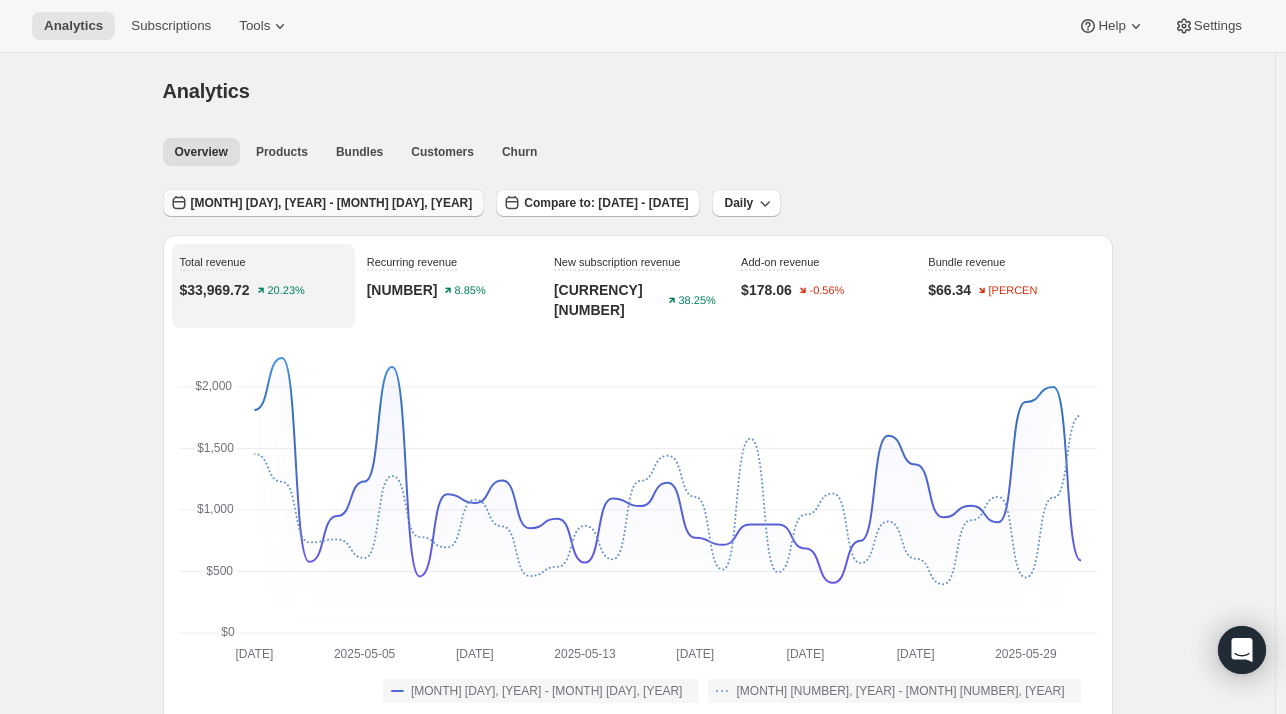 click on "[MONTH] [DAY], [YEAR] - [MONTH] [DAY], [YEAR]" at bounding box center (332, 203) 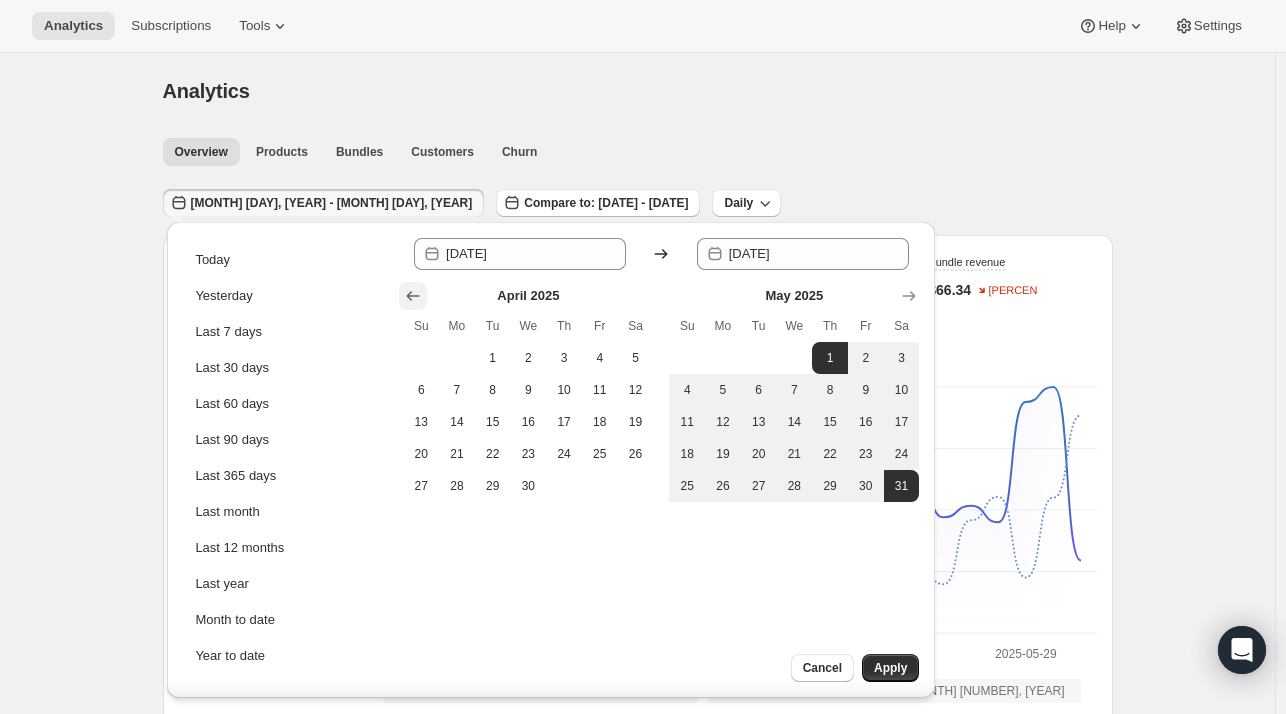 click 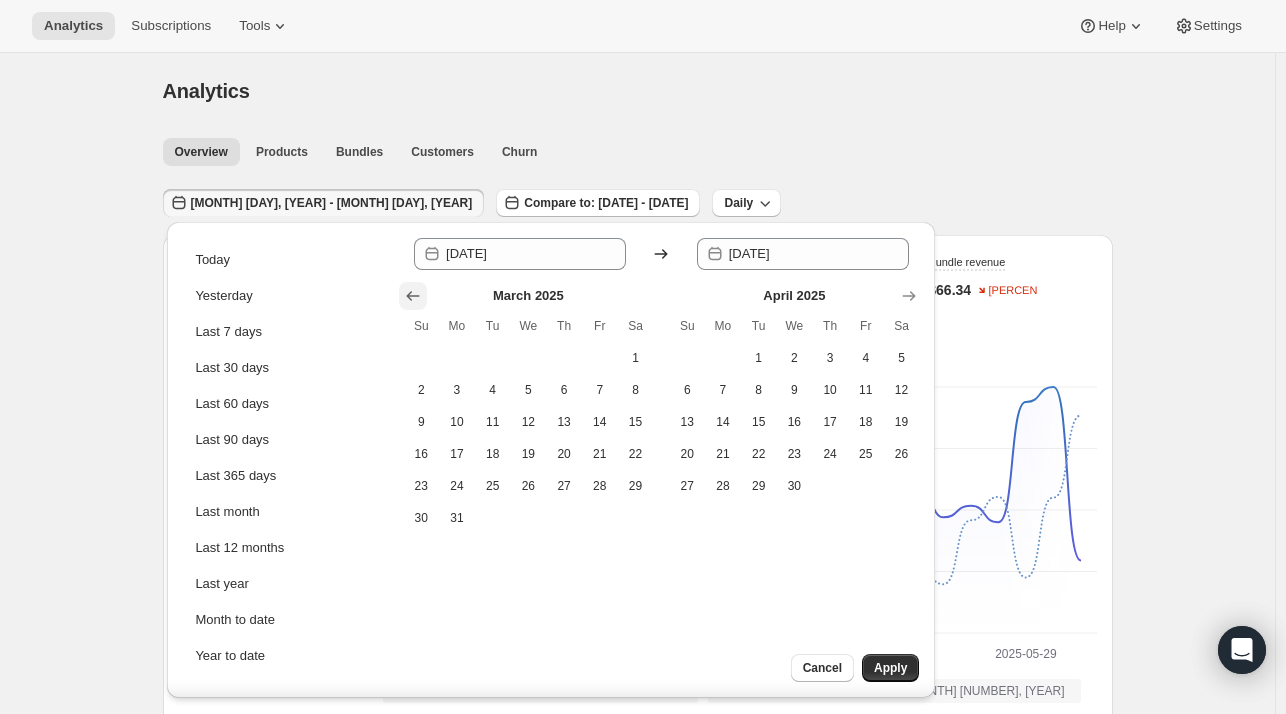 click 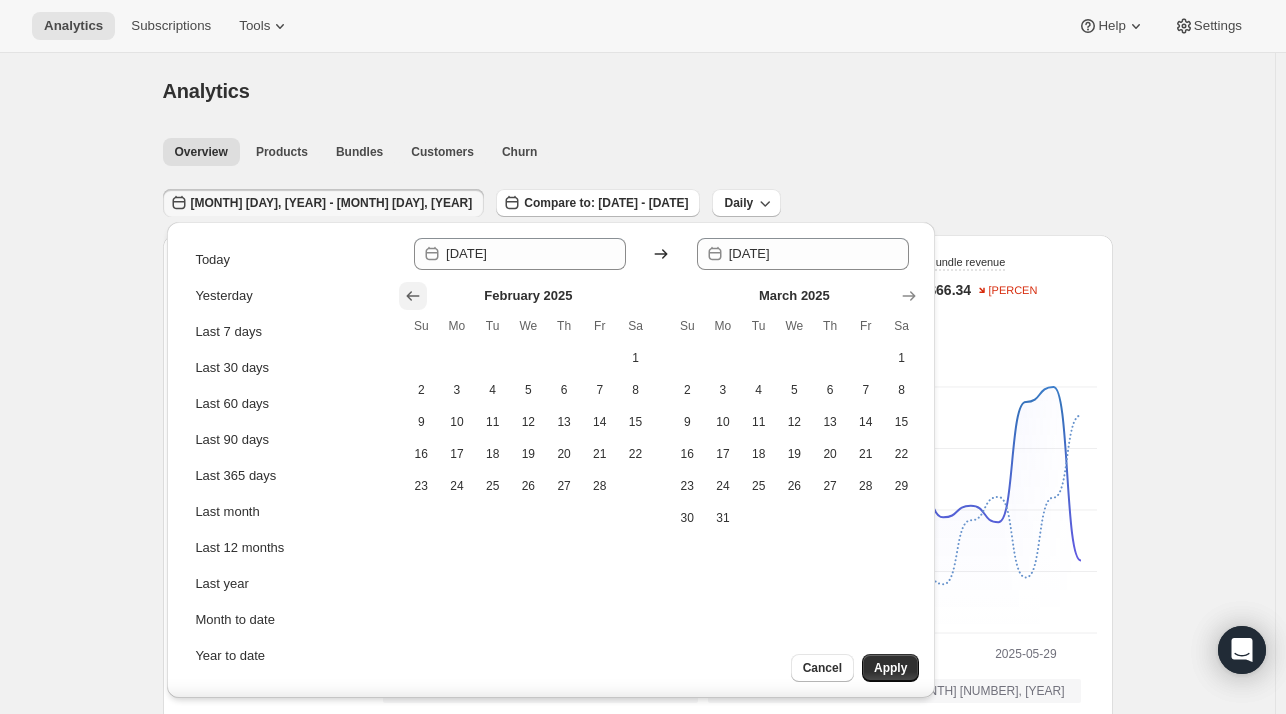 click 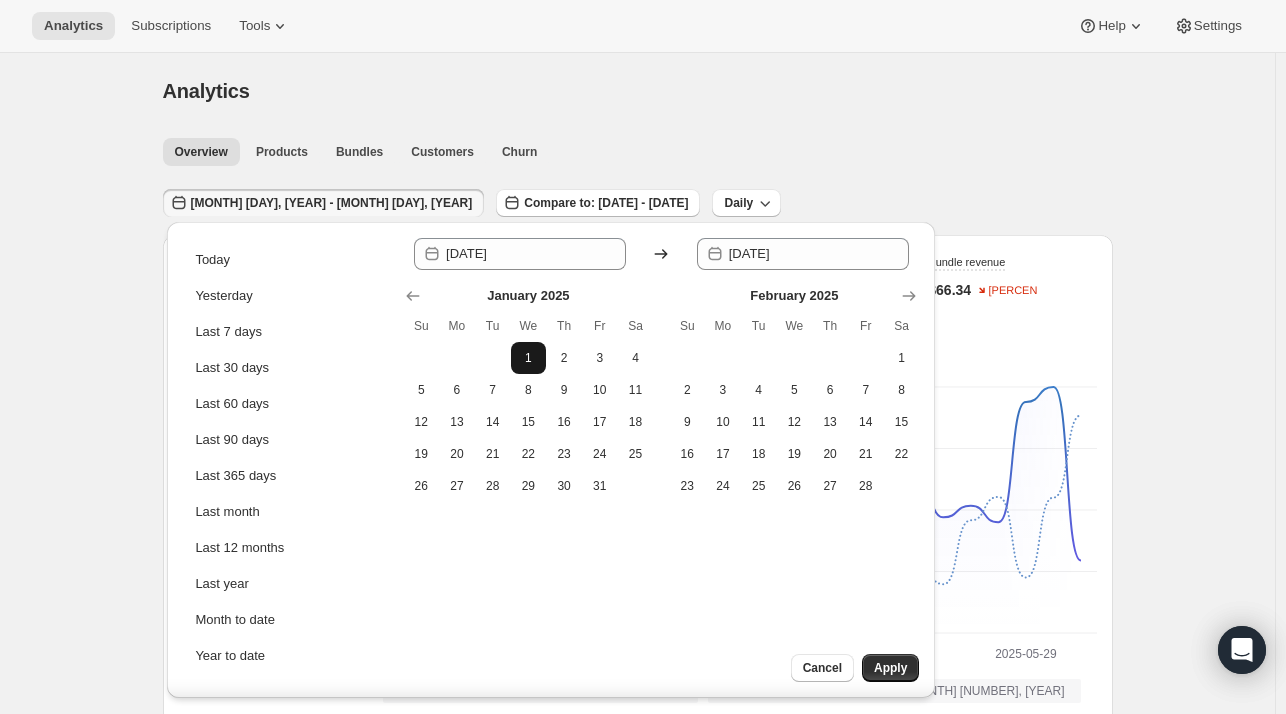 click on "1" at bounding box center [529, 358] 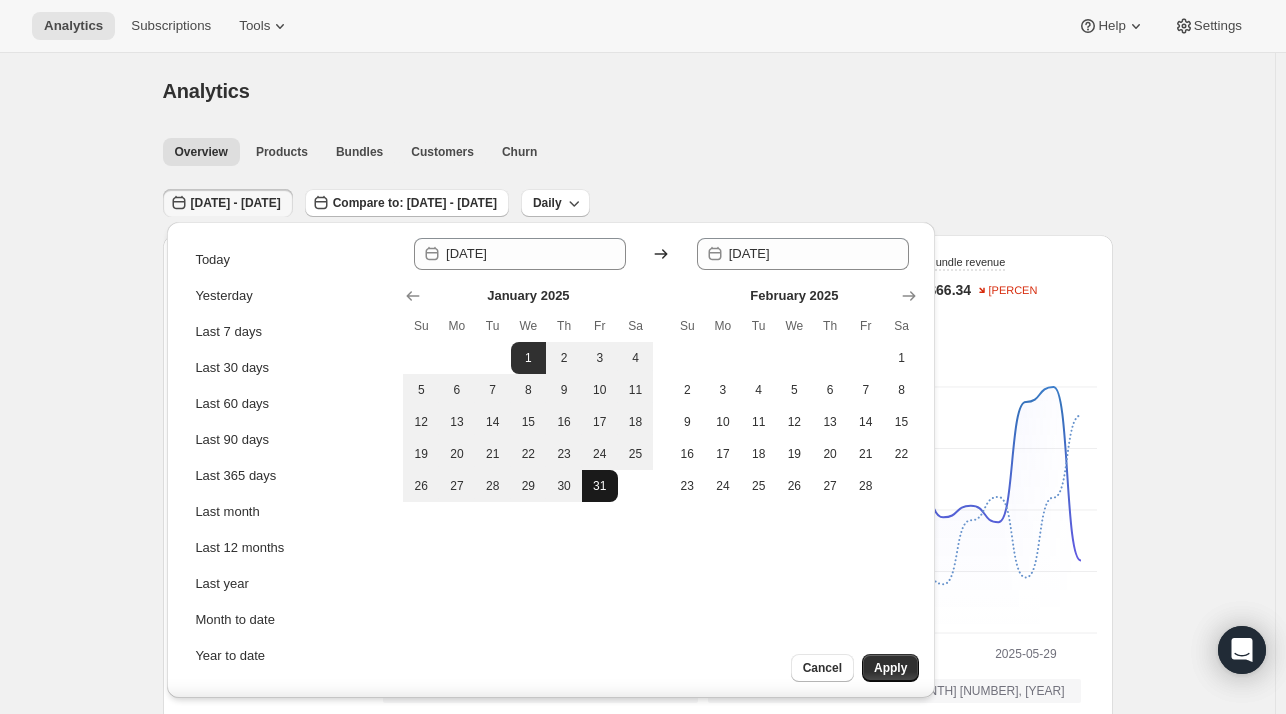 click on "31" at bounding box center [600, 486] 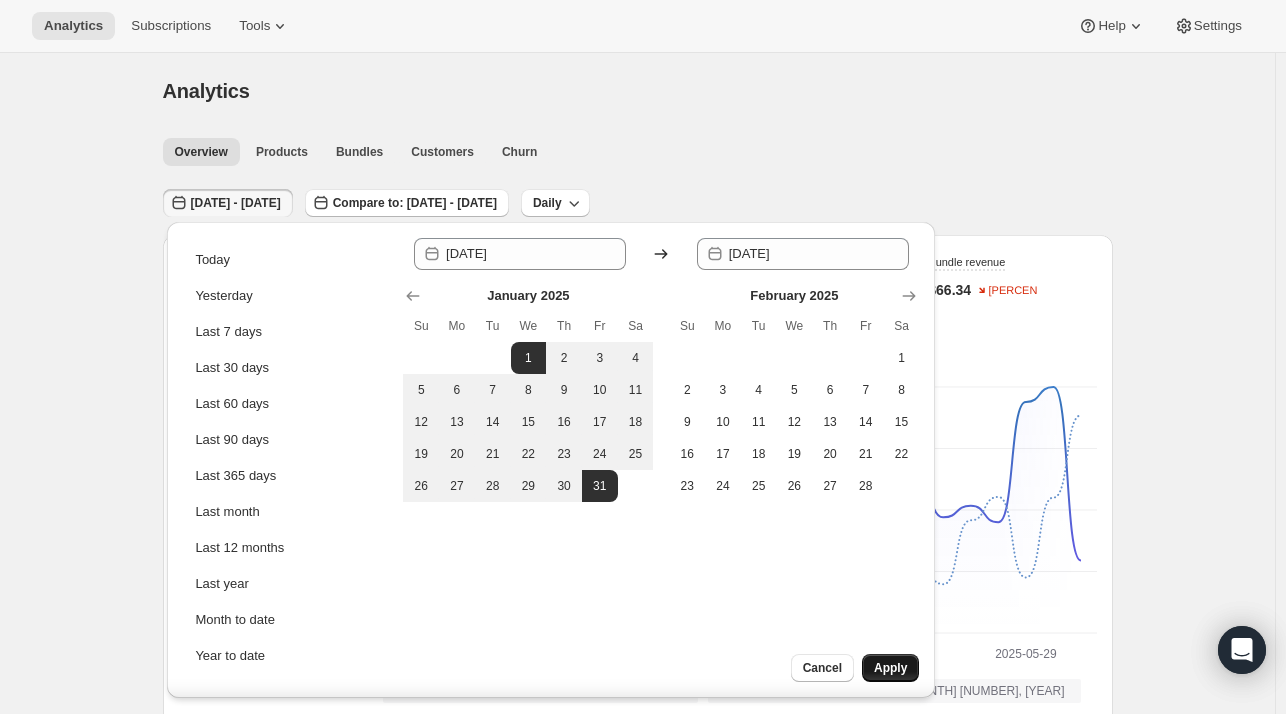 click on "Apply" at bounding box center [890, 668] 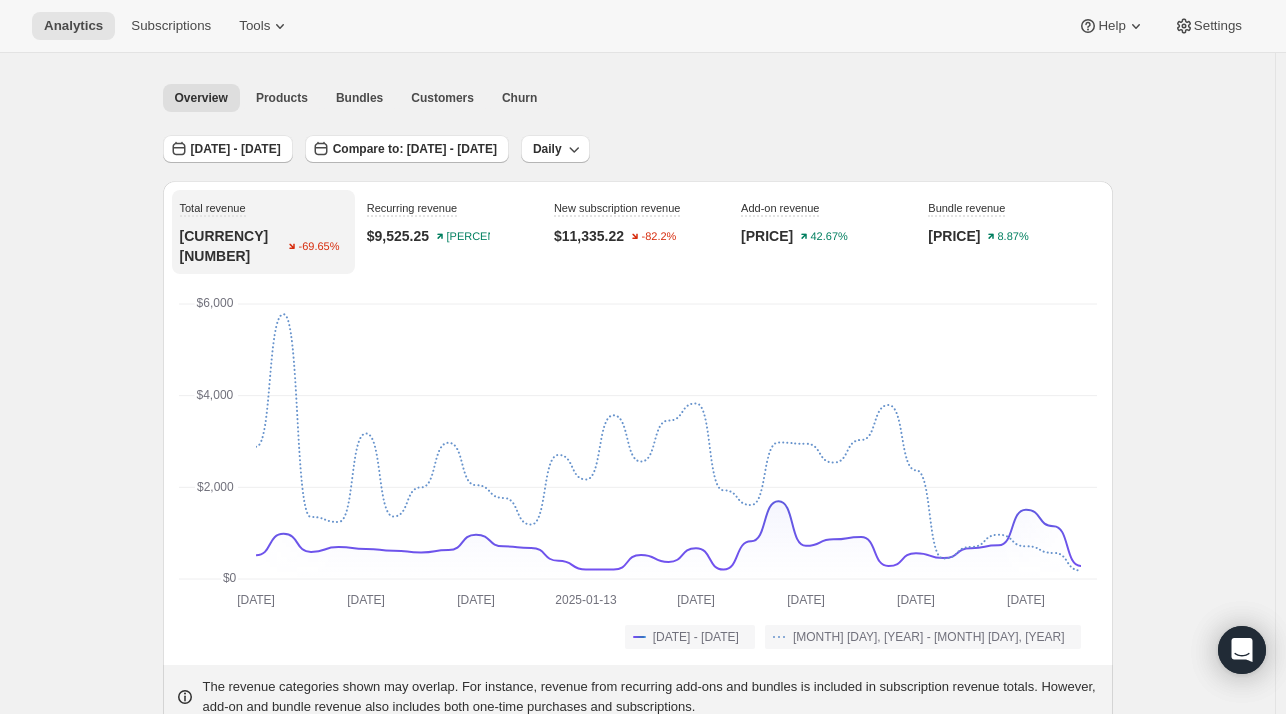 scroll, scrollTop: 0, scrollLeft: 0, axis: both 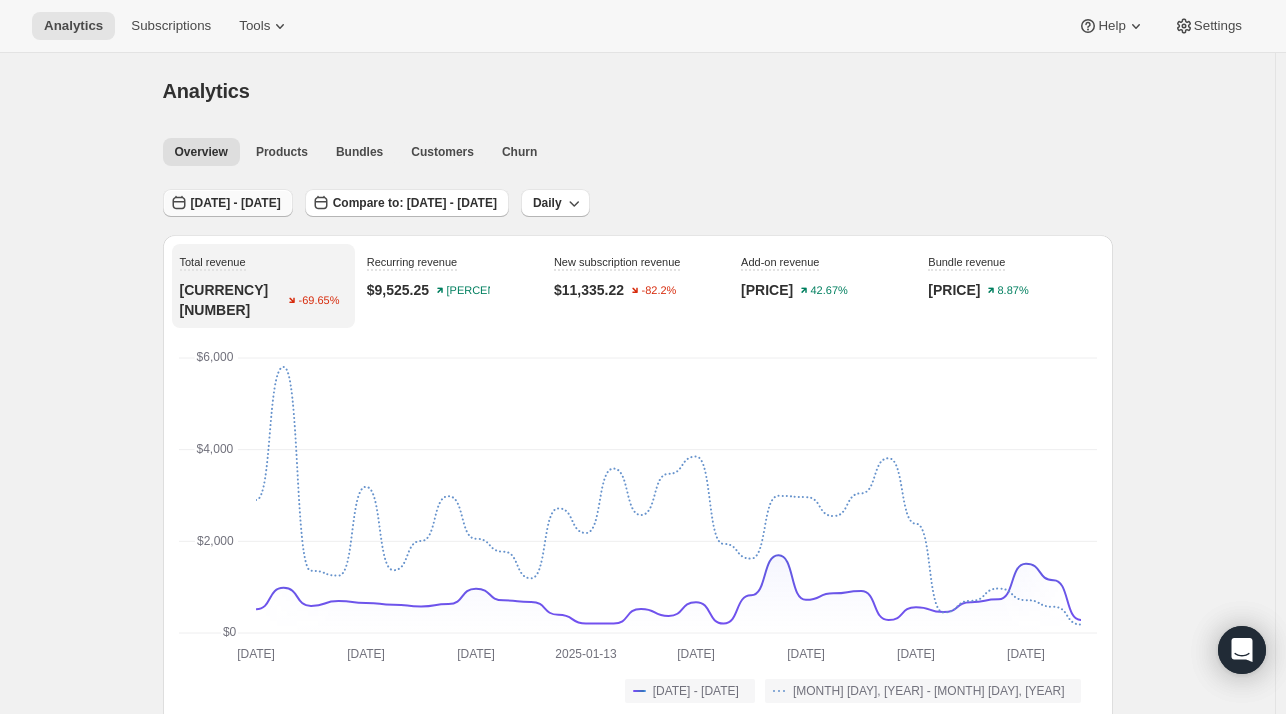 click on "[DATE] - [DATE]" at bounding box center [236, 203] 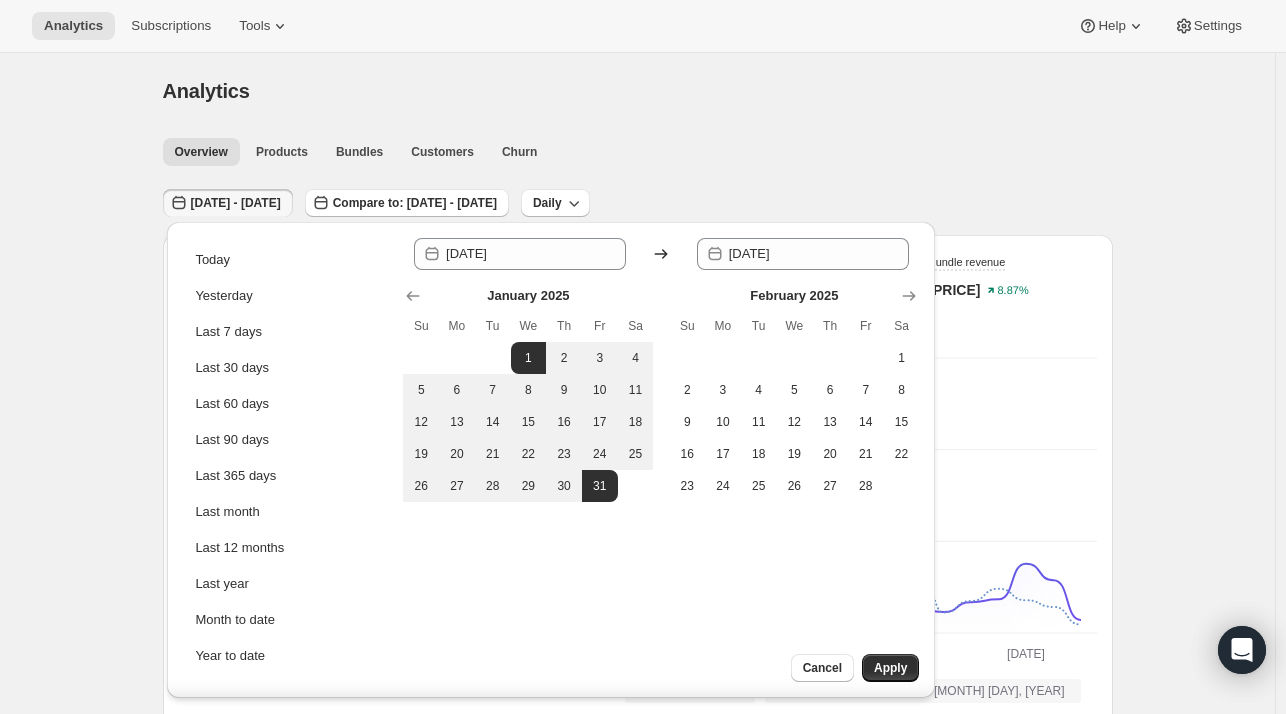 click on "[DATE] - [DATE] Compare to: [DATE] - [DATE] Daily Total revenue [PRICE] [PERCENT] Recurring revenue [PRICE] [PERCENT] New subscription revenue [PRICE] [PERCENT] Add-on revenue [PRICE] [PERCENT] Bundle revenue [PRICE] [PERCENT] [DATE] [DATE] [DATE] [DATE] [DATE] [DATE] [DATE] [DATE] [DATE] [DATE] [DATE] [DATE] [DATE] [DATE] [DATE] [DATE] [DATE] [DATE] [DATE] [DATE] [DATE] [DATE] [DATE] [DATE] [DATE] [DATE] [DATE] [DATE] [DATE] [DATE] [PRICE] [PRICE] [PRICE] [PRICE] [PRICE] [PRICE] [PRICE] [PRICE] [DATE] - [DATE] [PRICE] [PRICE] [PRICE] [PRICE] [PRICE] [PRICE] [PRICE] [PRICE] [PRICE] [PRICE] [PRICE] [PRICE] [PRICE] [PRICE] [PRICE] [PRICE] [PRICE] [PRICE] [PRICE] [PRICE] [PRICE] [PRICE] [PRICE] [PRICE] [PRICE] [PRICE] [PRICE] [PRICE] [PRICE] [PRICE] [PRICE]" at bounding box center [637, 1730] 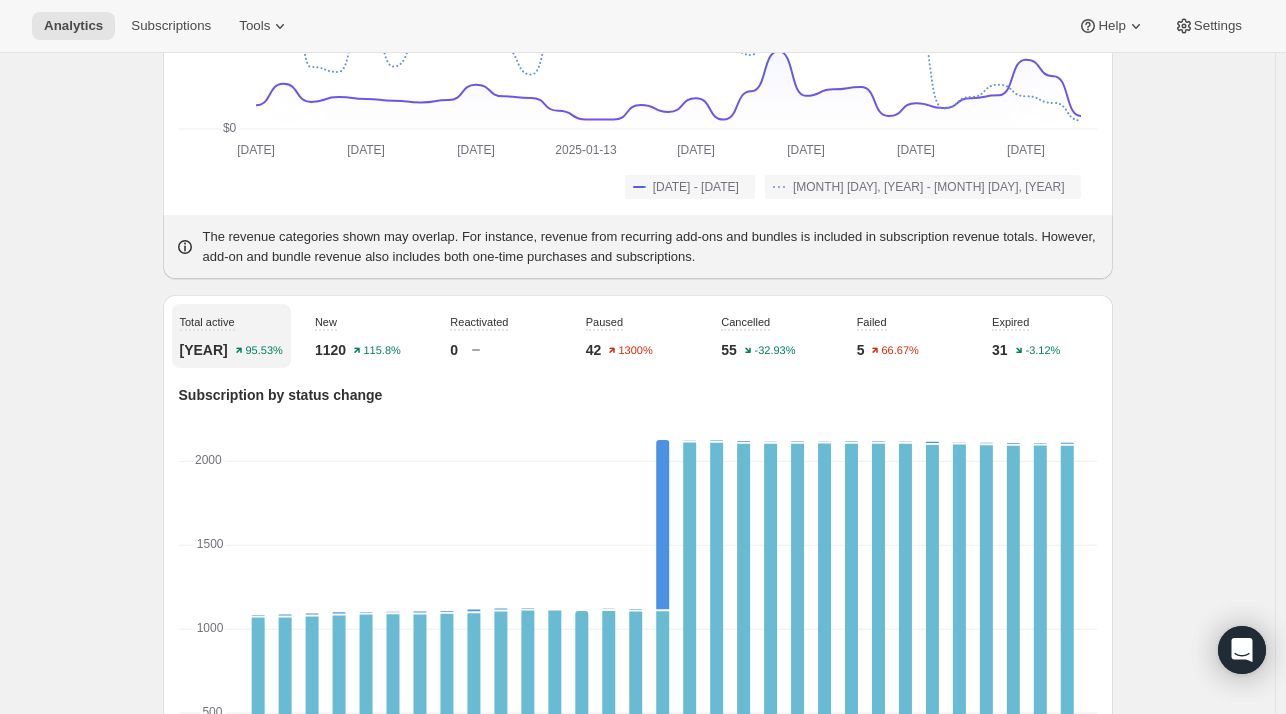 scroll, scrollTop: 0, scrollLeft: 0, axis: both 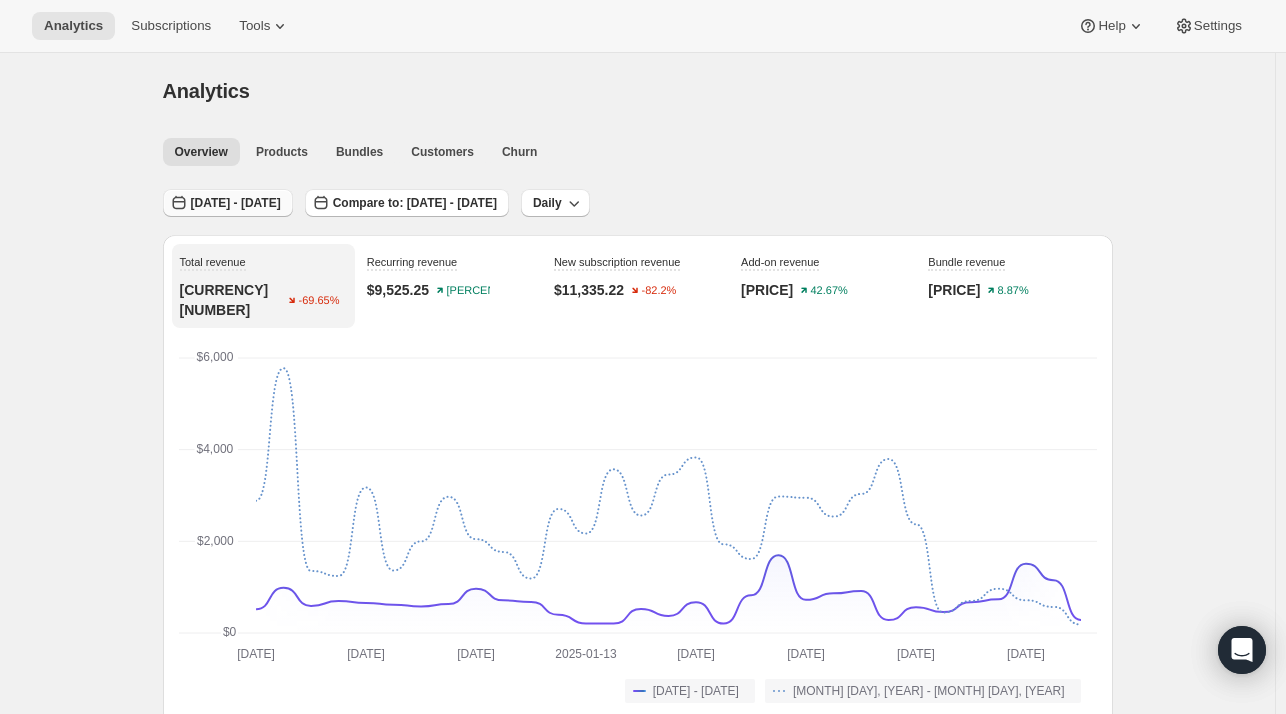 click on "[DATE] - [DATE]" at bounding box center [236, 203] 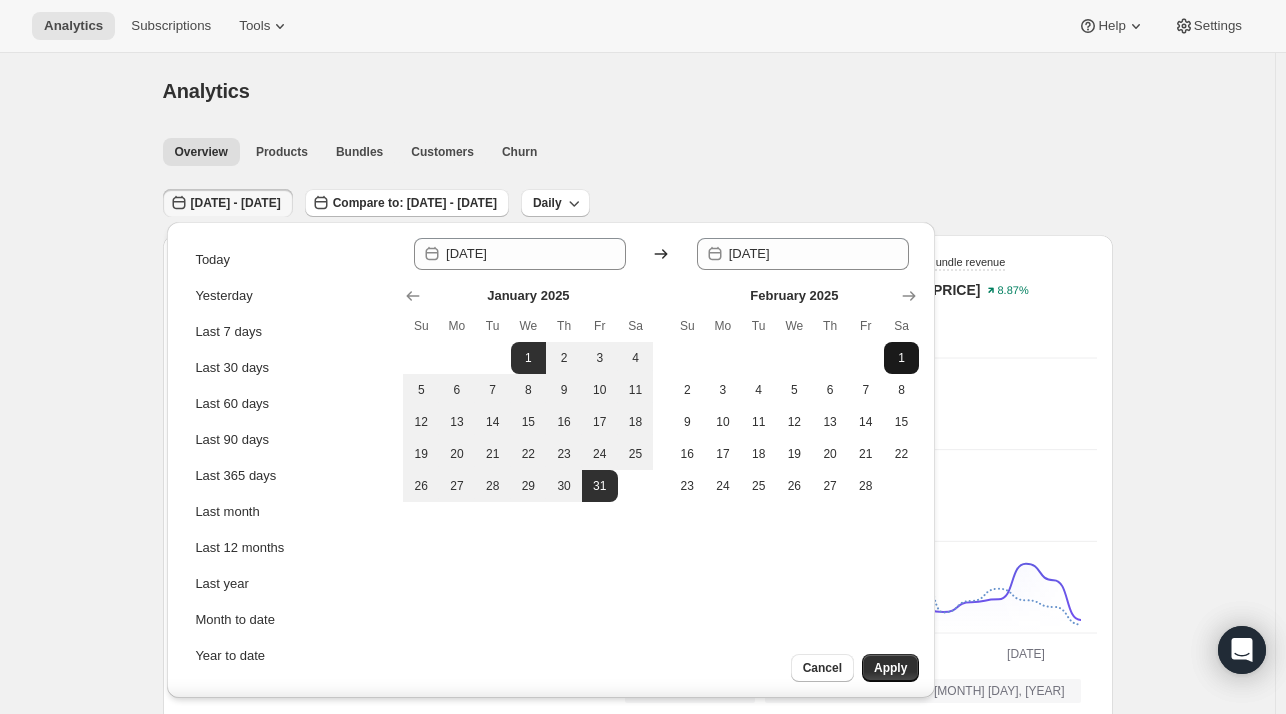 click on "1" at bounding box center (902, 358) 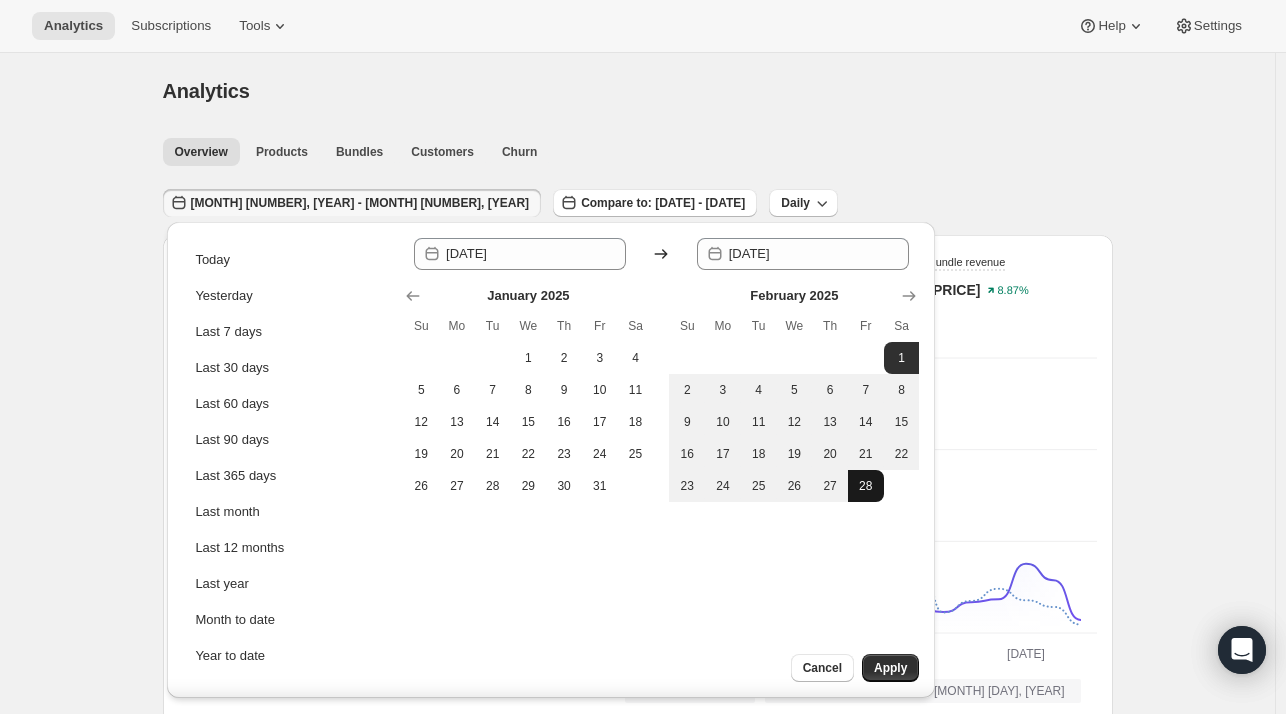 click on "28" at bounding box center (866, 486) 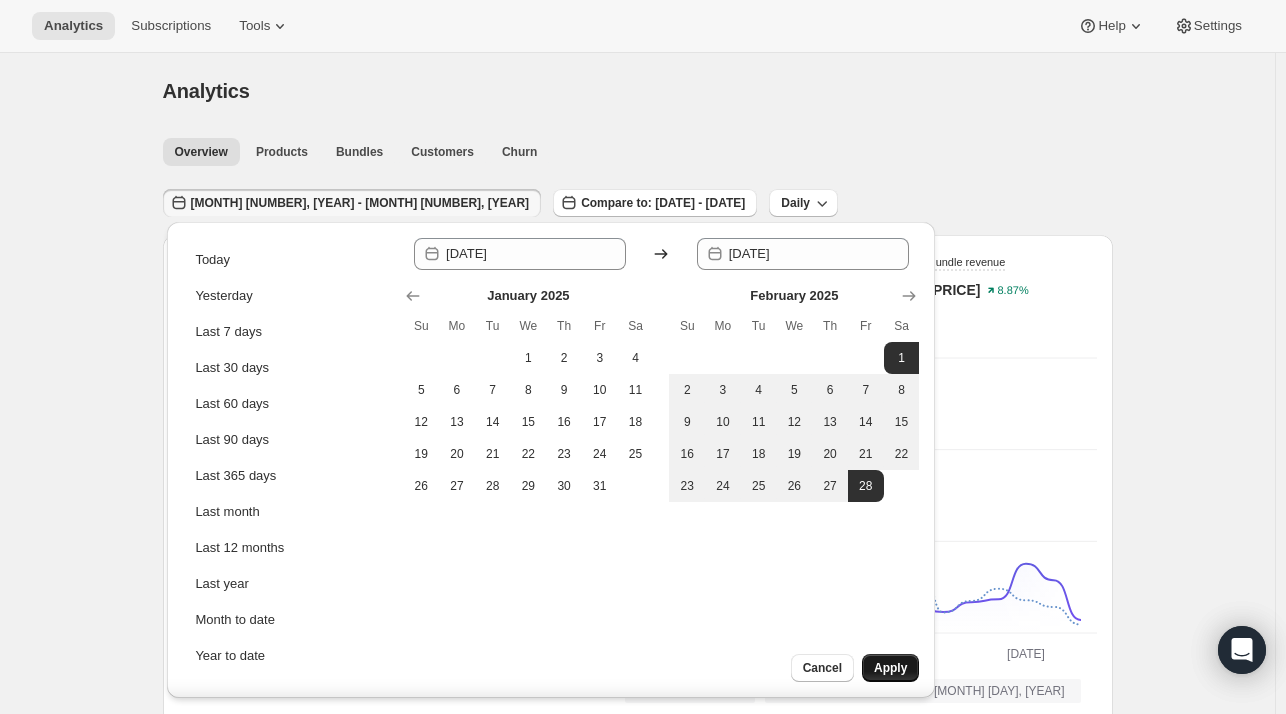 click on "Apply" at bounding box center [890, 668] 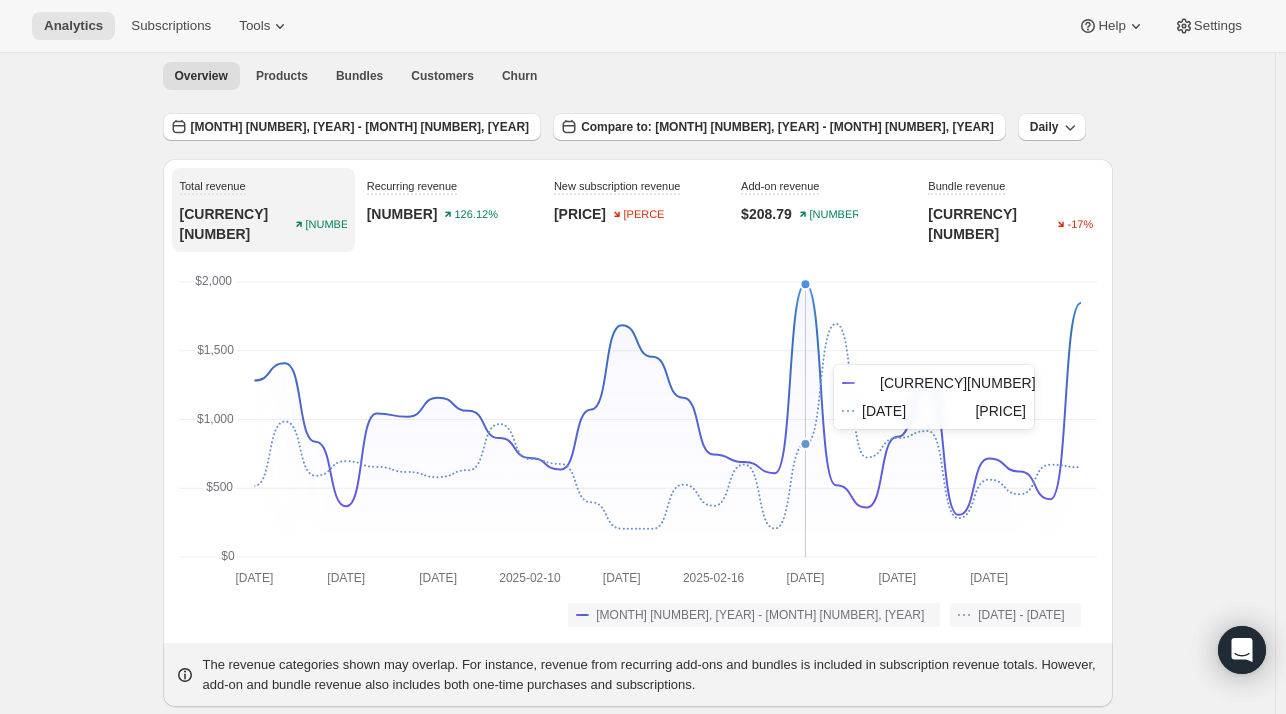 scroll, scrollTop: 78, scrollLeft: 0, axis: vertical 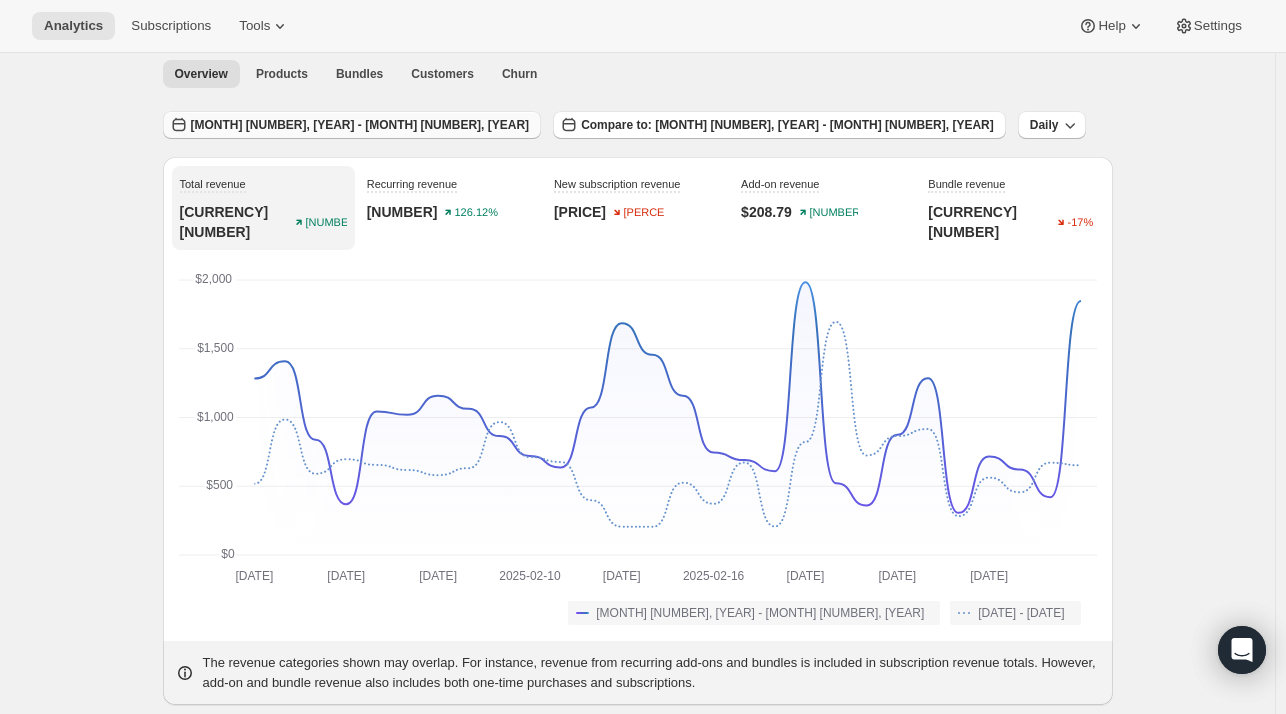 click on "[MONTH] [NUMBER], [YEAR] - [MONTH] [NUMBER], [YEAR]" at bounding box center (360, 125) 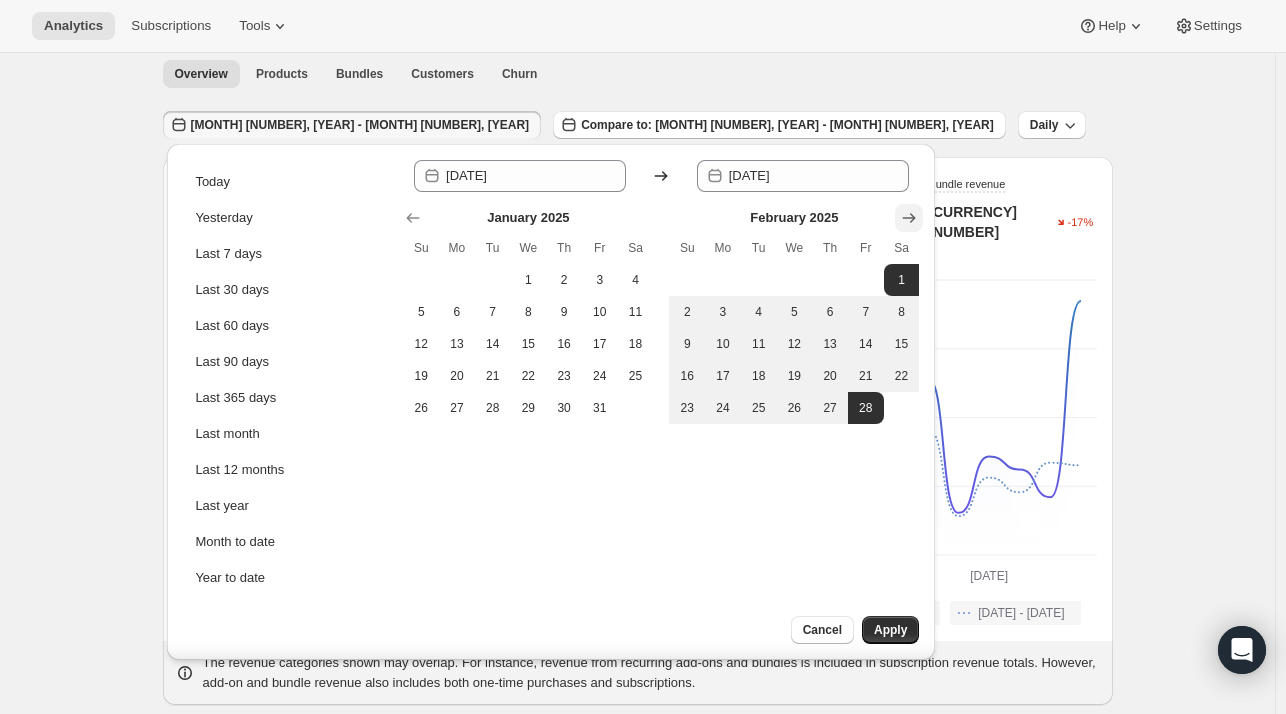 click 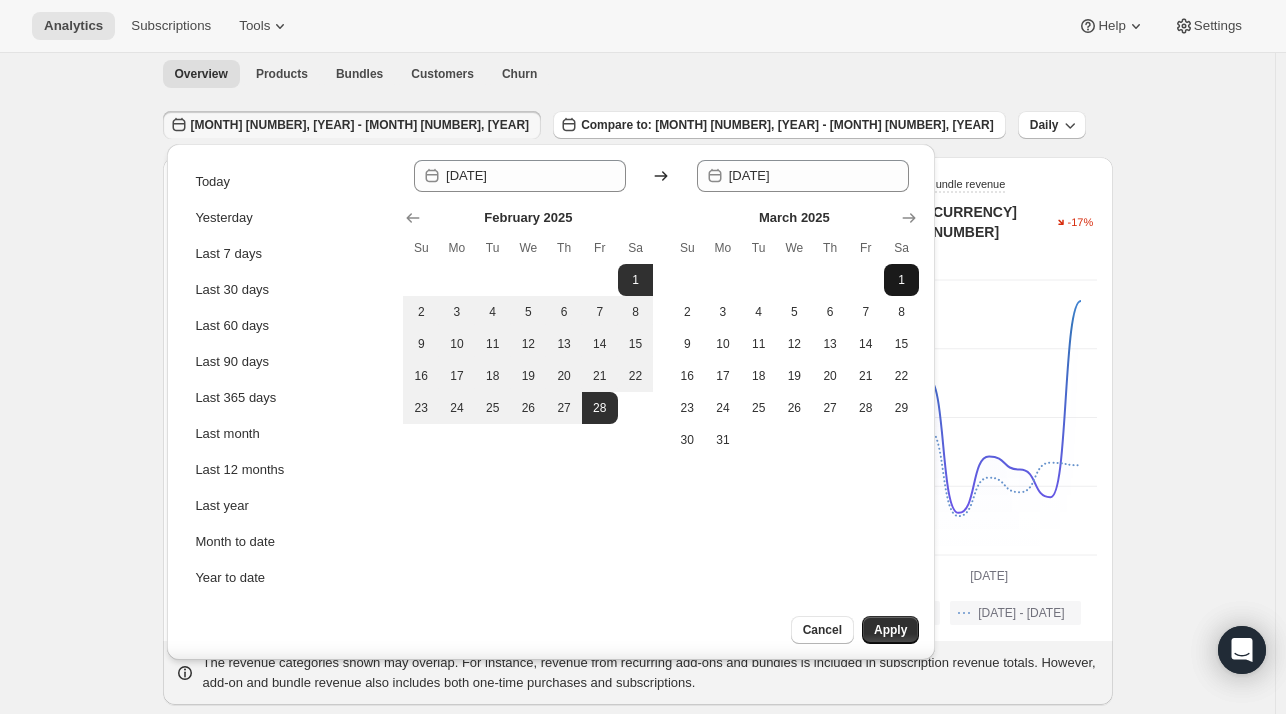 click on "1" at bounding box center (902, 280) 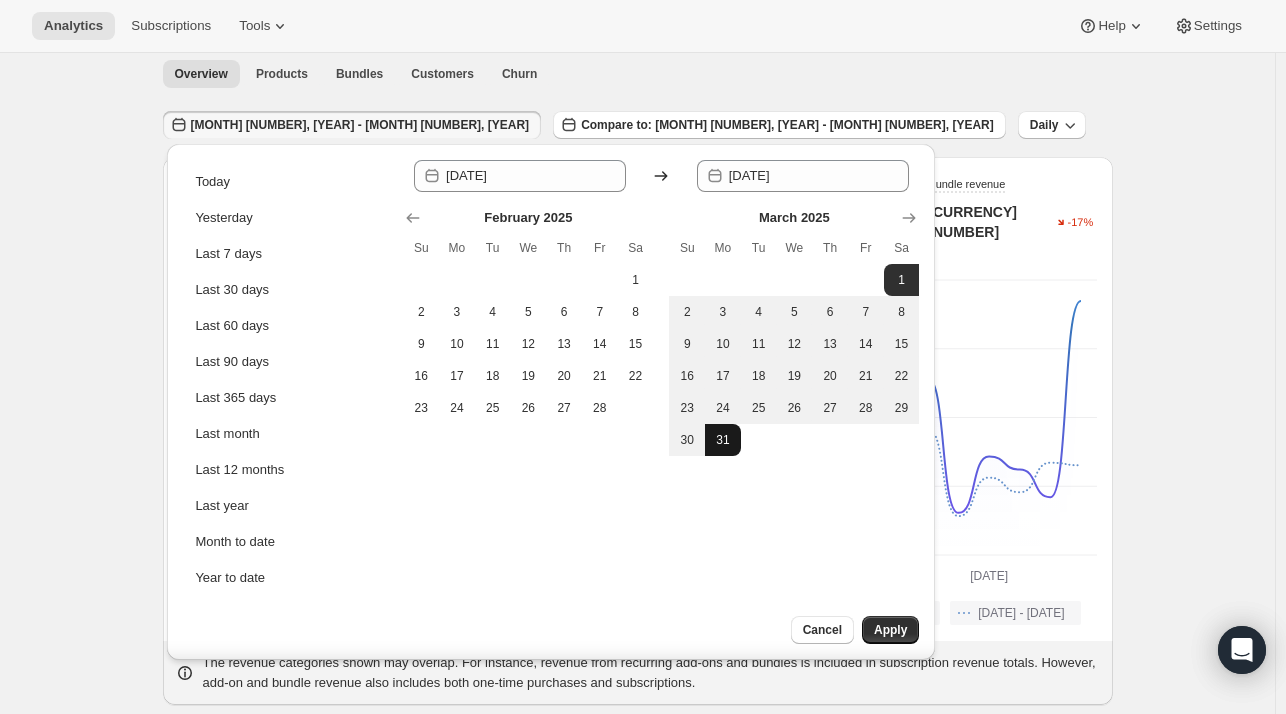 click on "31" at bounding box center [723, 440] 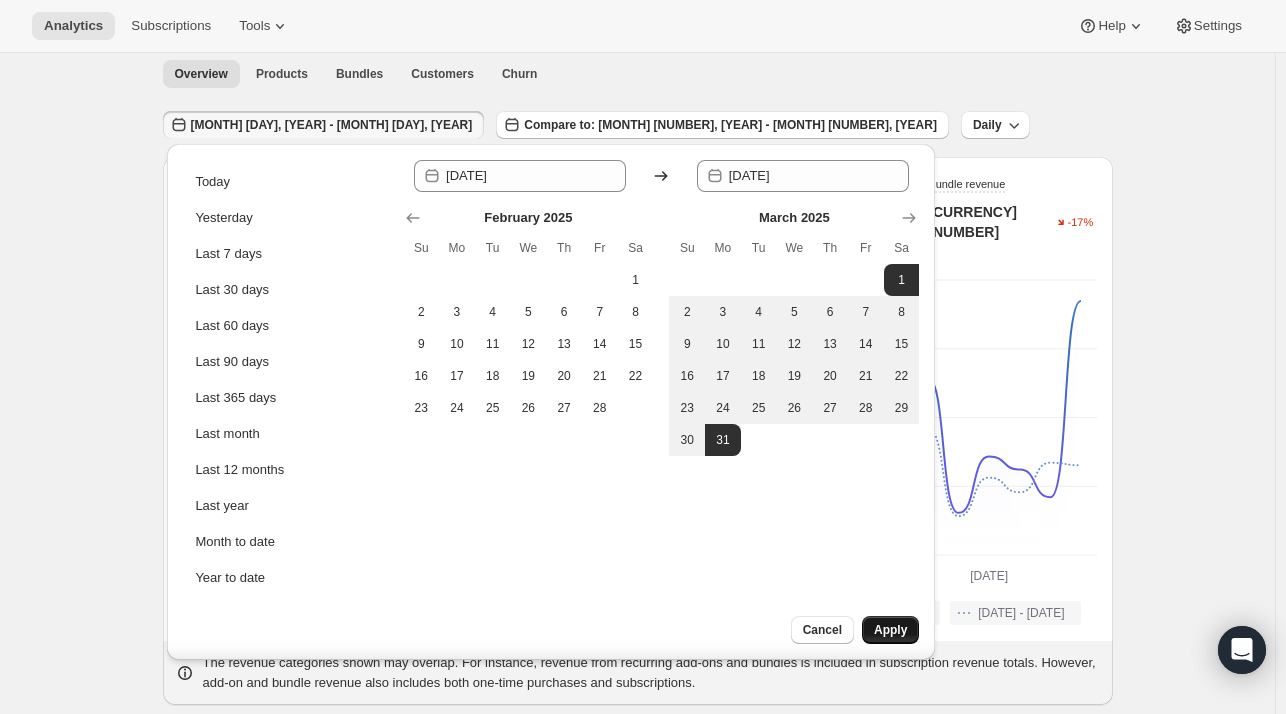 click on "Apply" at bounding box center [890, 630] 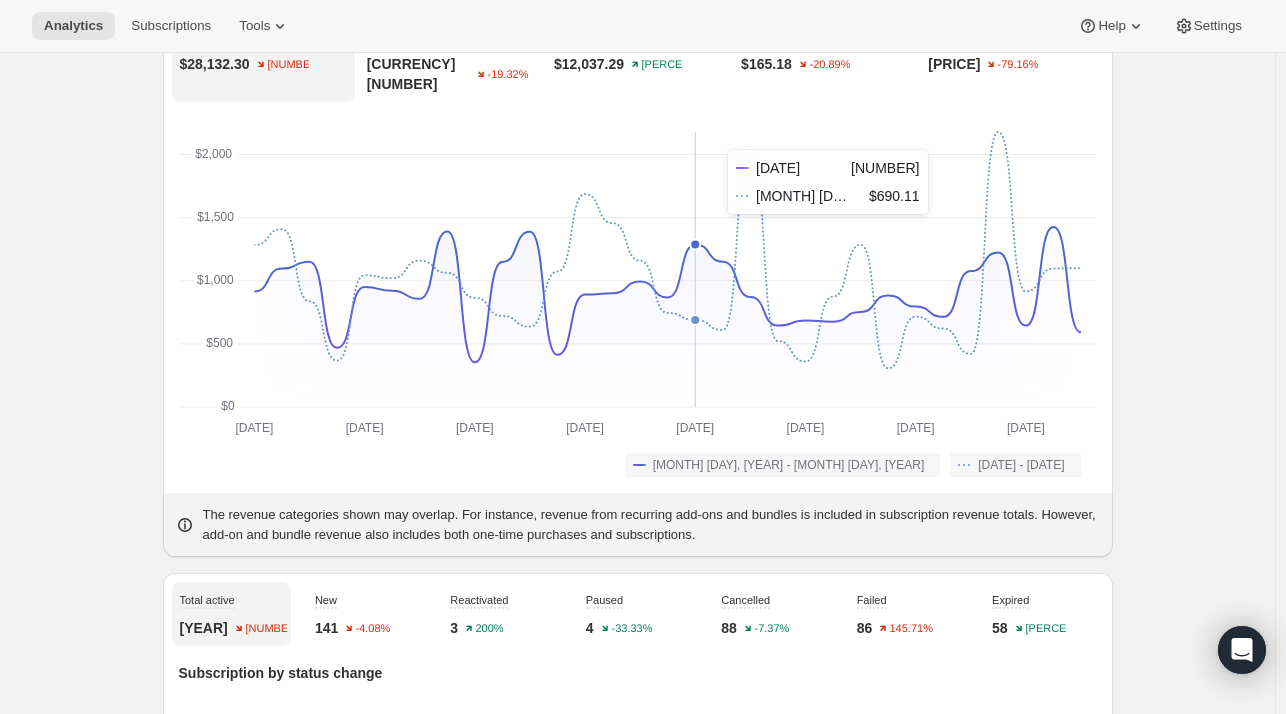 scroll, scrollTop: 0, scrollLeft: 0, axis: both 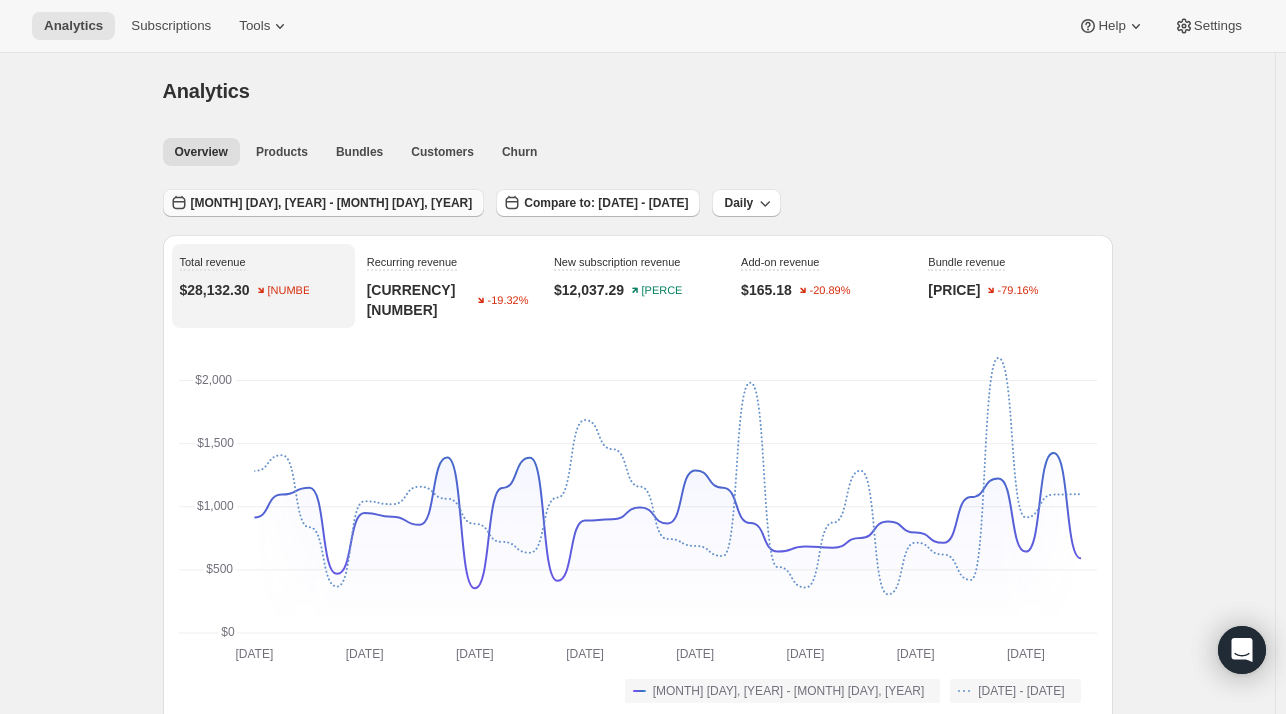 click on "[MONTH] [DAY], [YEAR] - [MONTH] [DAY], [YEAR]" at bounding box center (324, 203) 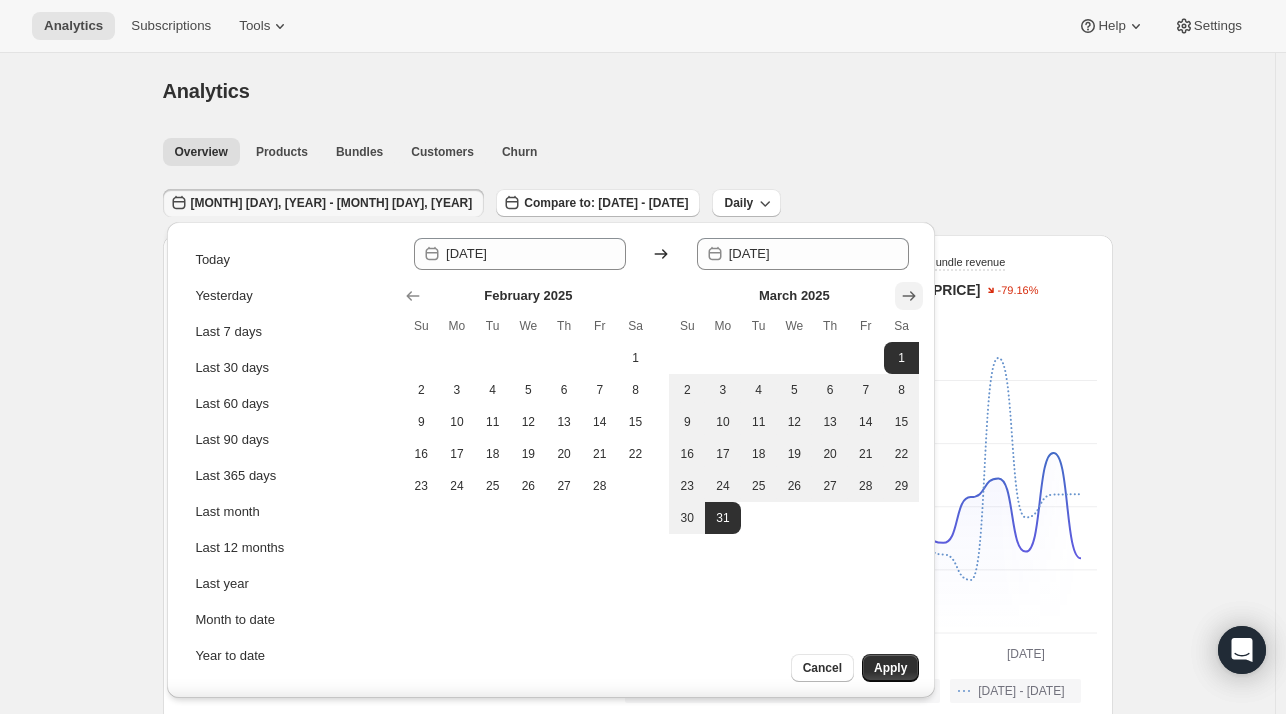click 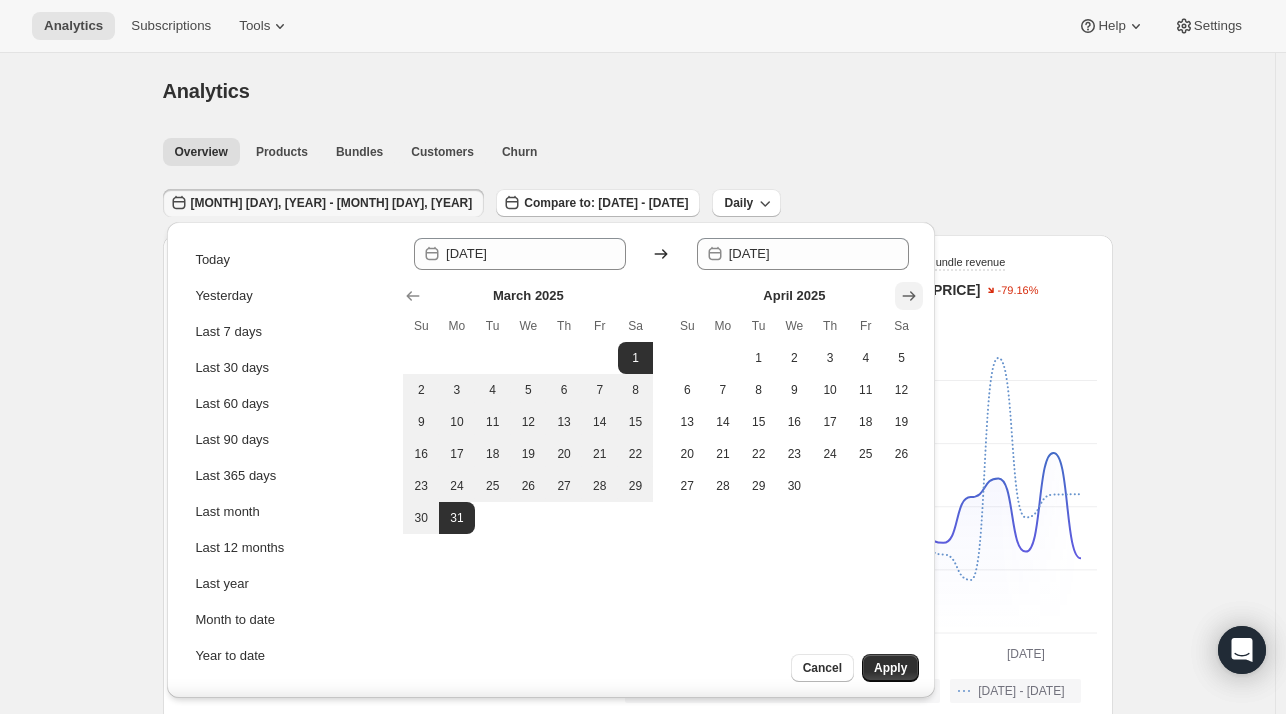 click 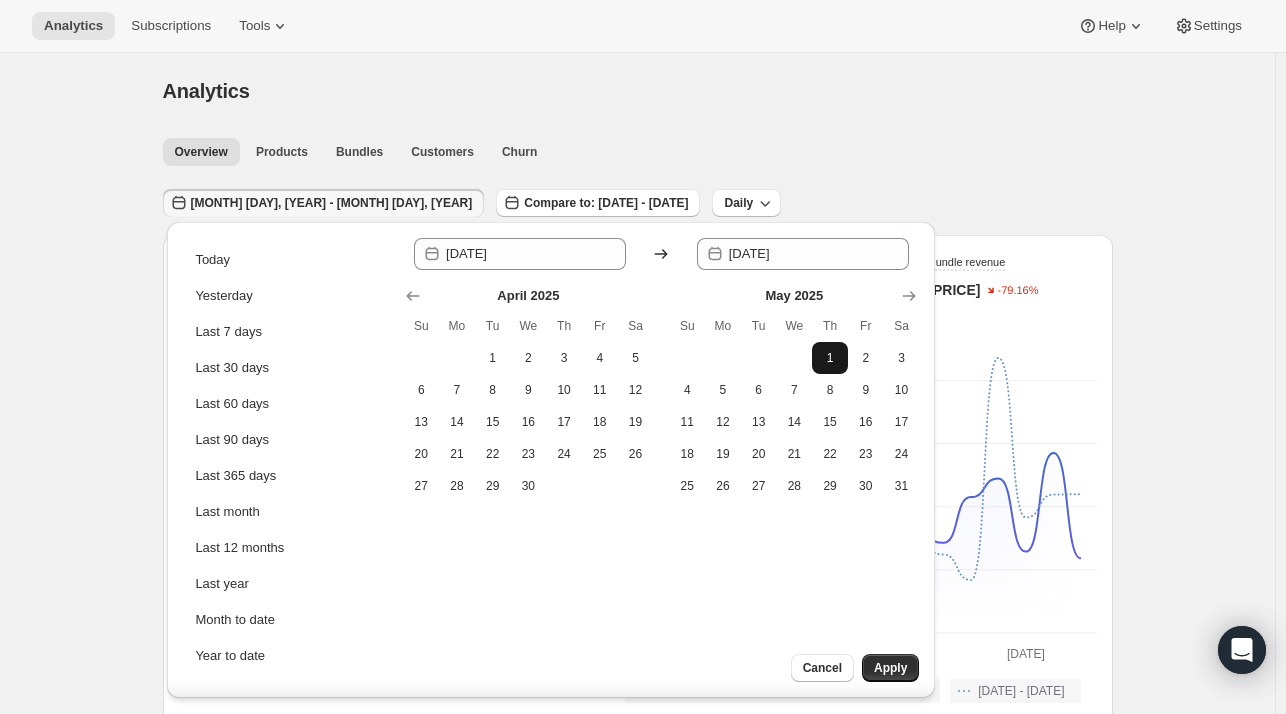 click on "1" at bounding box center (830, 358) 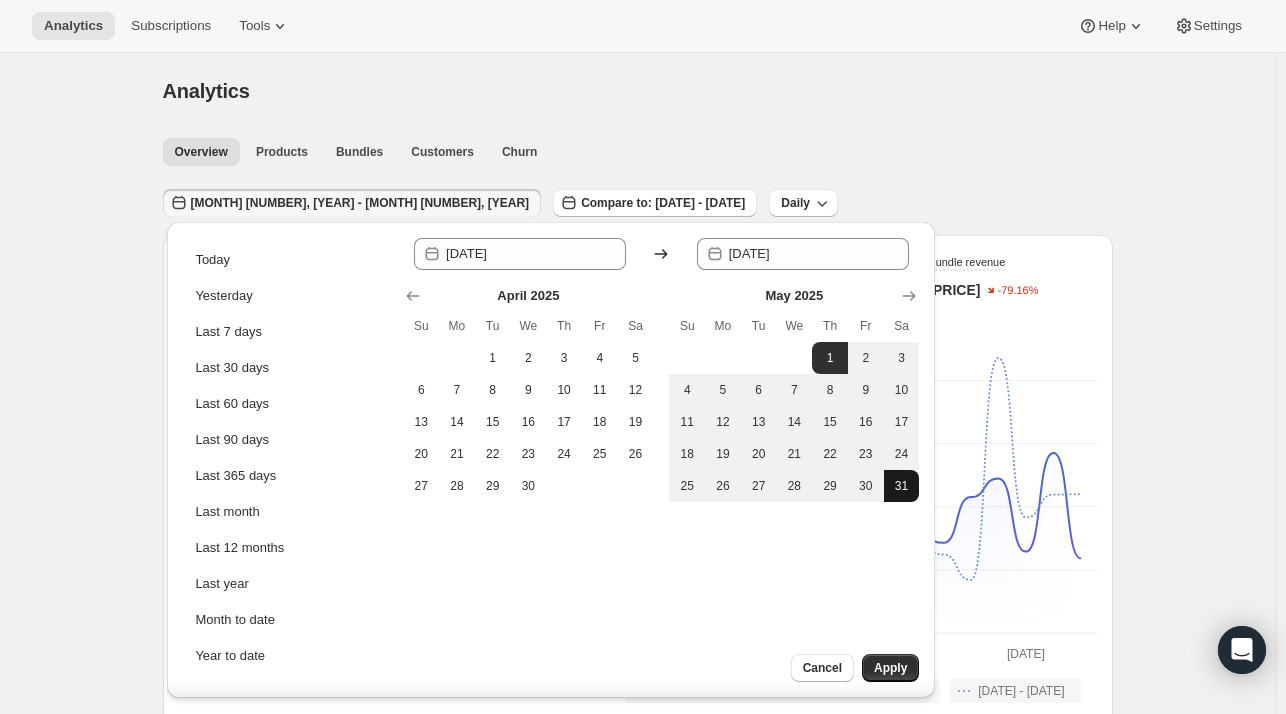 click on "31" at bounding box center [902, 486] 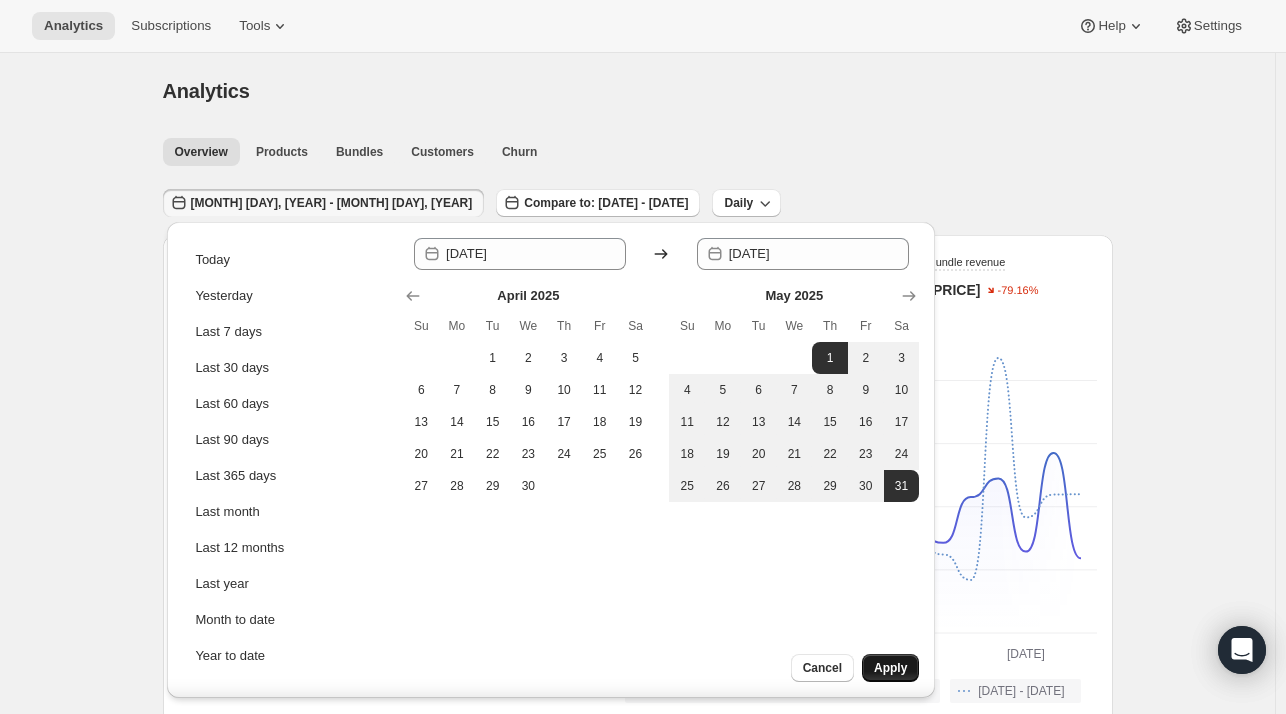 click on "Apply" at bounding box center (890, 668) 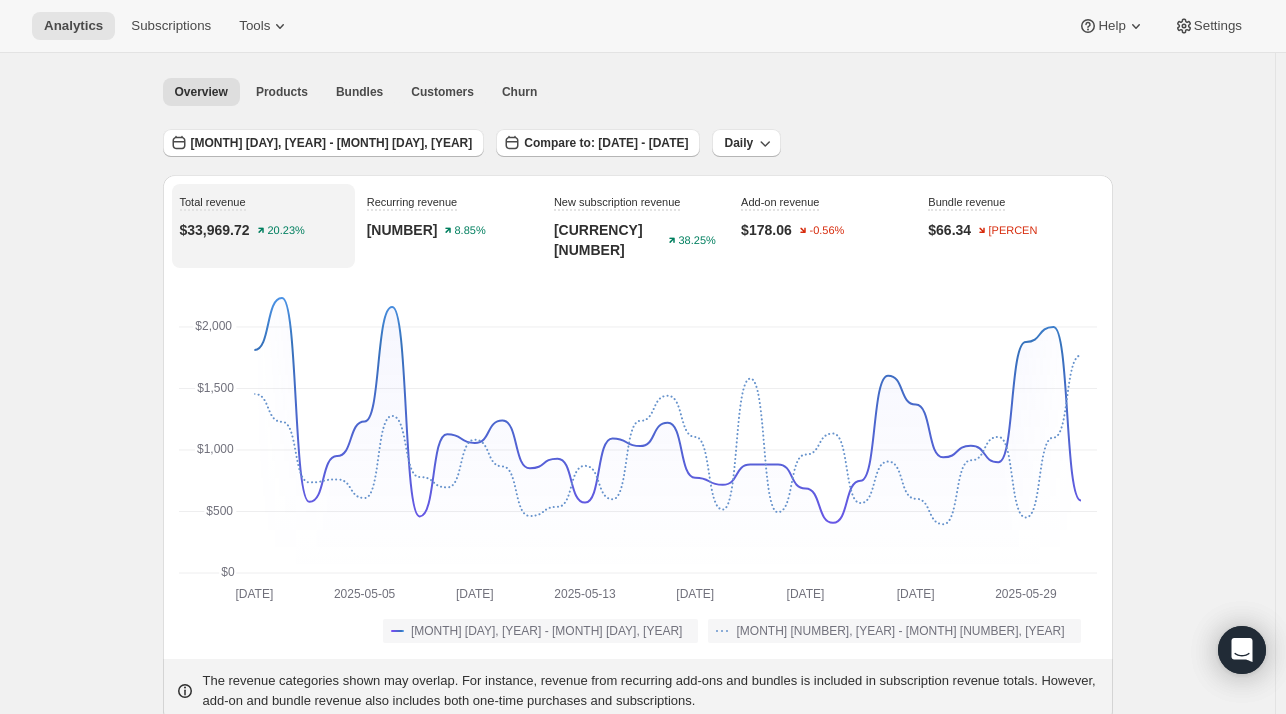 scroll, scrollTop: 60, scrollLeft: 0, axis: vertical 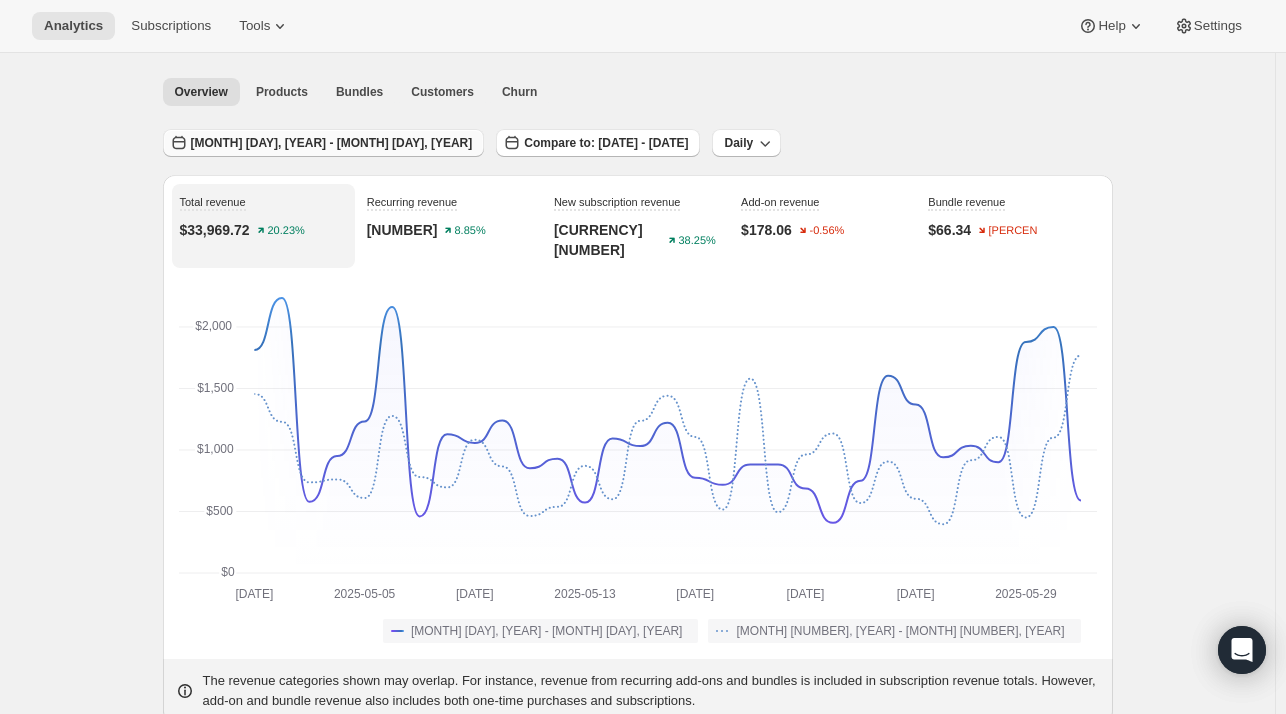 click on "[MONTH] [DAY], [YEAR] - [MONTH] [DAY], [YEAR]" at bounding box center [332, 143] 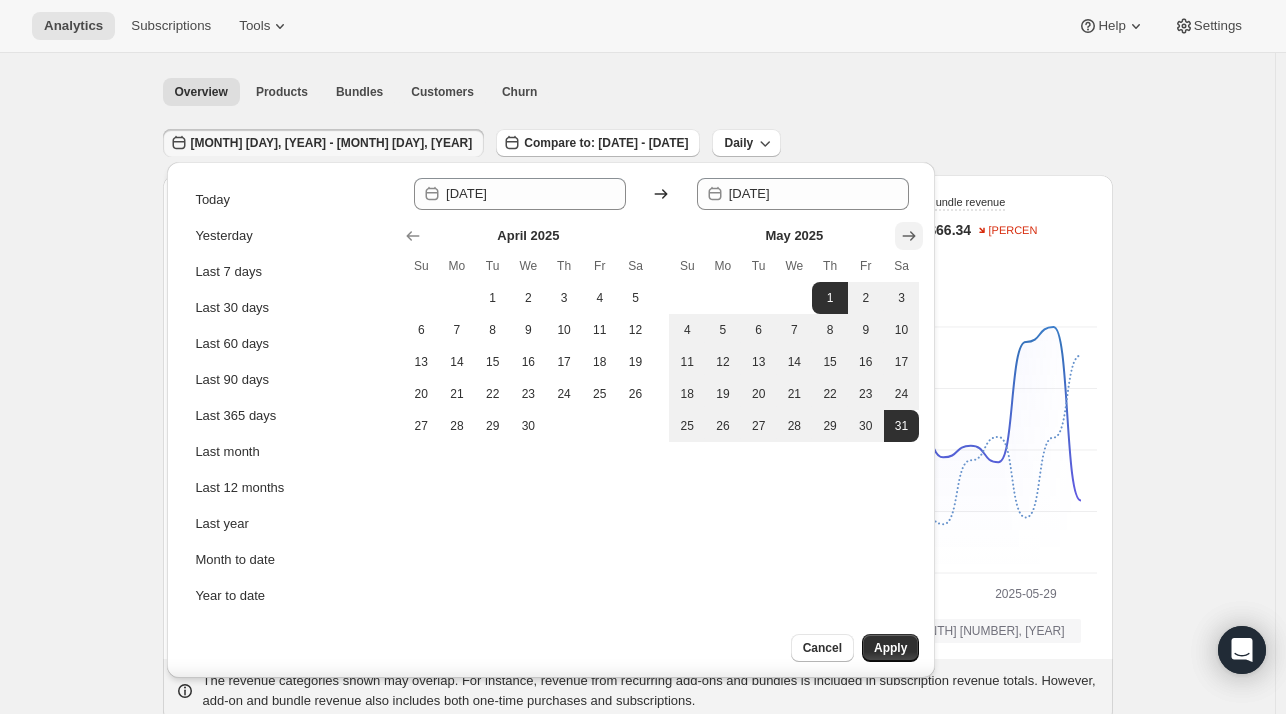 click 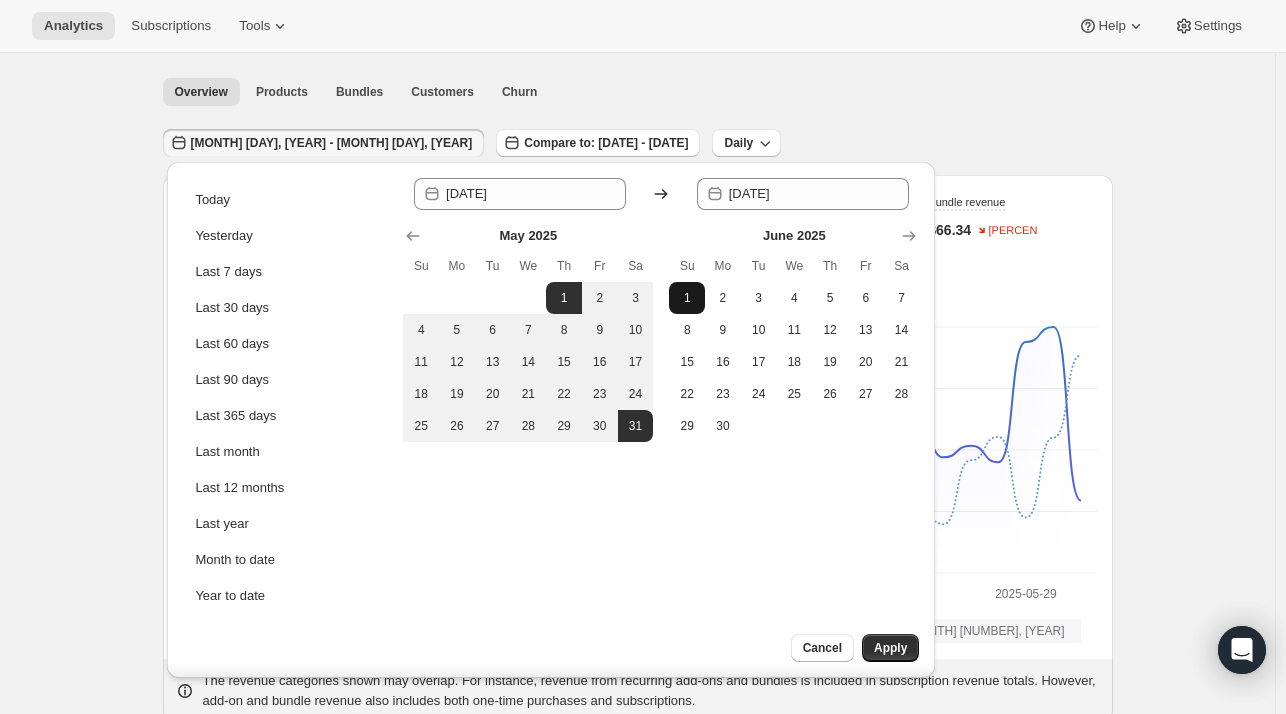 click on "1" at bounding box center (687, 298) 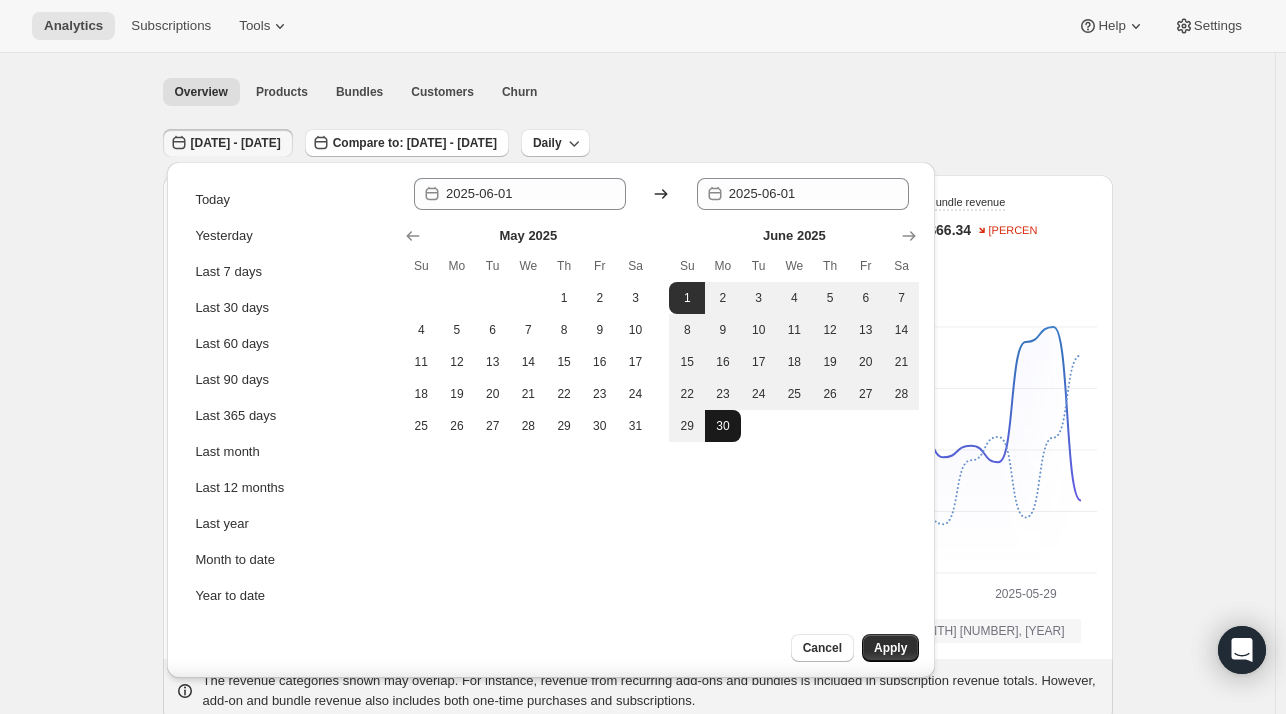 click on "30" at bounding box center (723, 426) 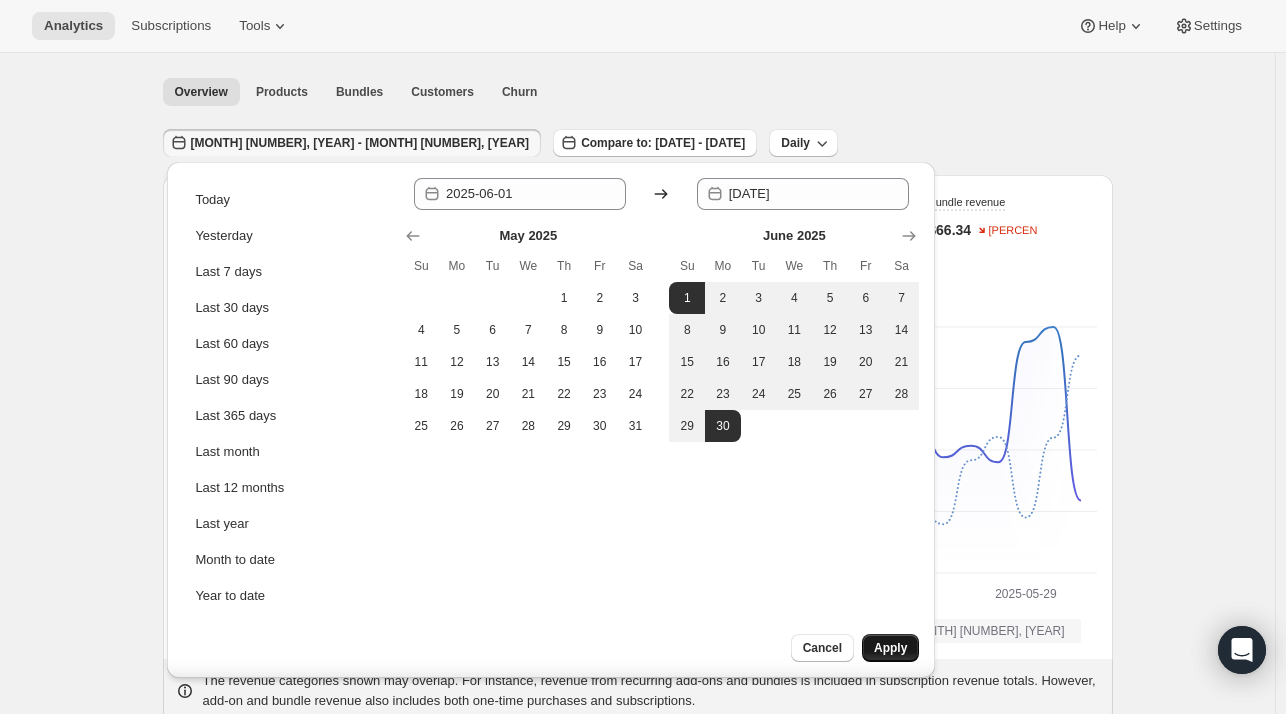 click on "Apply" at bounding box center [890, 648] 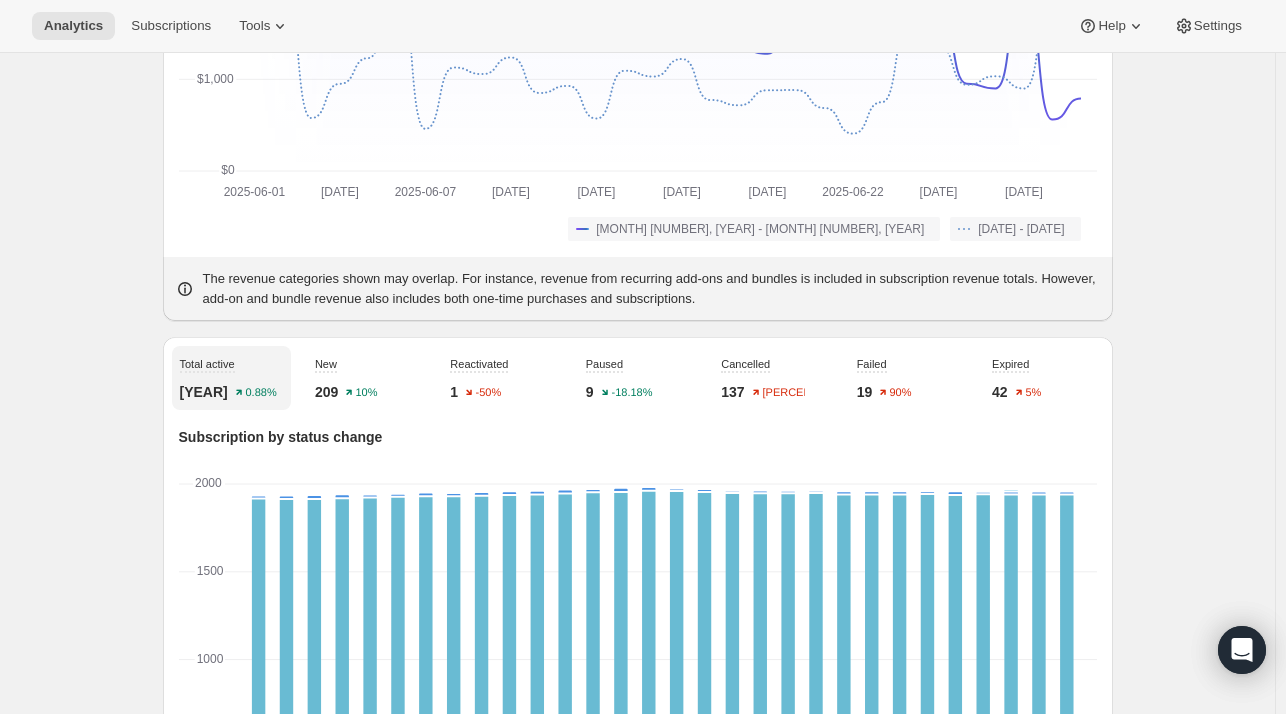 scroll, scrollTop: 0, scrollLeft: 0, axis: both 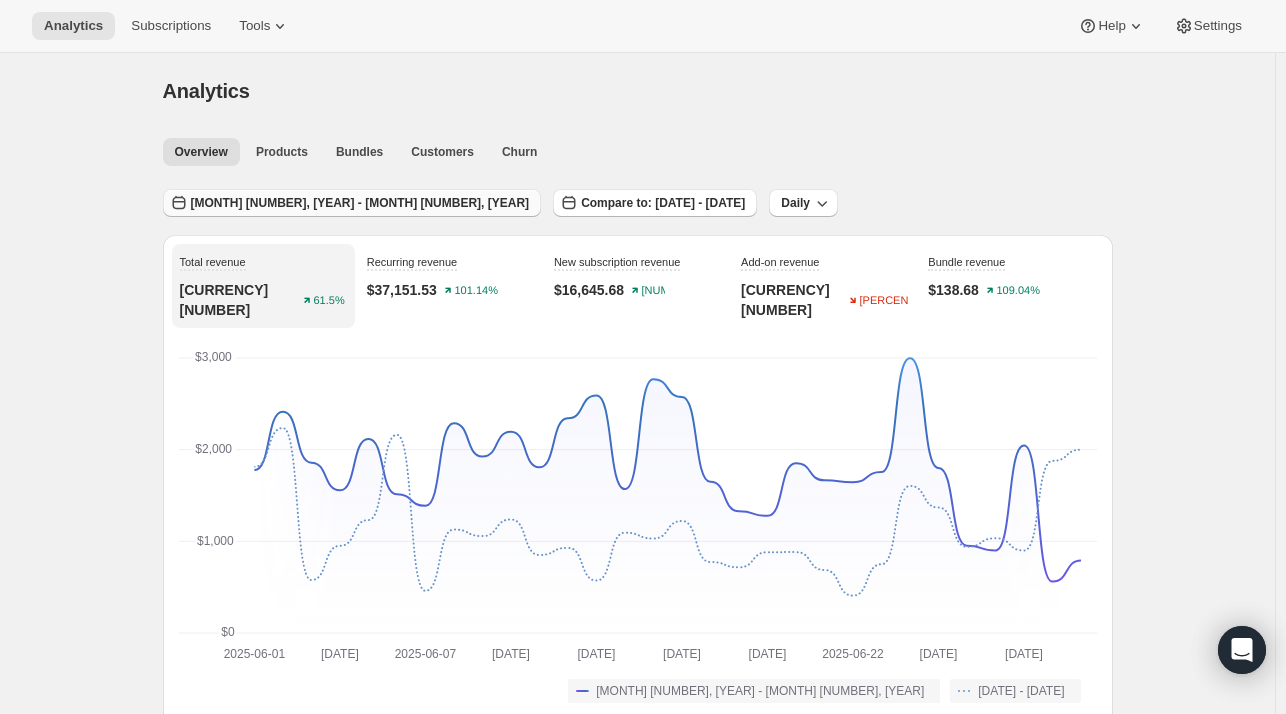 click on "[MONTH] [NUMBER], [YEAR] - [MONTH] [NUMBER], [YEAR]" at bounding box center (360, 203) 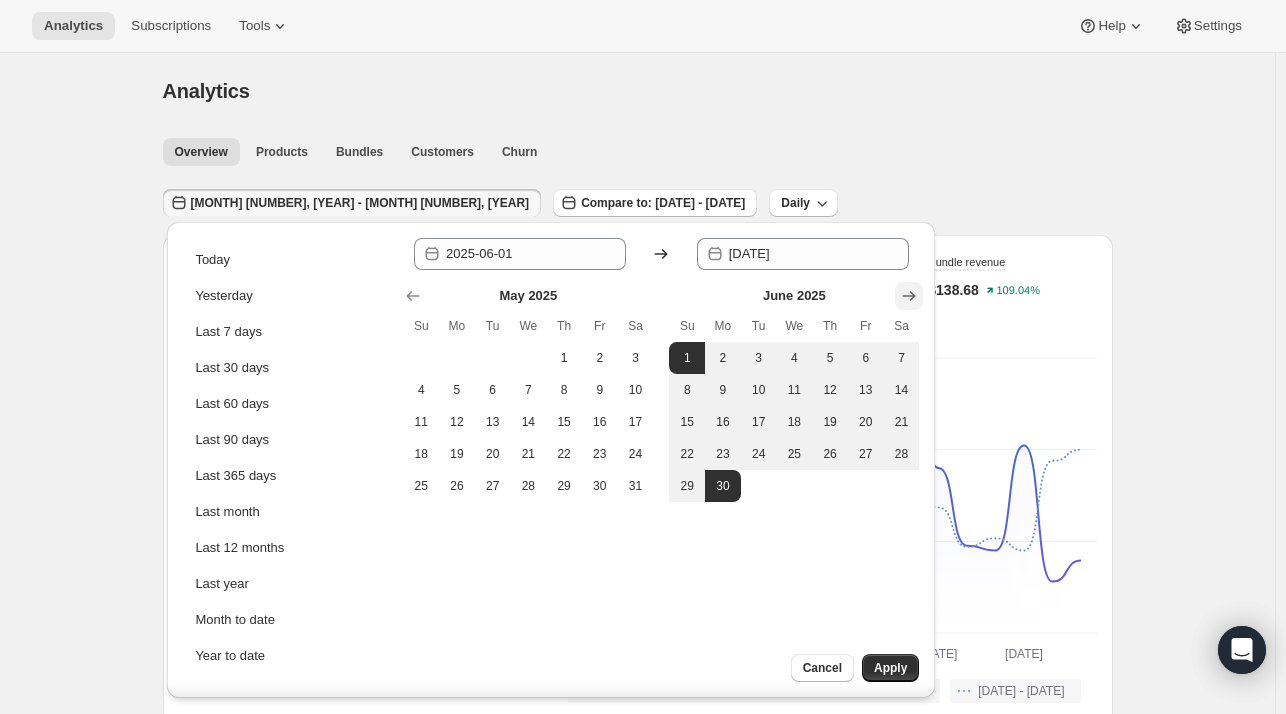 click 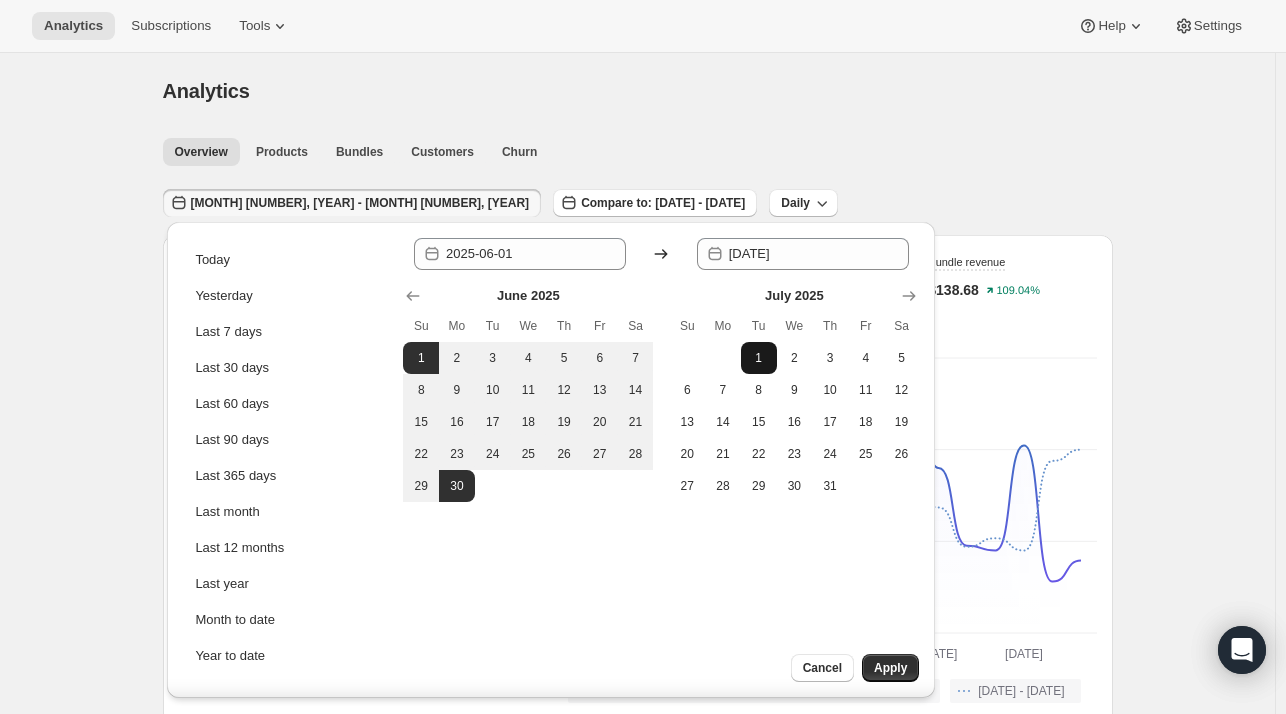 click on "1" at bounding box center (759, 358) 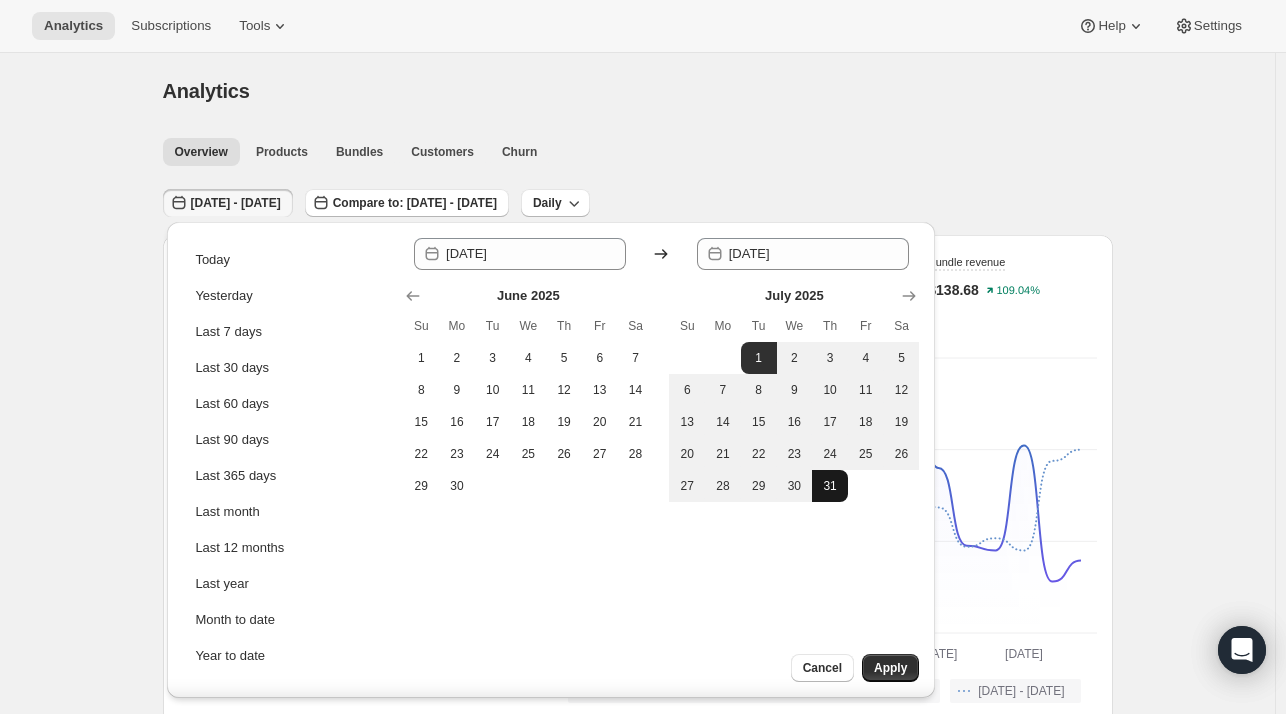 click on "31" at bounding box center [830, 486] 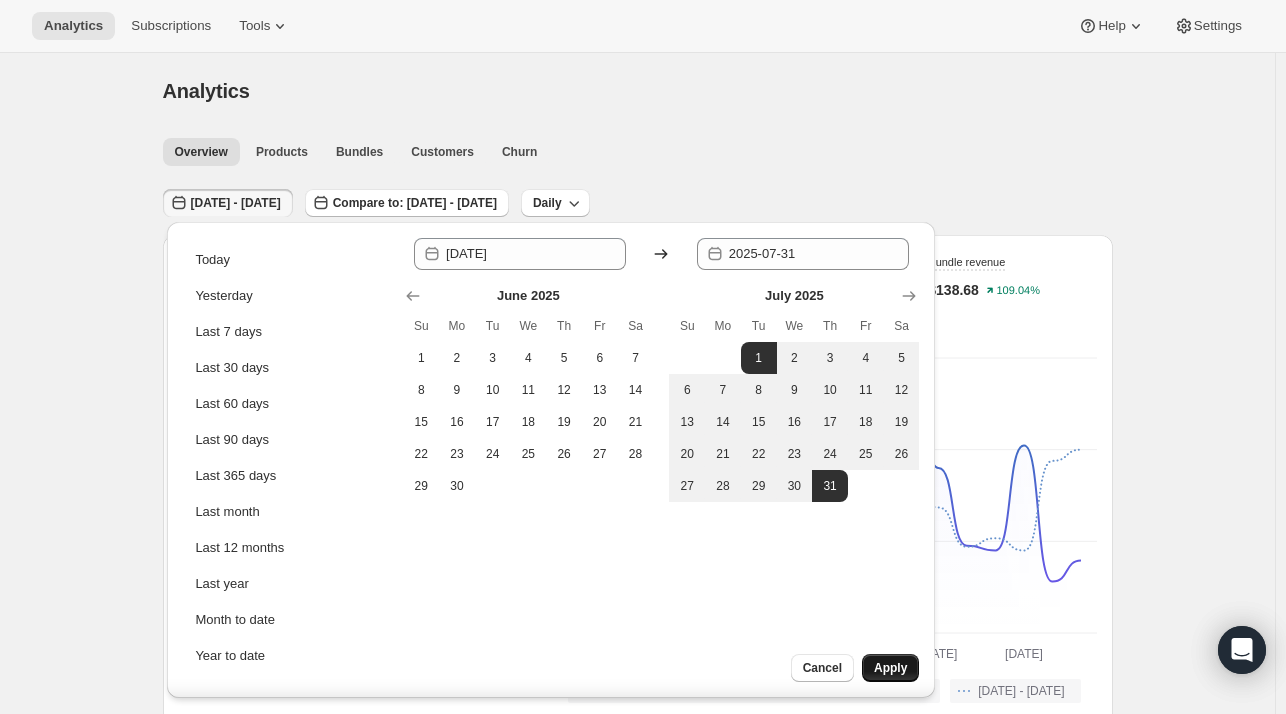 click on "Apply" at bounding box center (890, 668) 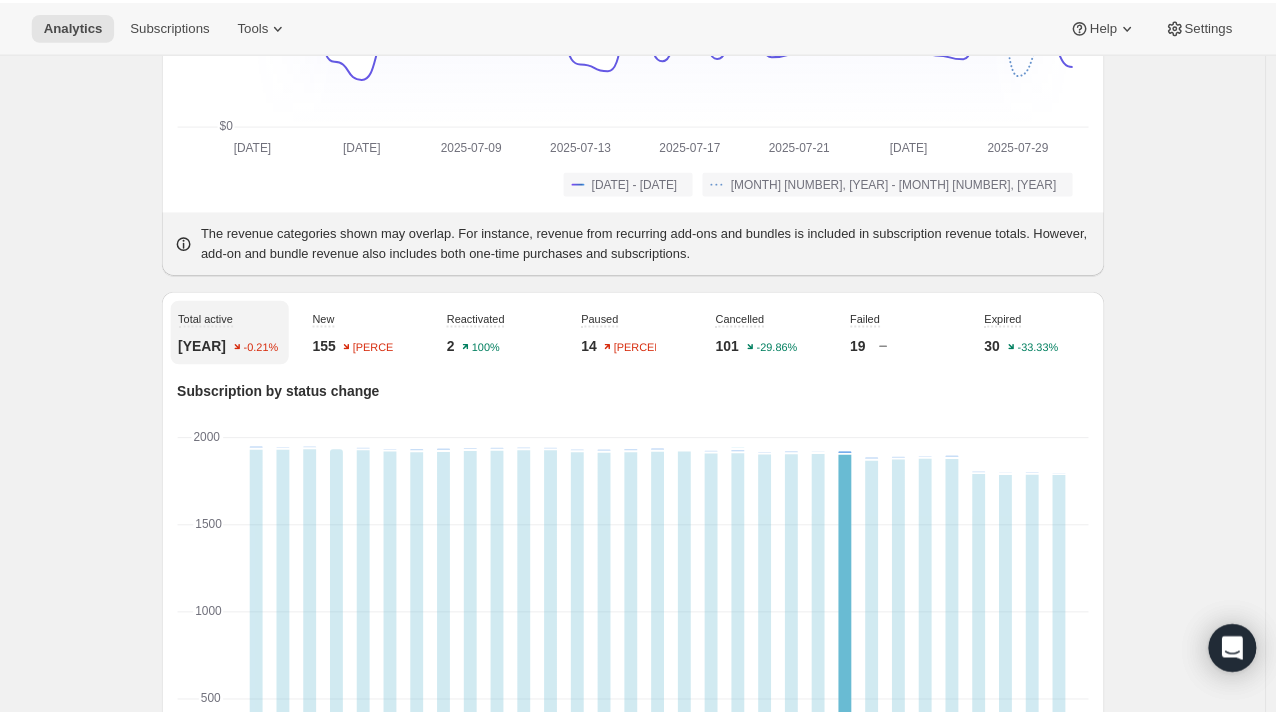 scroll, scrollTop: 538, scrollLeft: 0, axis: vertical 